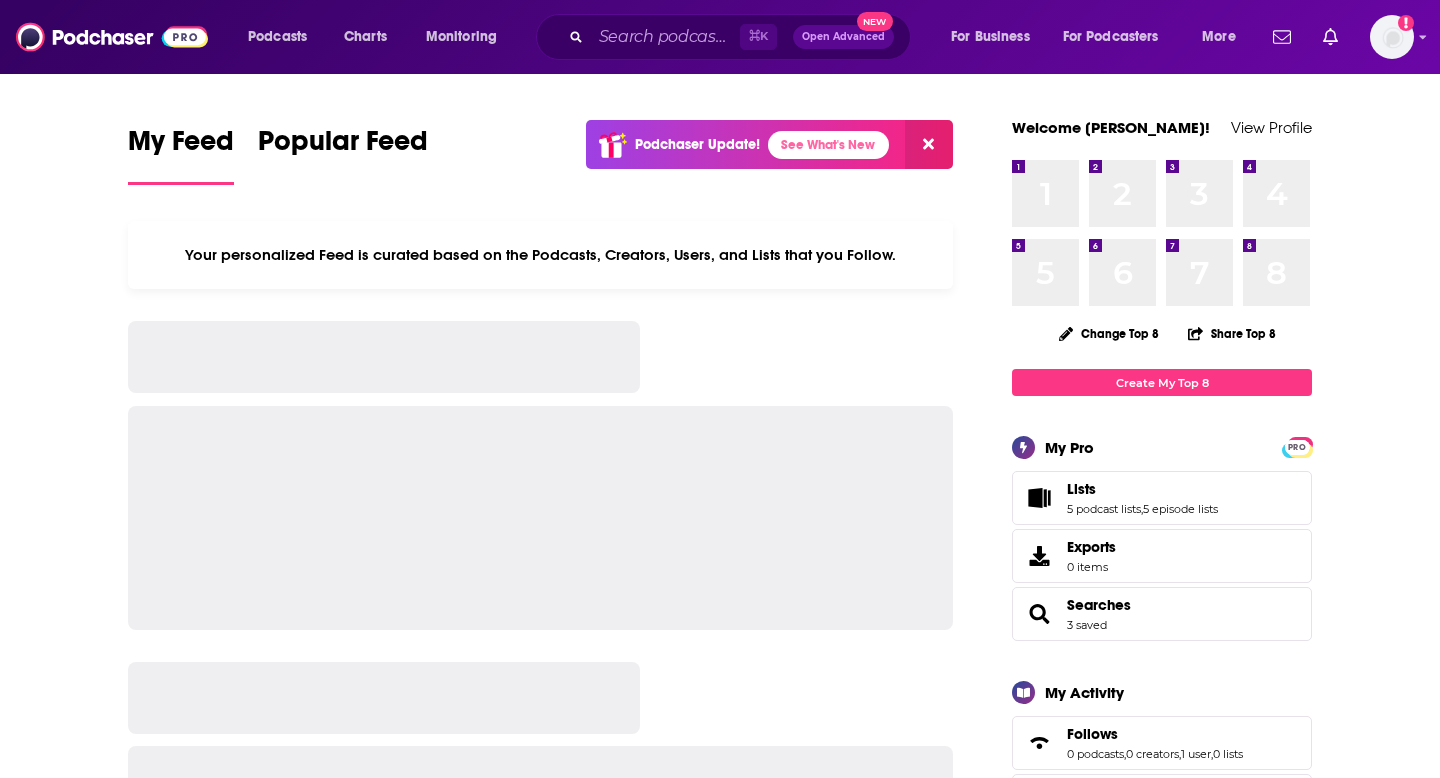 scroll, scrollTop: 0, scrollLeft: 0, axis: both 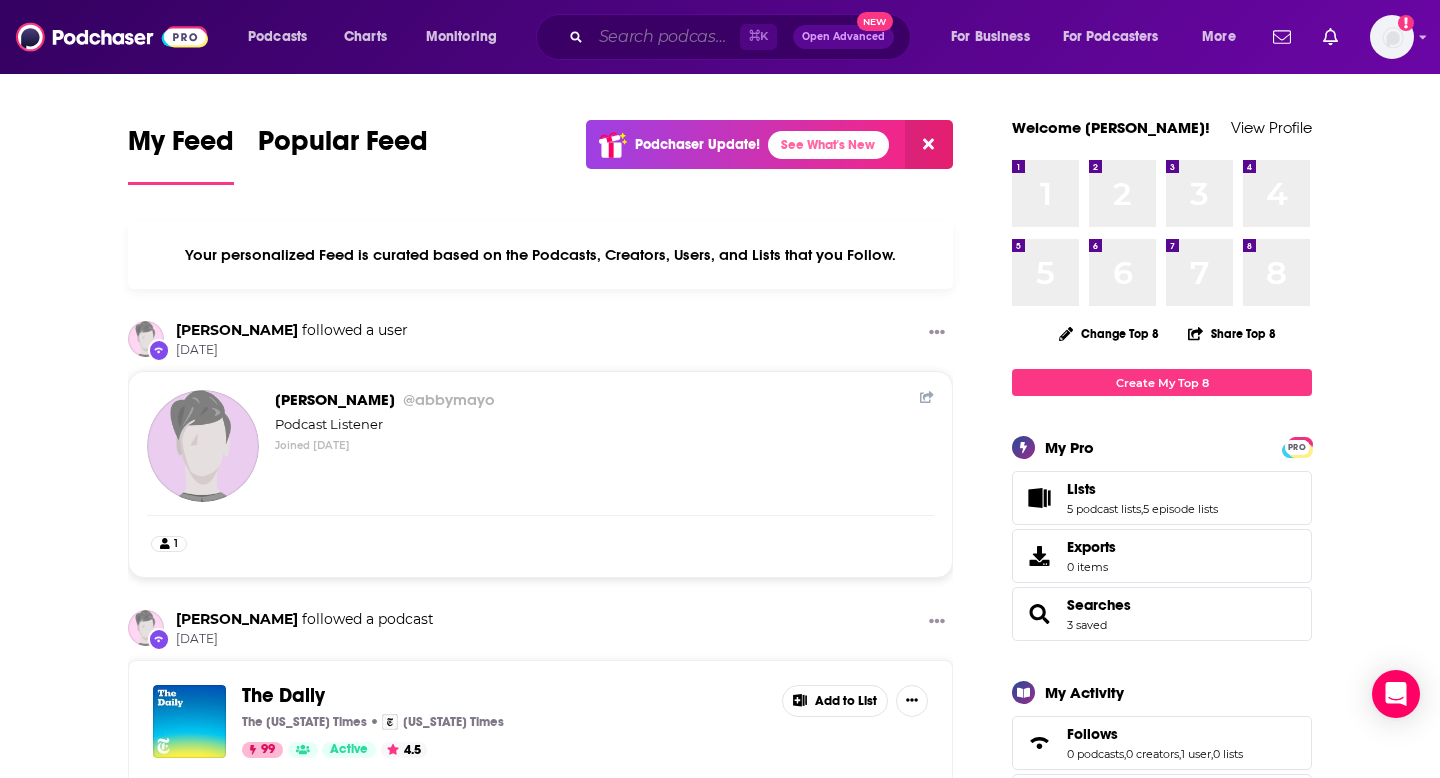 click at bounding box center [665, 37] 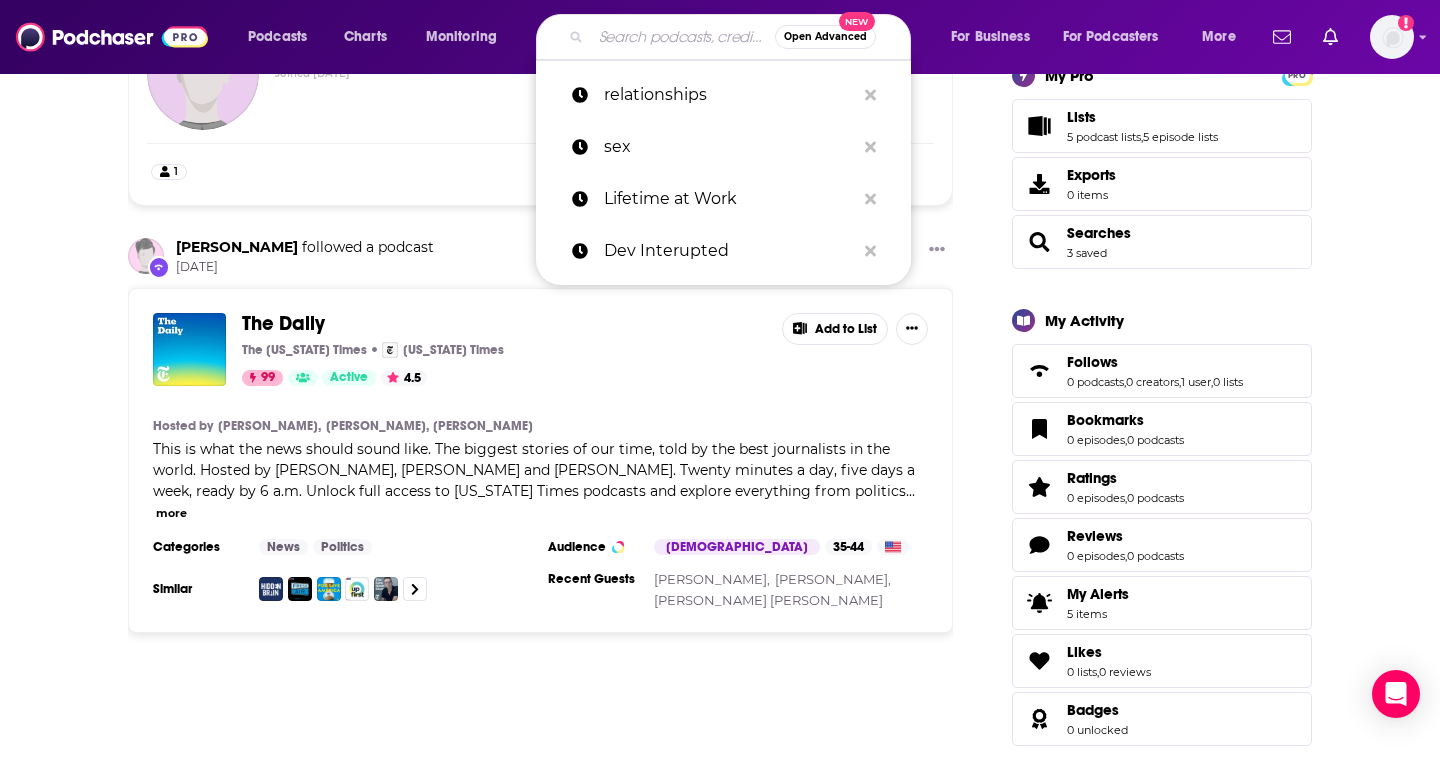 scroll, scrollTop: 0, scrollLeft: 0, axis: both 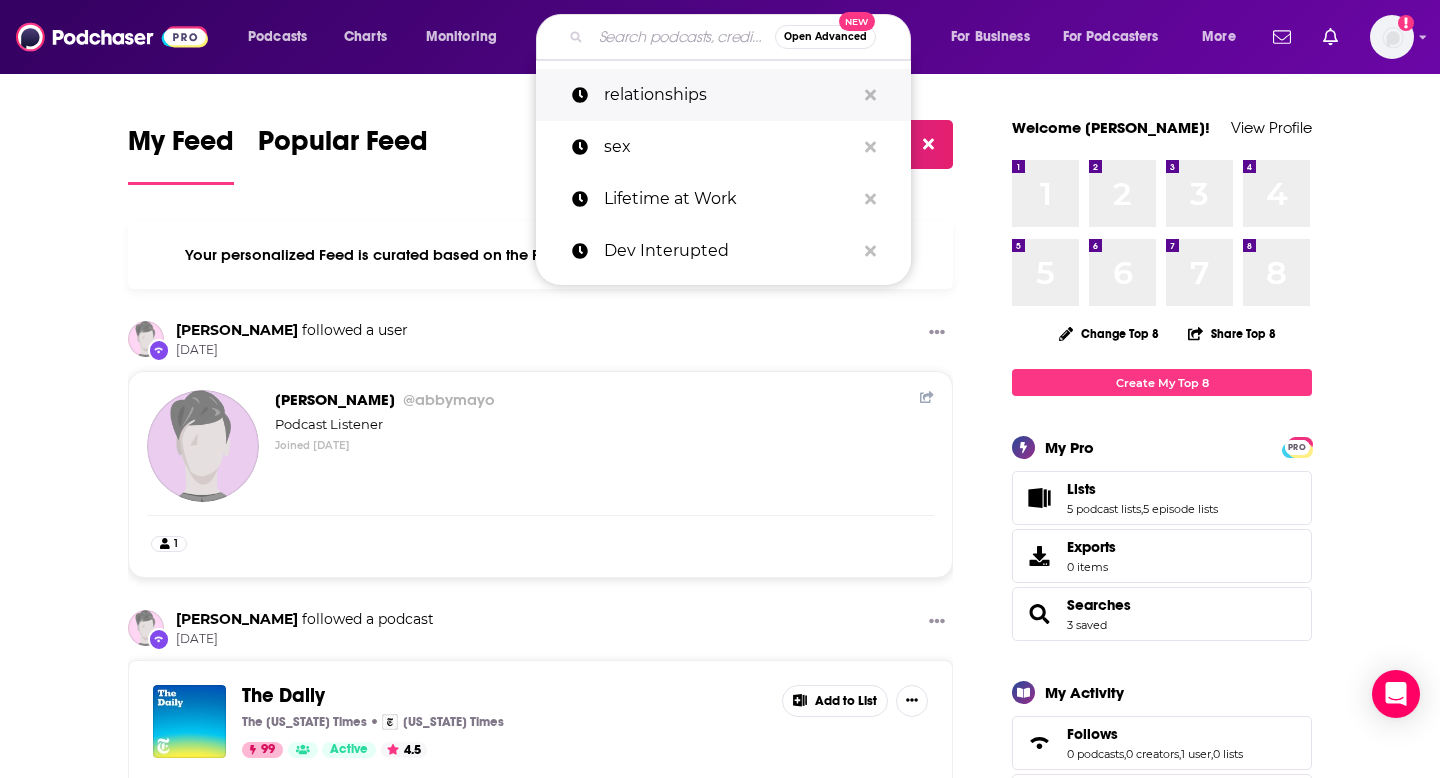 click on "relationships" at bounding box center [729, 95] 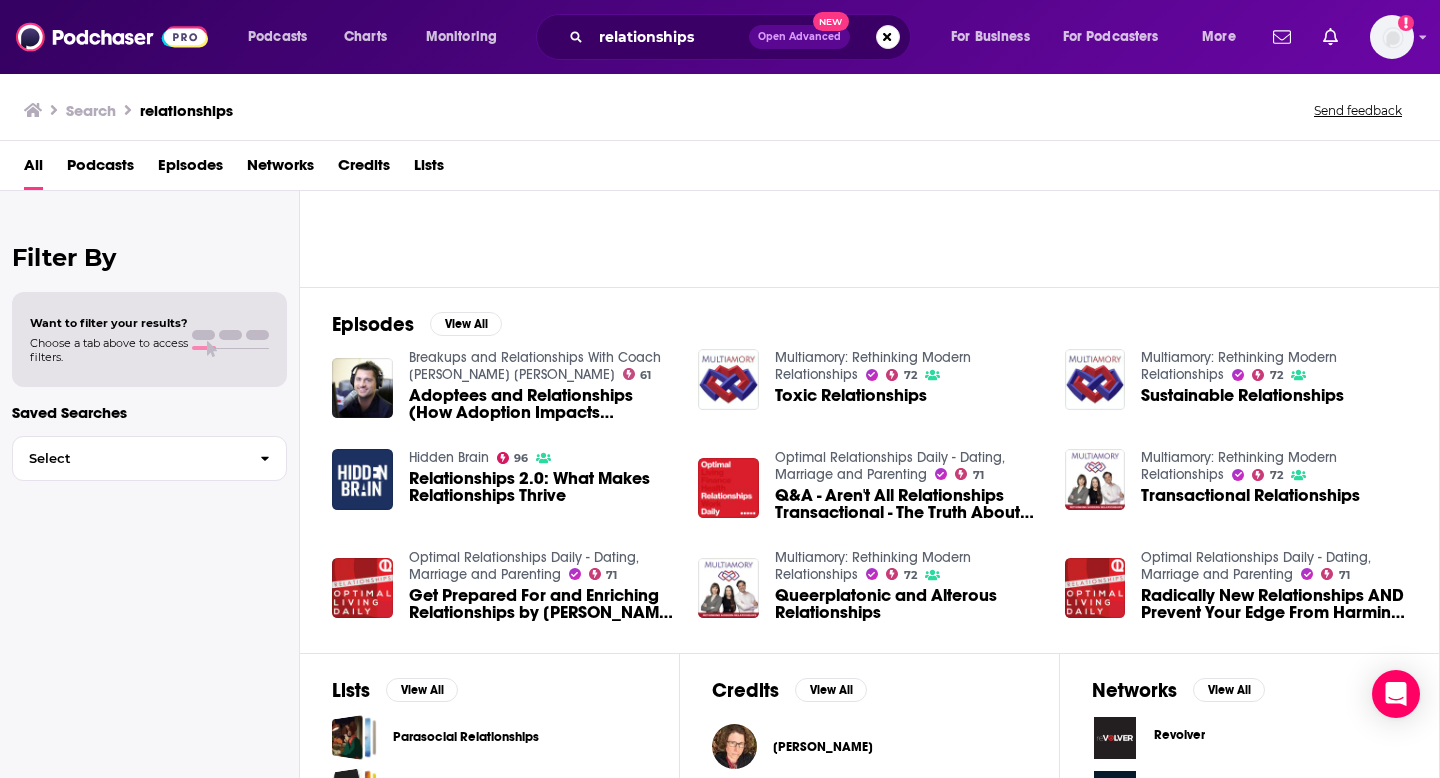scroll, scrollTop: 0, scrollLeft: 0, axis: both 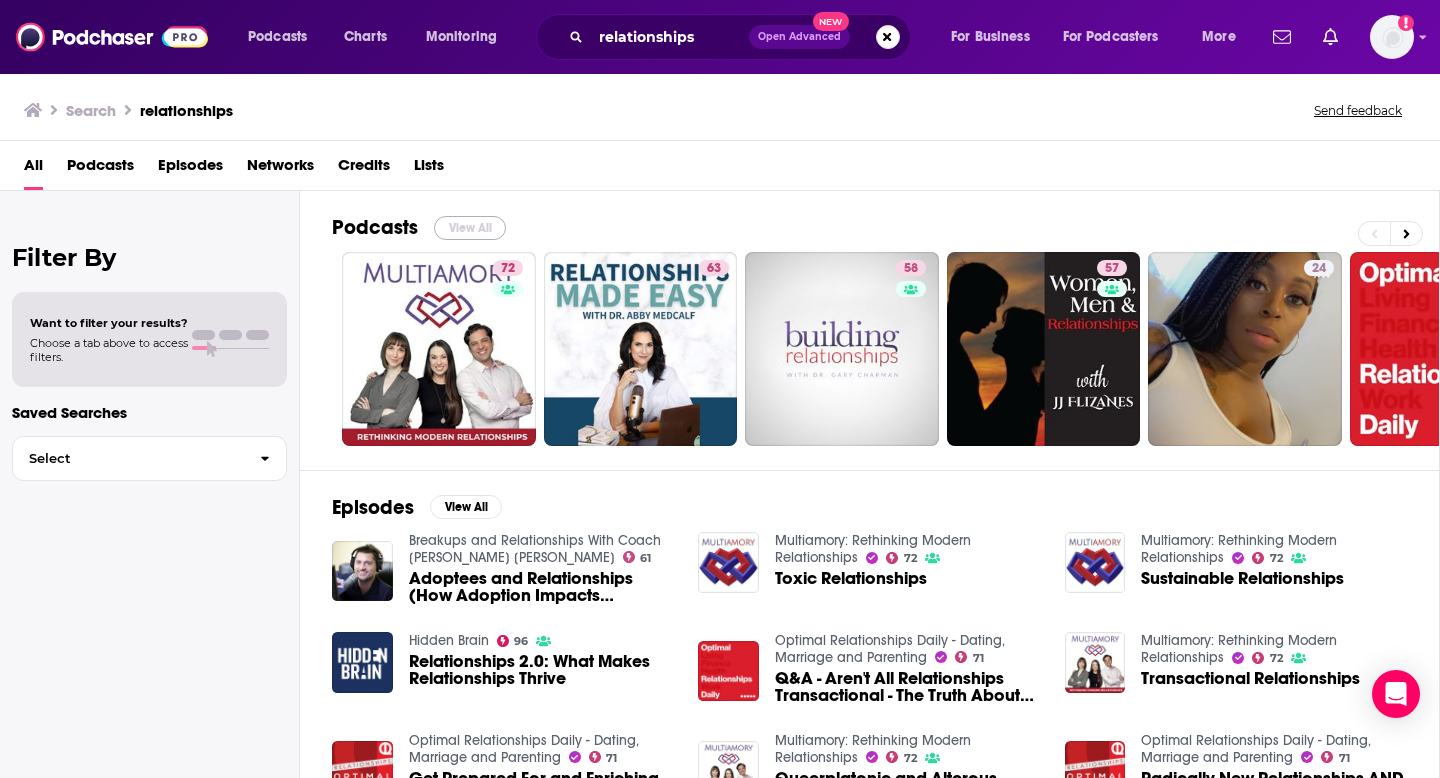 click on "View All" at bounding box center (470, 228) 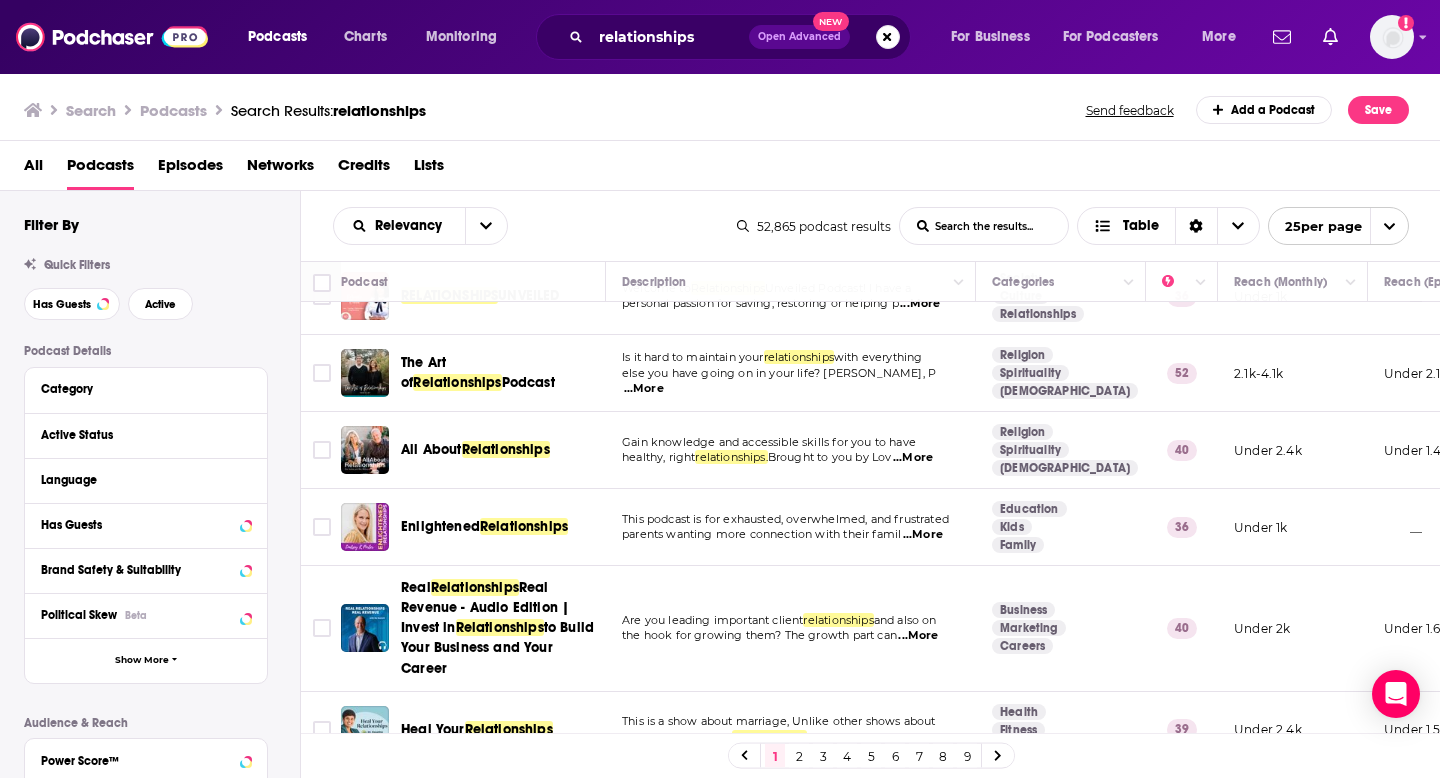scroll, scrollTop: 1080, scrollLeft: 0, axis: vertical 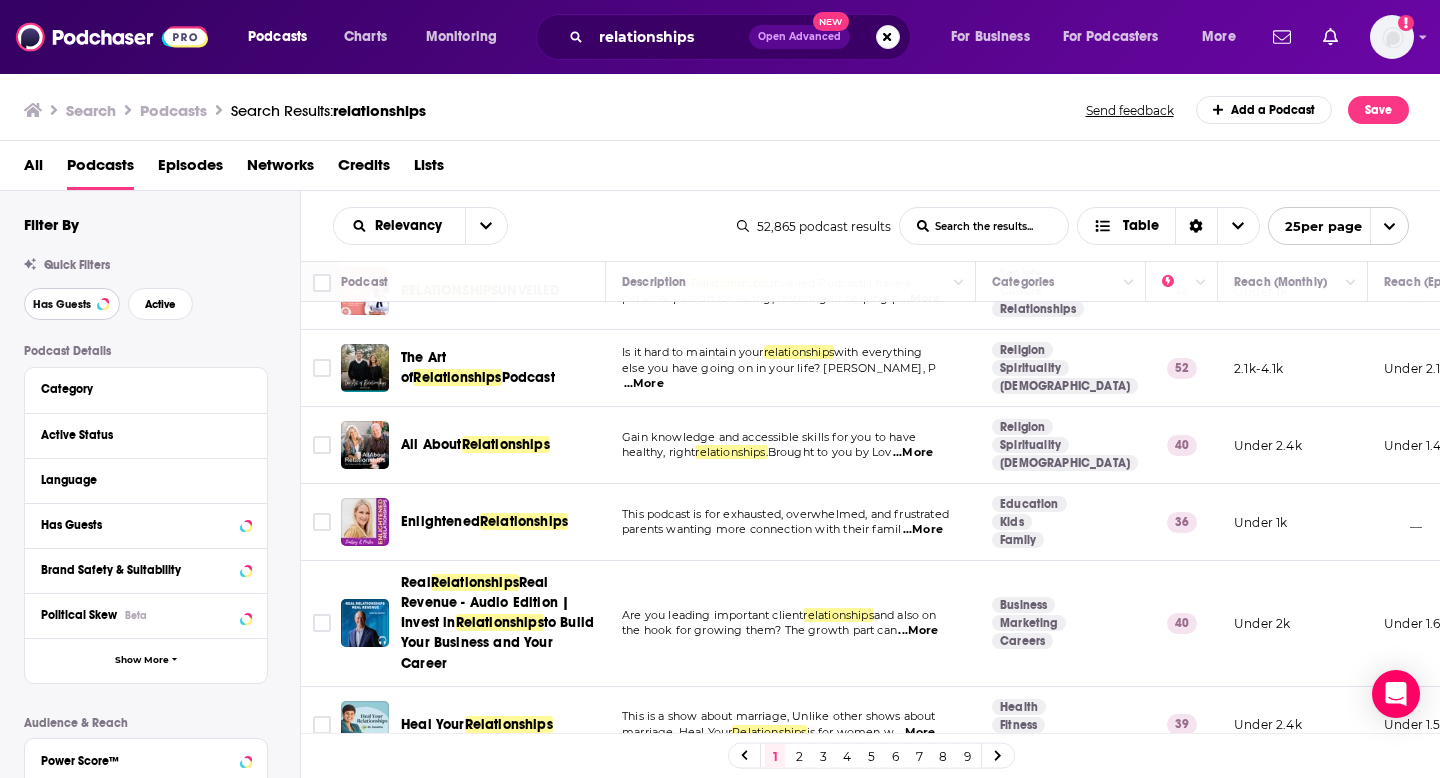 click on "Has Guests" at bounding box center (72, 304) 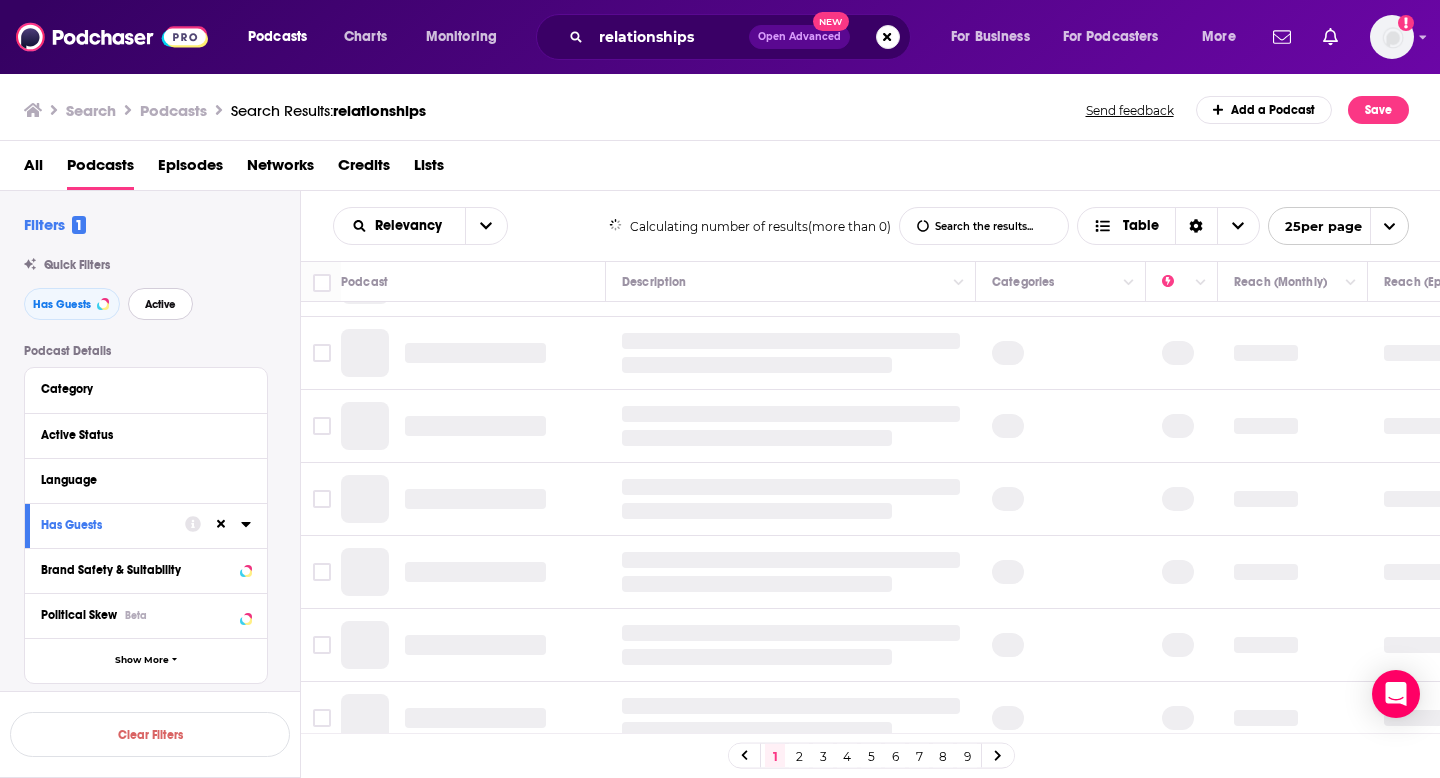 click on "Active" at bounding box center (160, 304) 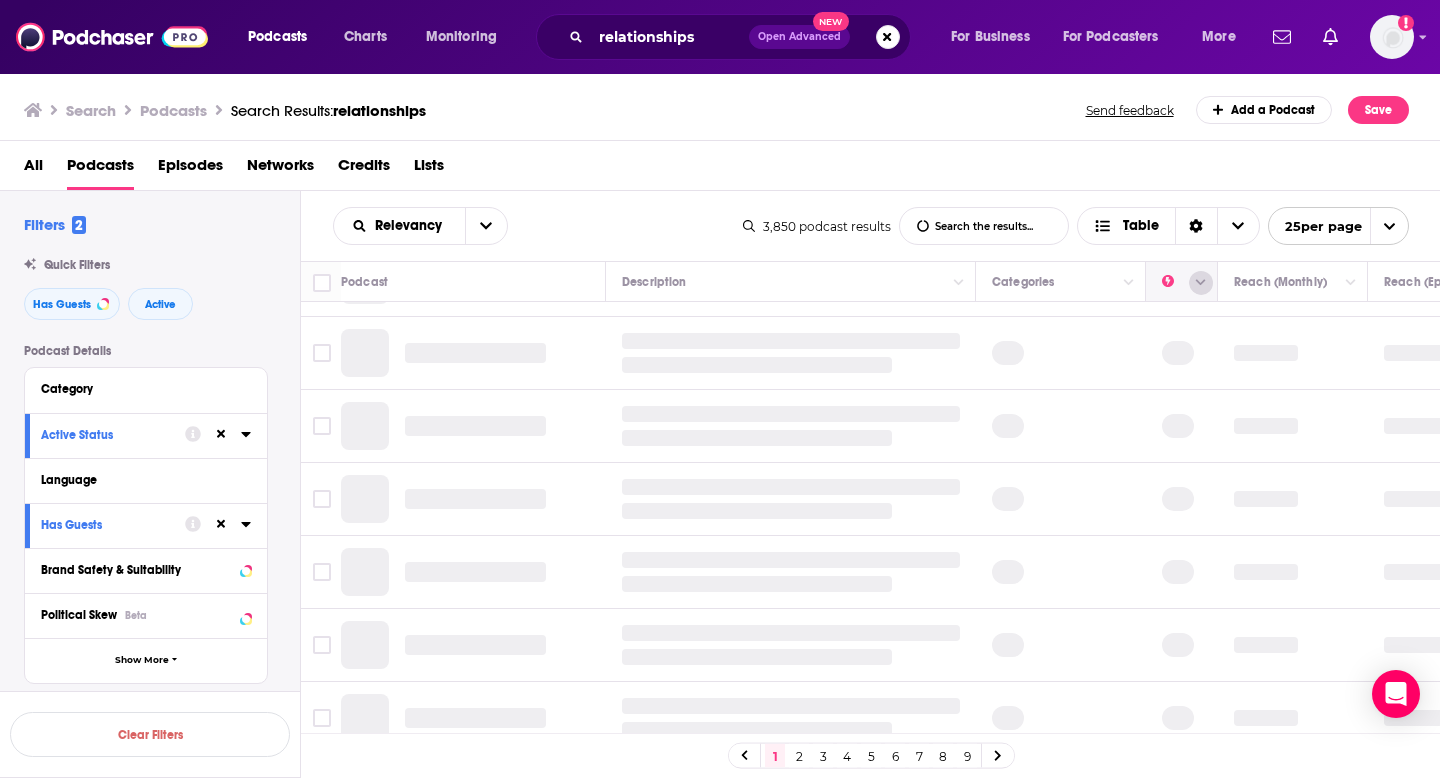 click at bounding box center (1201, 283) 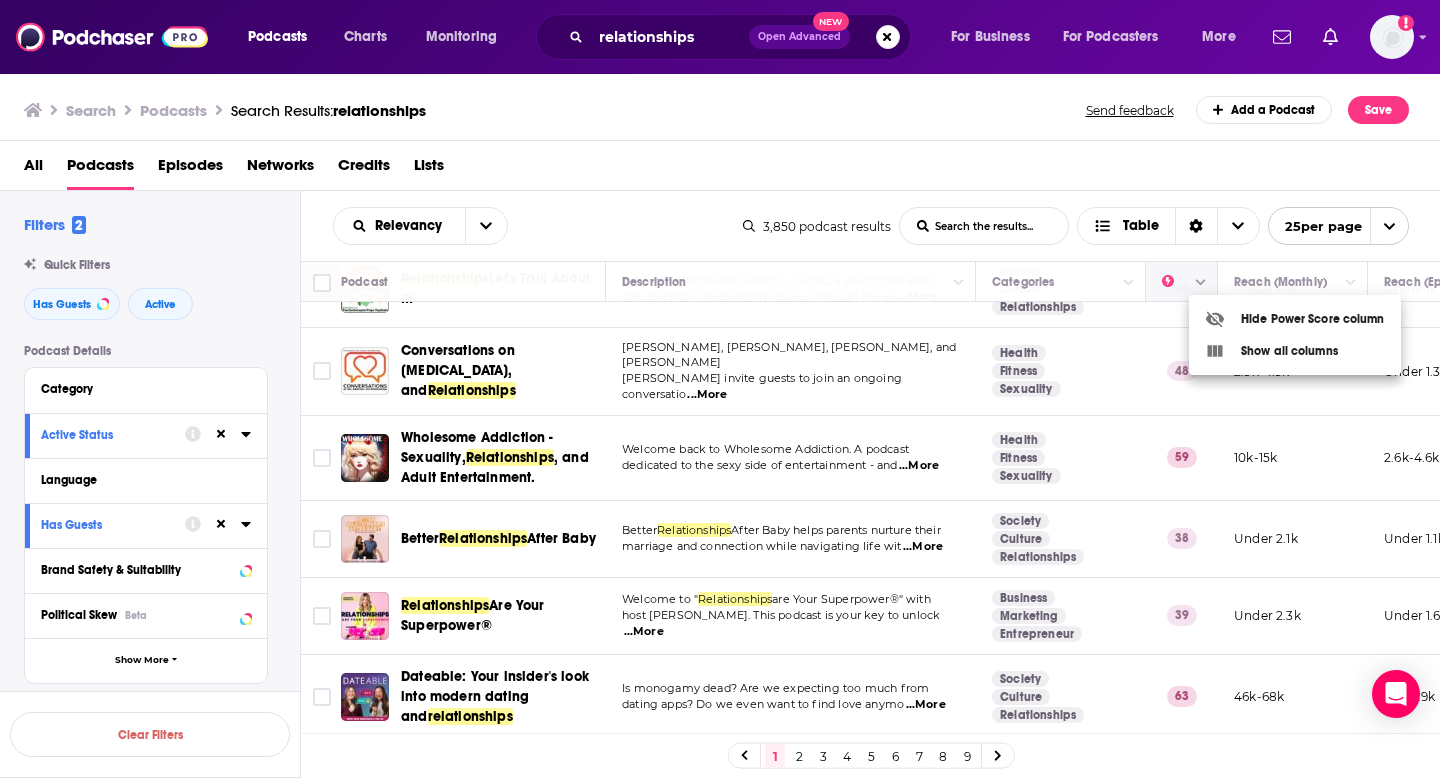 click at bounding box center (720, 389) 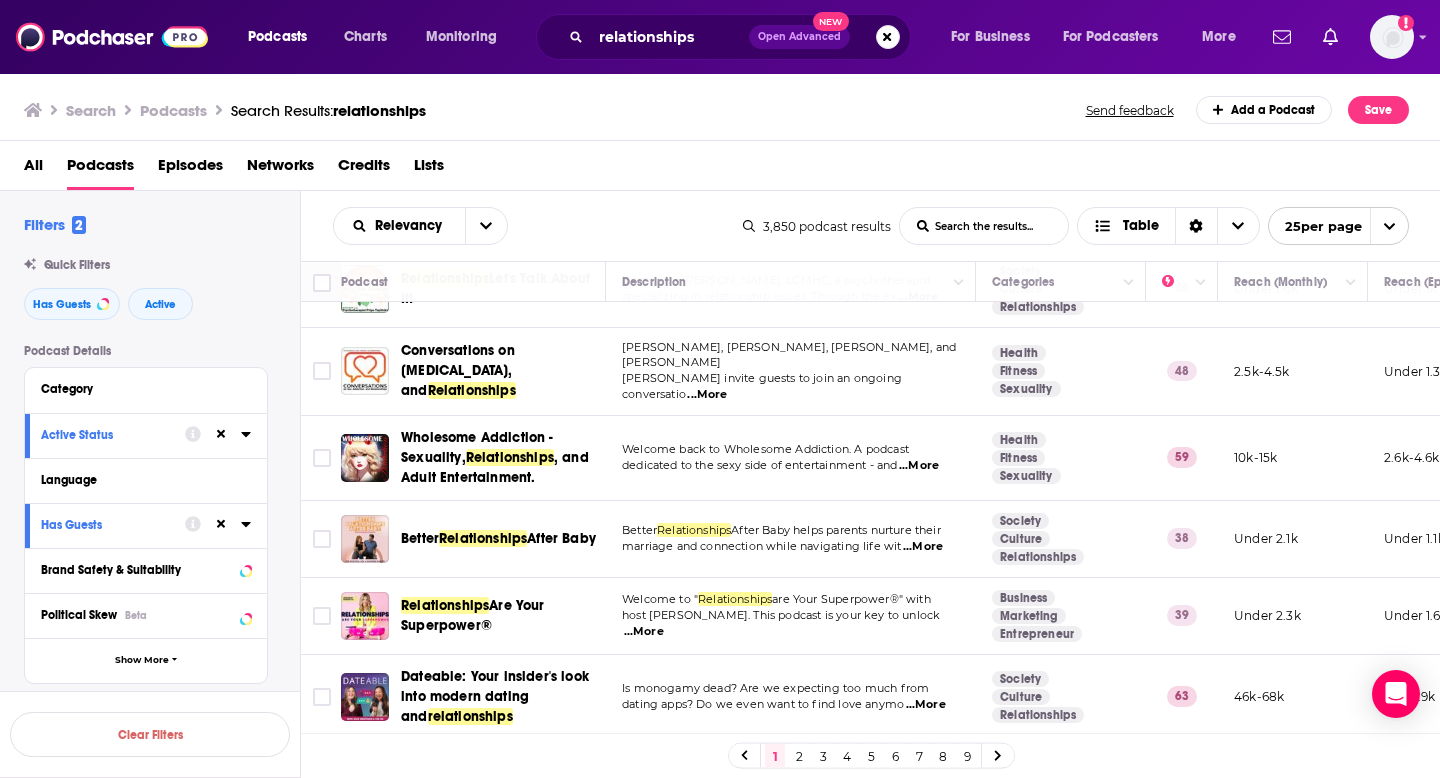 scroll, scrollTop: 1212, scrollLeft: 0, axis: vertical 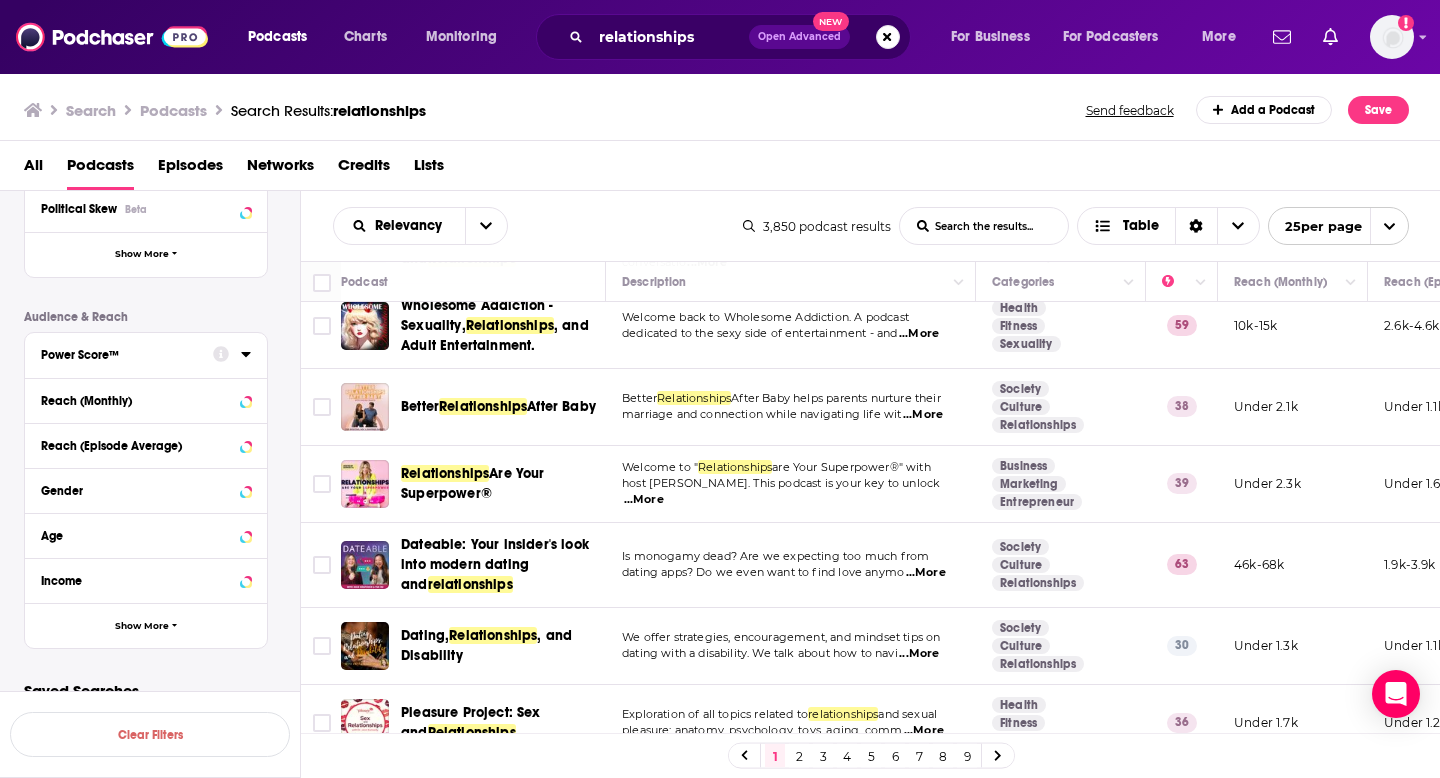 click on "Power Score™" at bounding box center (120, 355) 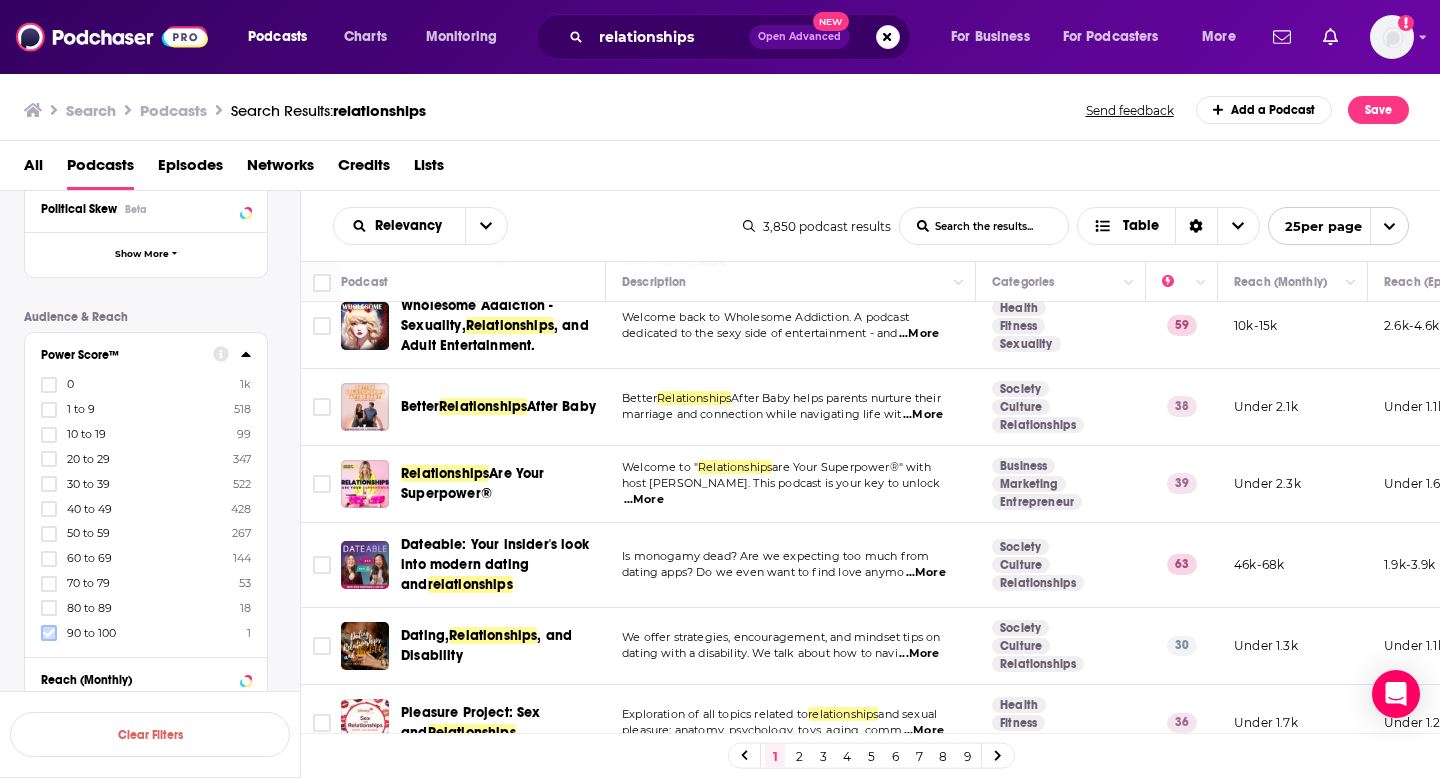 click 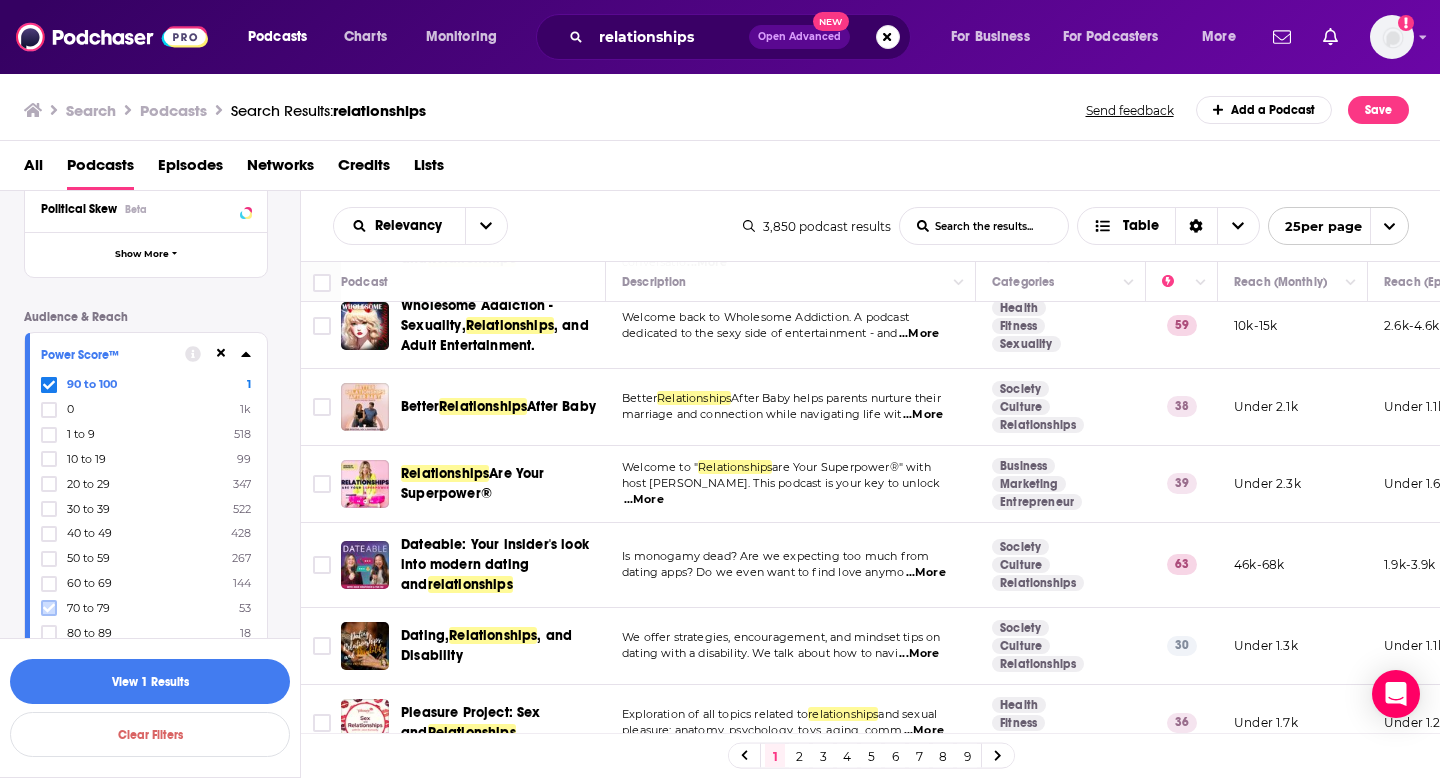 click 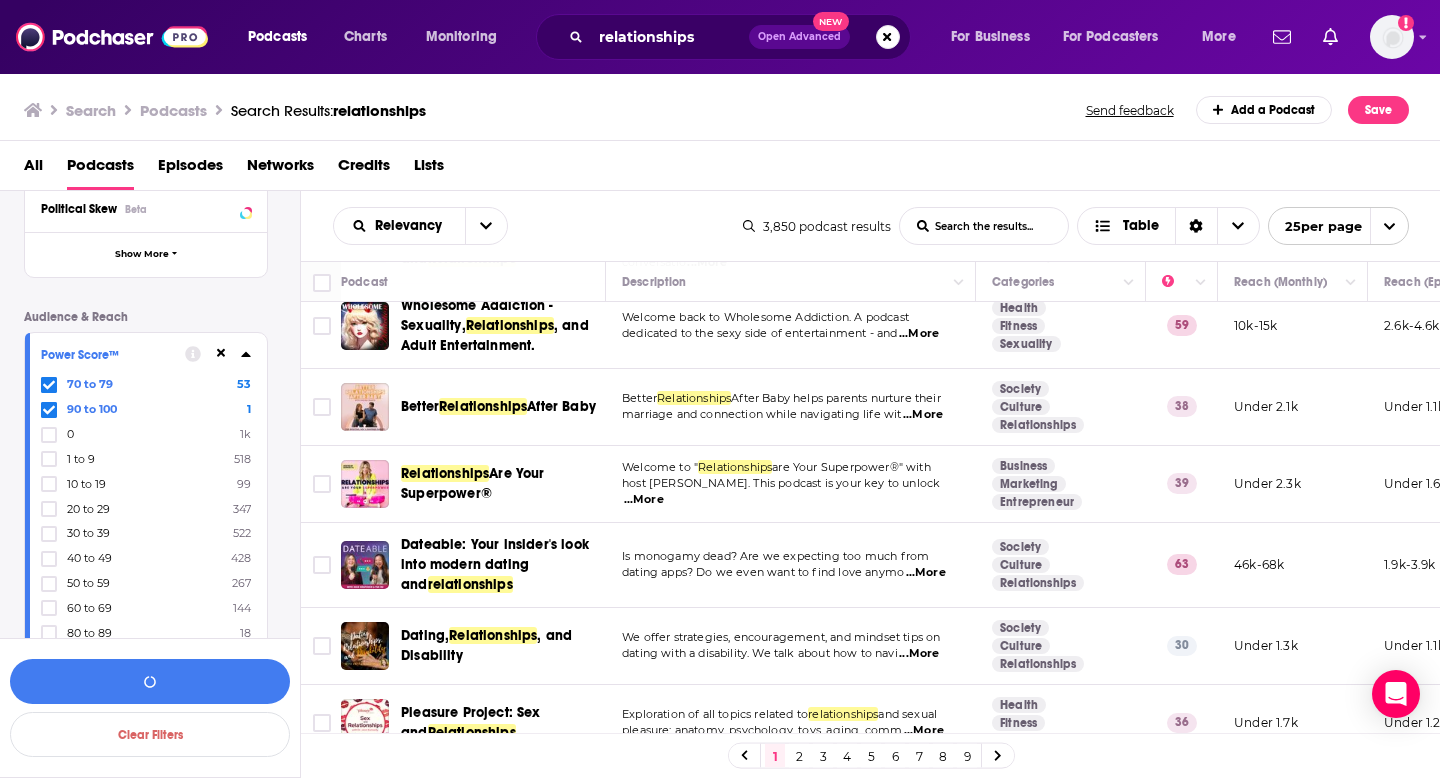 scroll, scrollTop: 474, scrollLeft: 0, axis: vertical 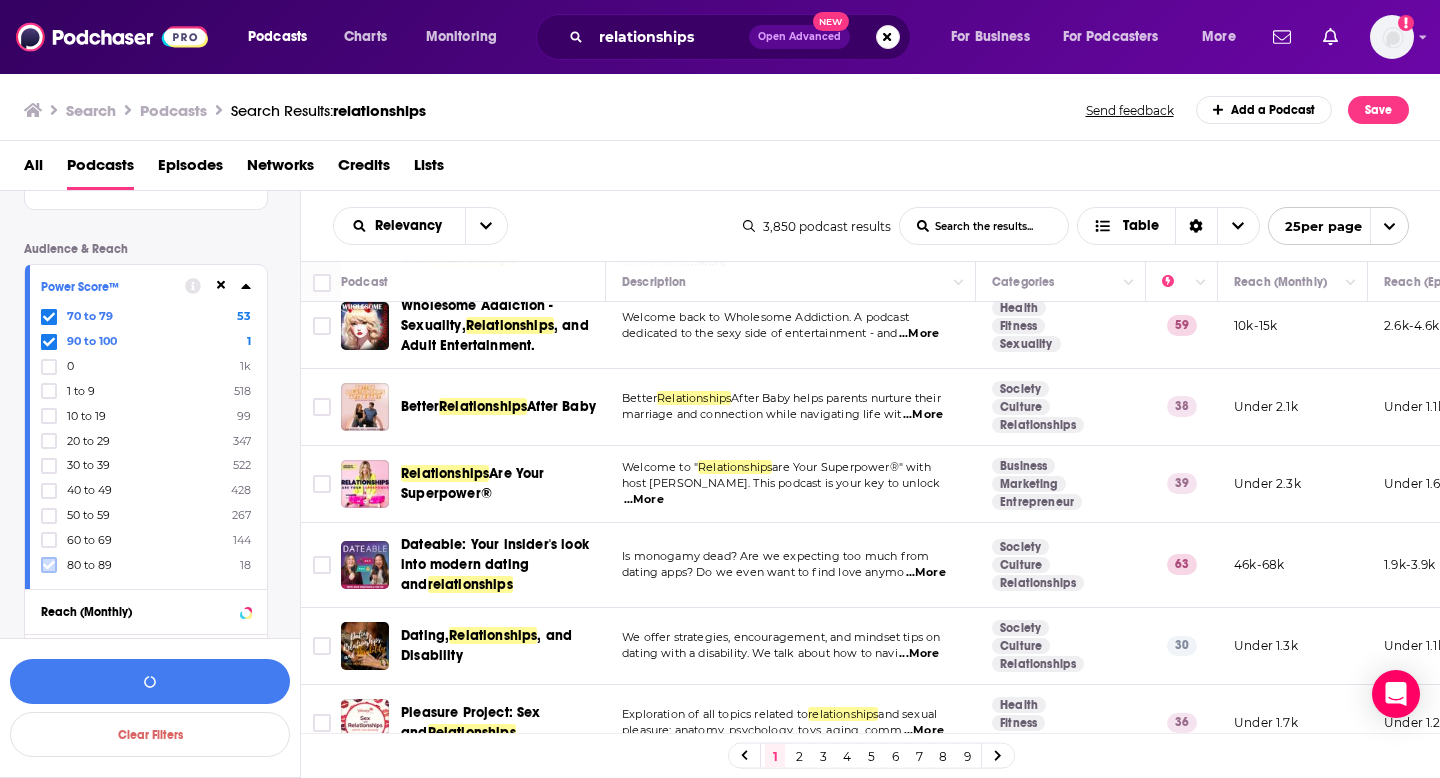 click 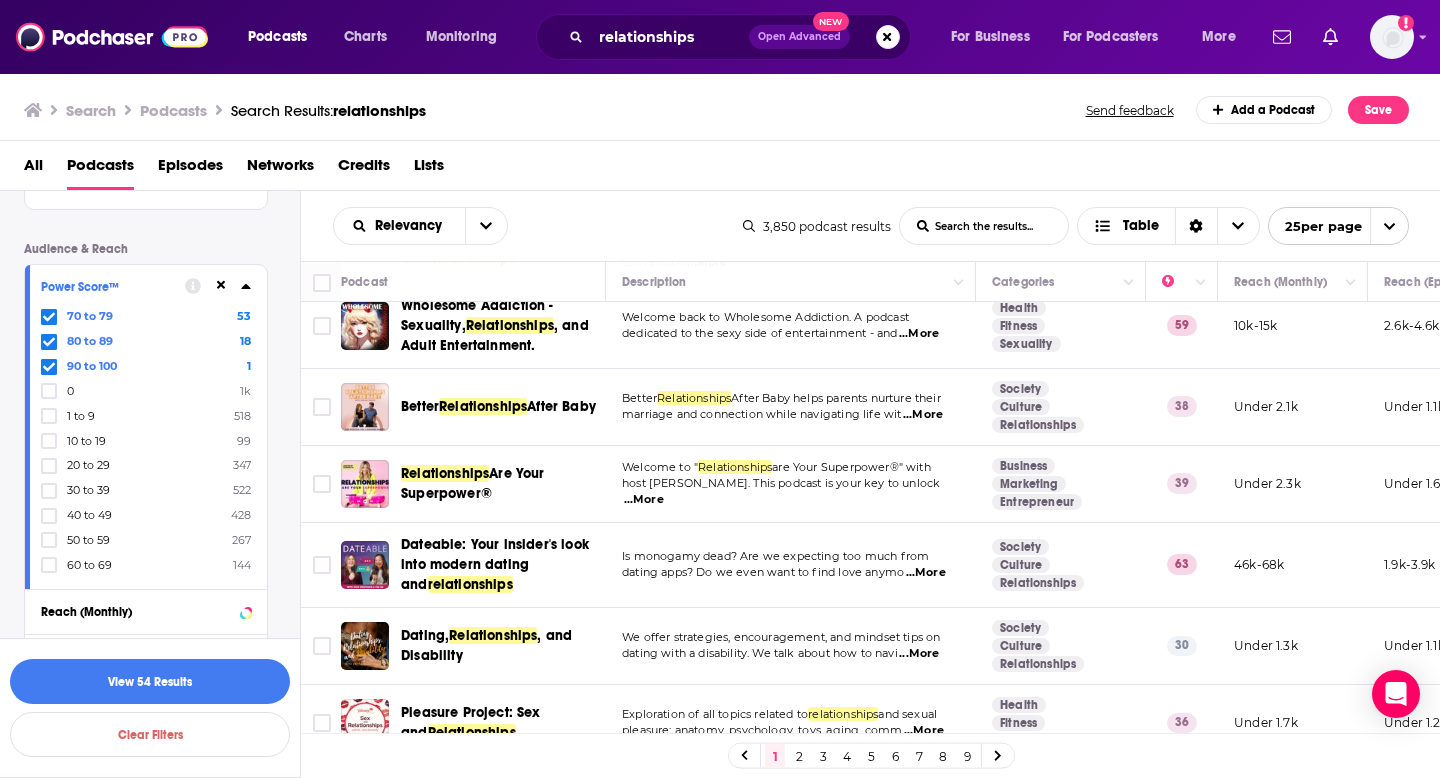 click on "70 to 79 53 80 to 89 18 90 to 100 1 0 1k 1 to 9 518 10 to 19 99 20 to 29 347 30 to 39 522 40 to 49 428 50 to 59 267 60 to 69 144" at bounding box center [146, 440] 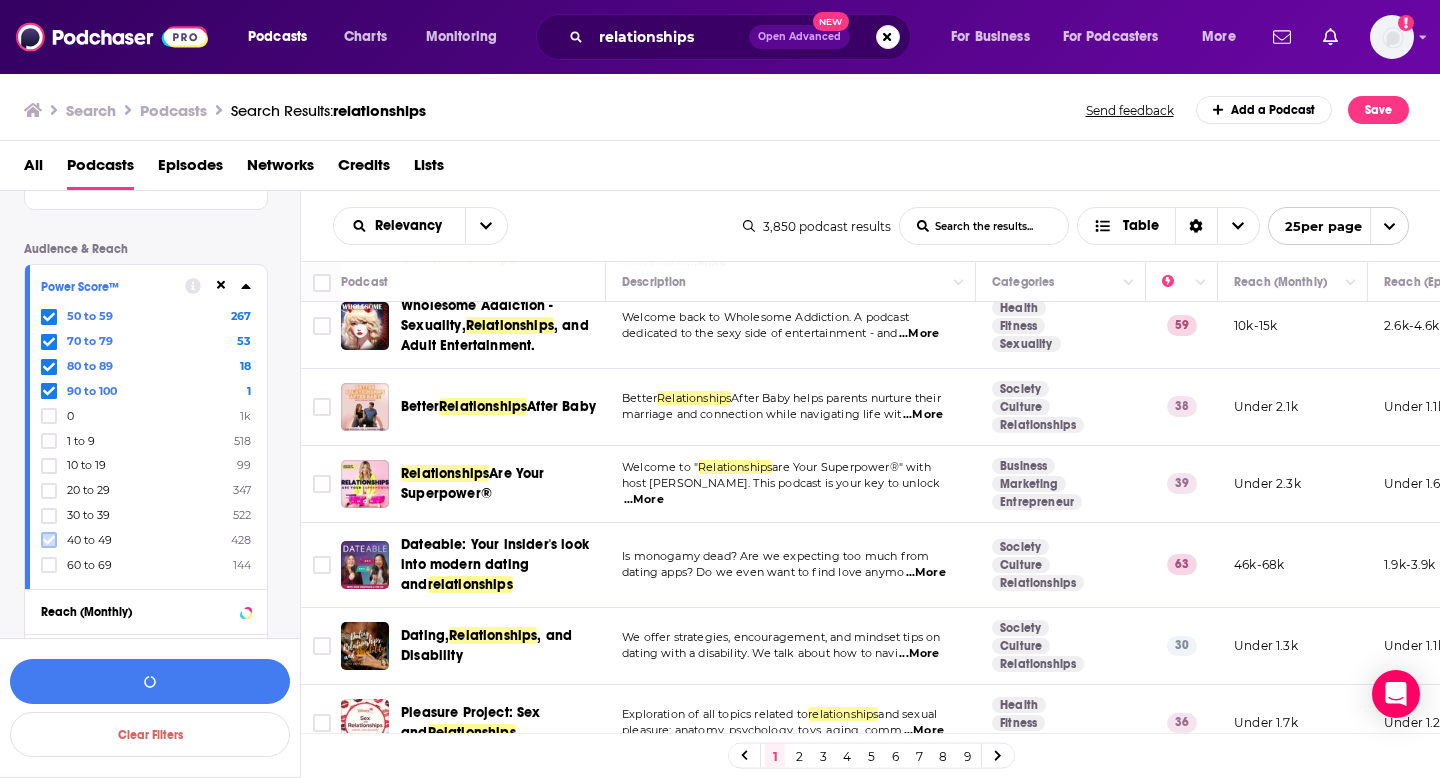 click 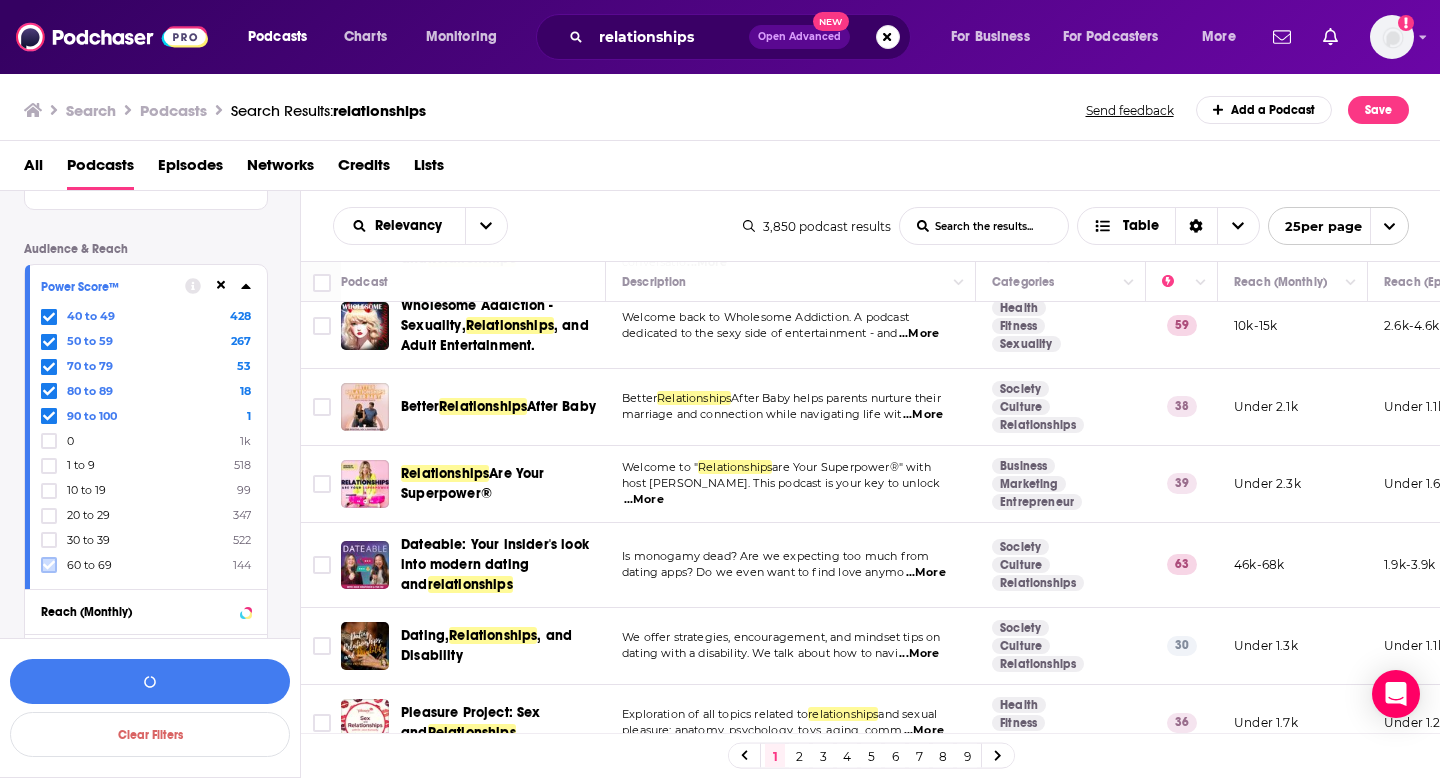 click 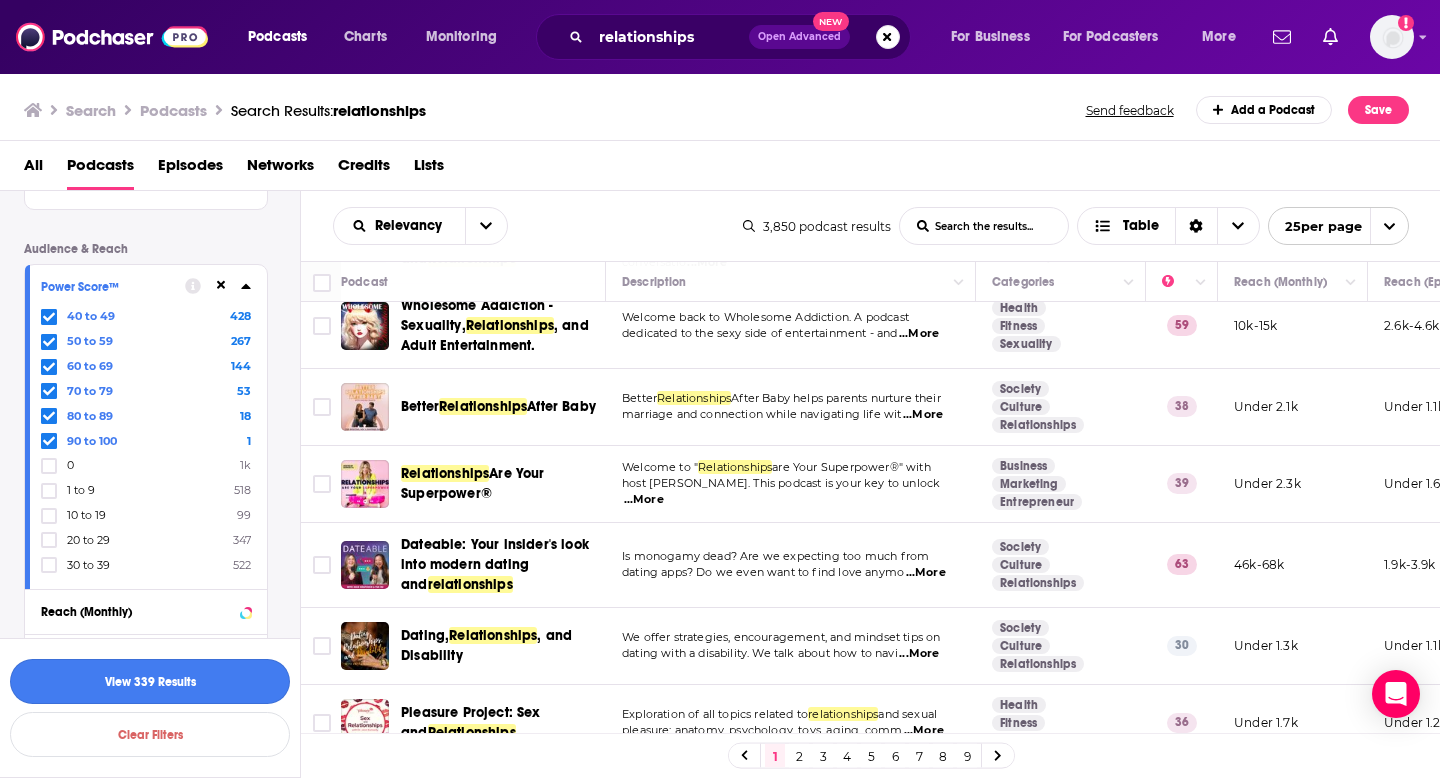 click on "View 339 Results" at bounding box center [150, 681] 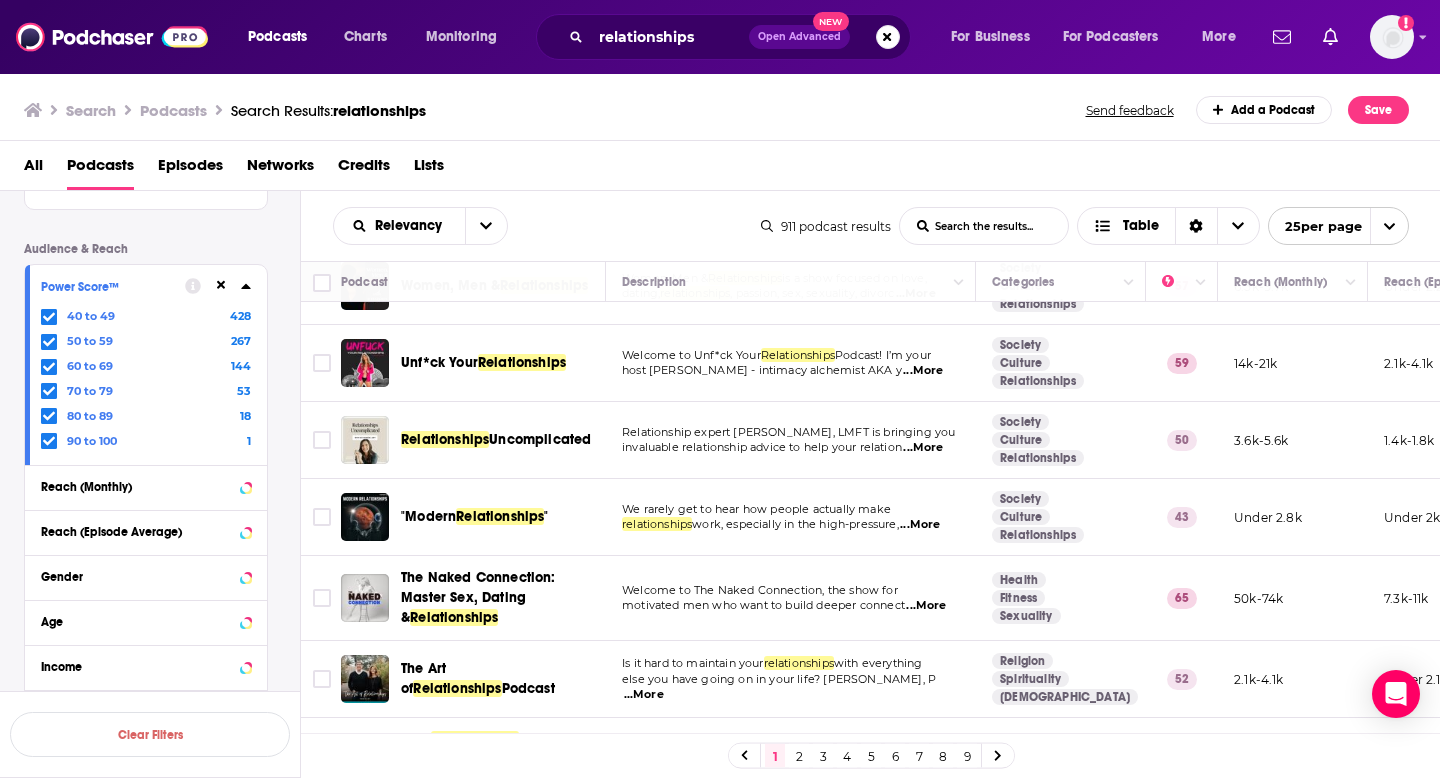 scroll, scrollTop: 209, scrollLeft: 0, axis: vertical 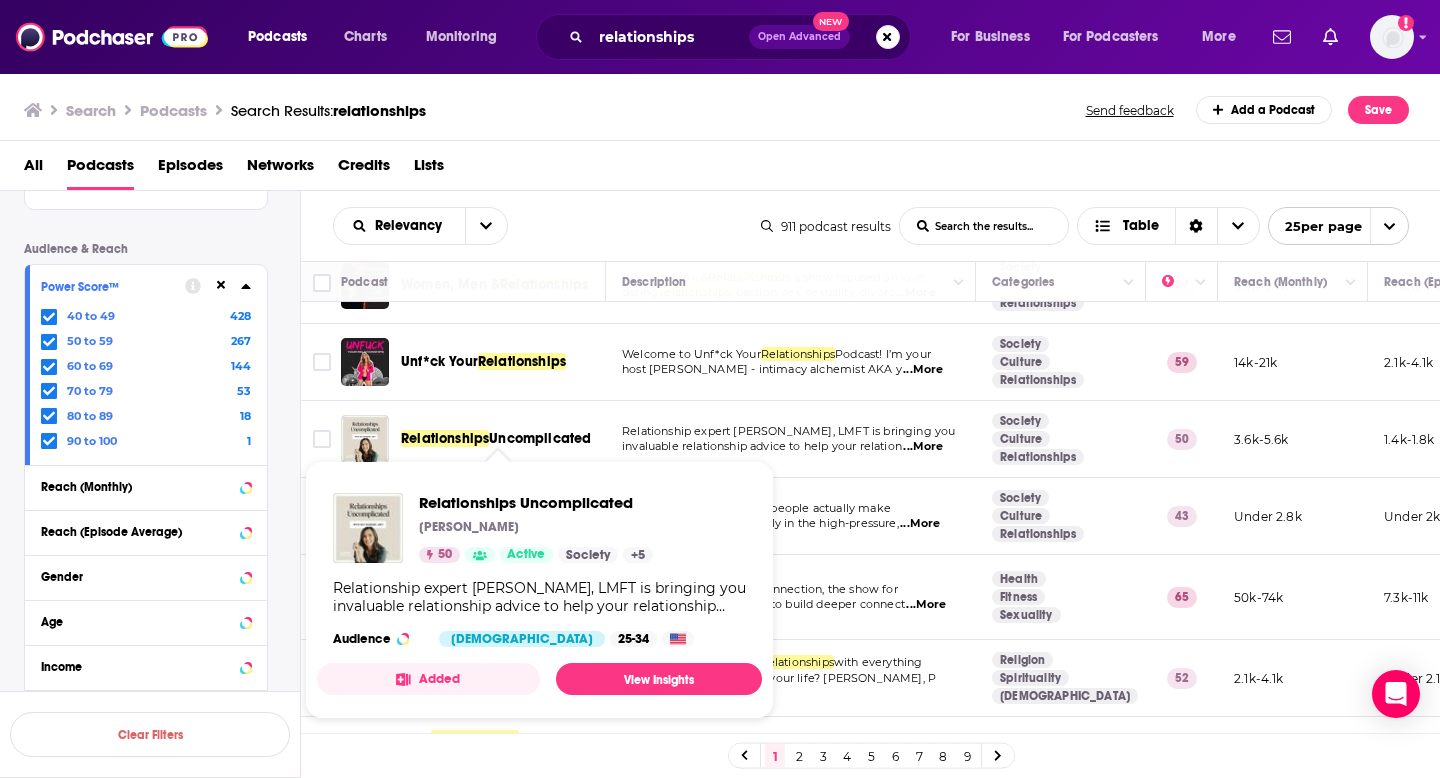click on "Relationship expert Idit Sharoni, LMFT is bringing you" at bounding box center (788, 431) 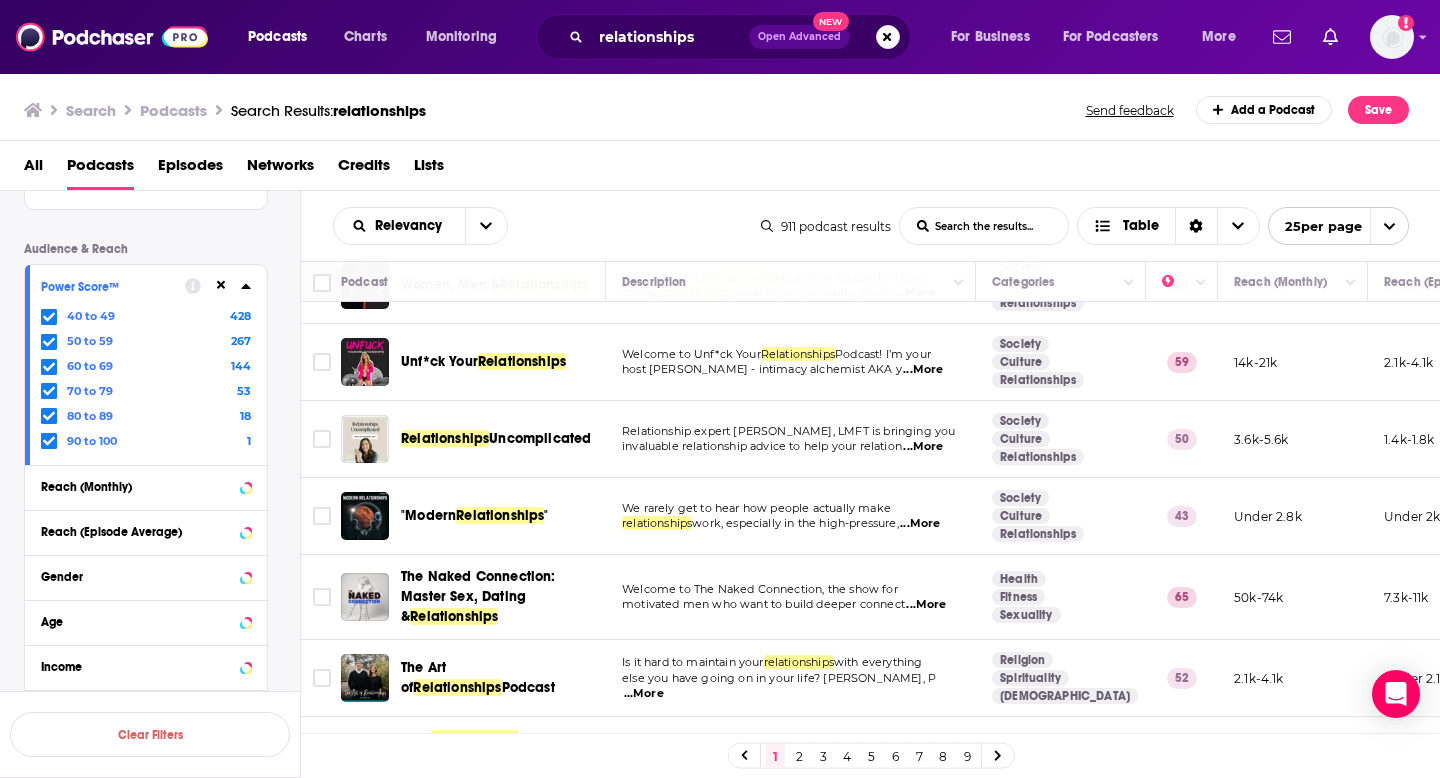click on "Relationship expert Idit Sharoni, LMFT is bringing you" at bounding box center (788, 431) 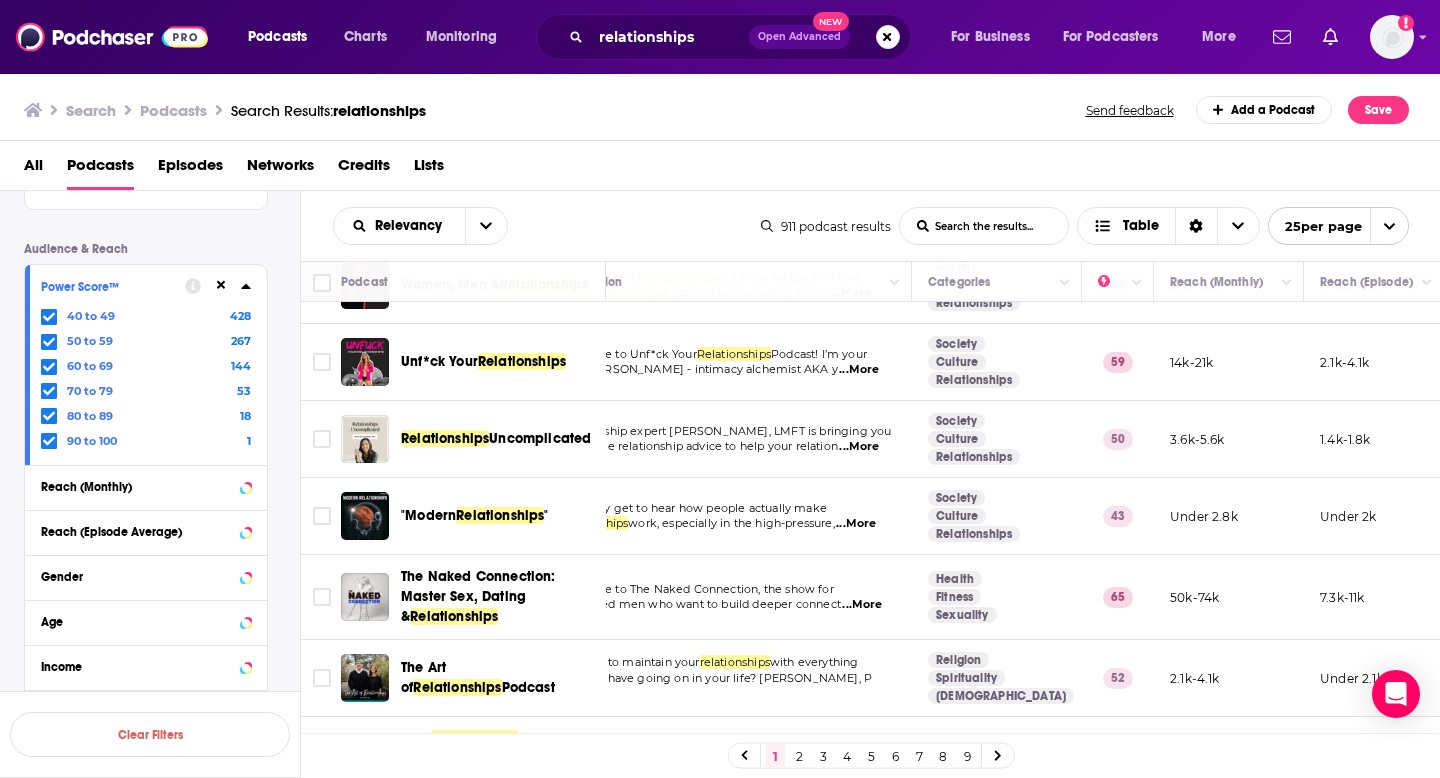 scroll, scrollTop: 209, scrollLeft: 0, axis: vertical 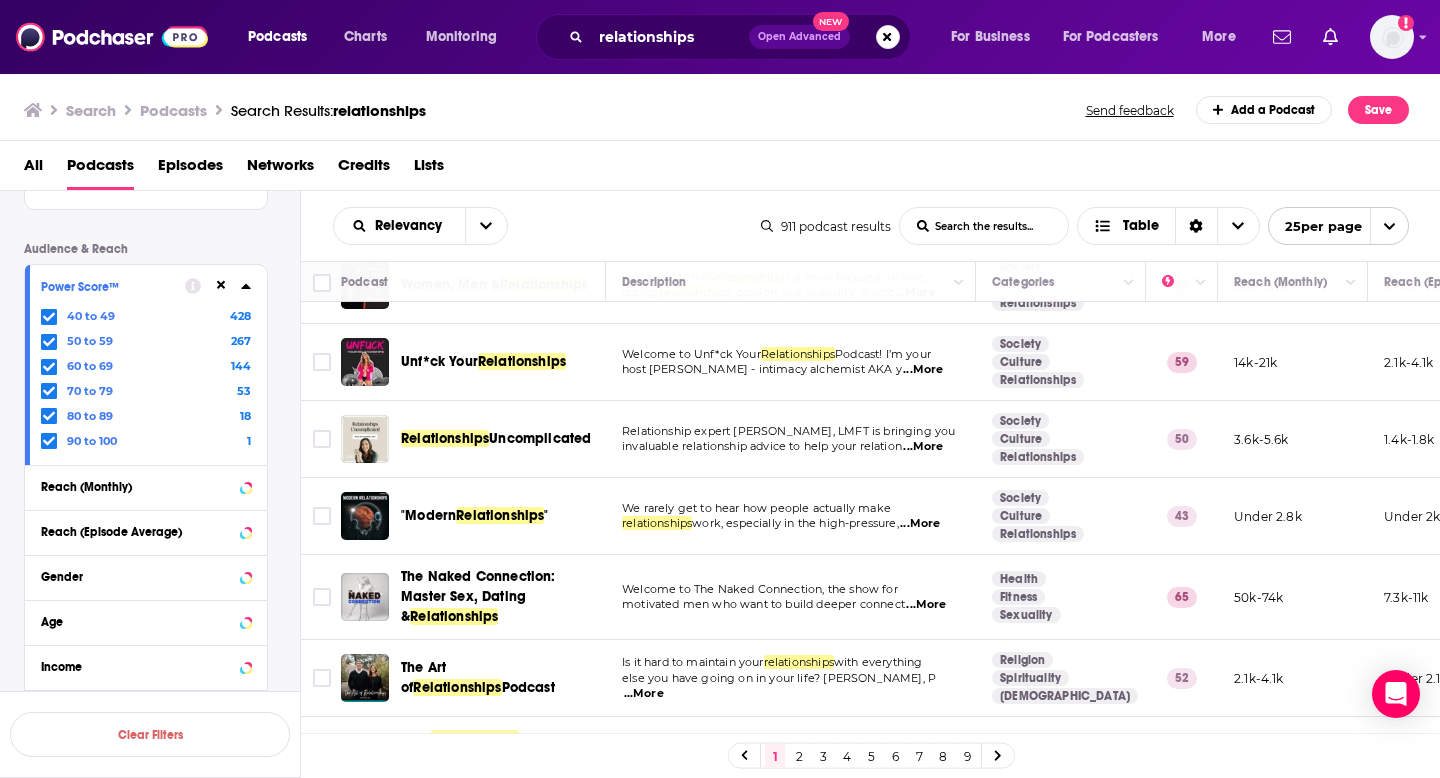 click on "We rarely get to hear how people actually make relationships  work, especially in the high-pressure,  ...More" at bounding box center (791, 516) 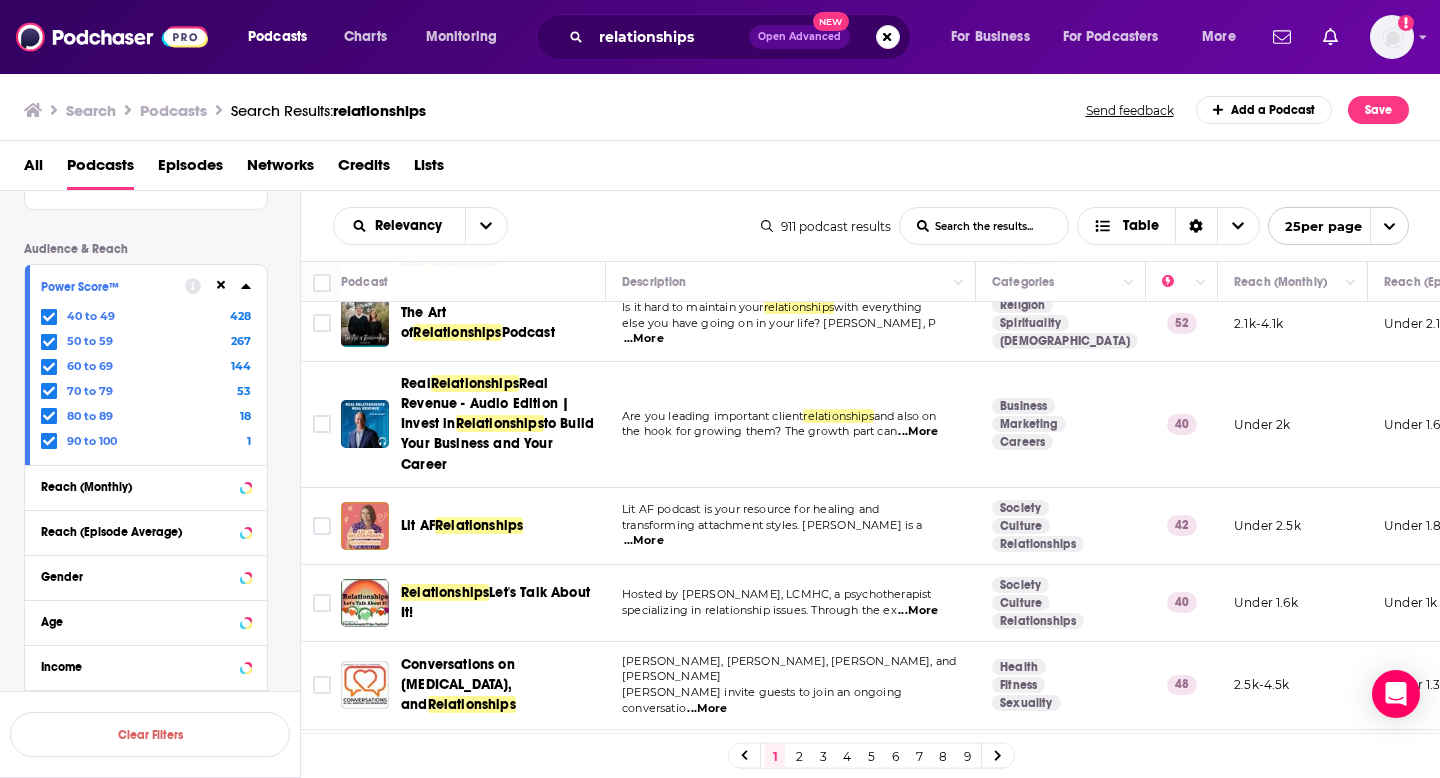 scroll, scrollTop: 569, scrollLeft: 0, axis: vertical 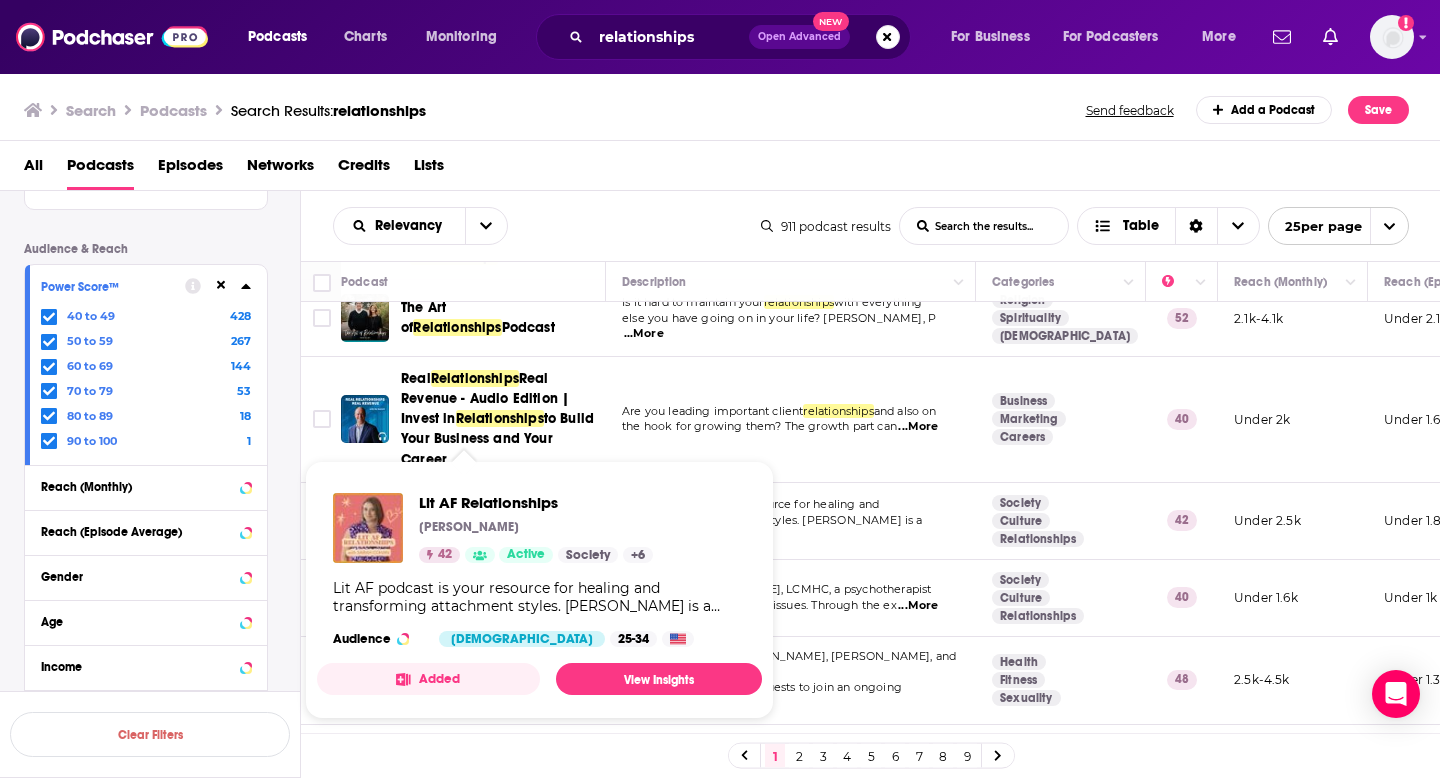 click on "Lit AF podcast is your resource for healing and" at bounding box center [750, 504] 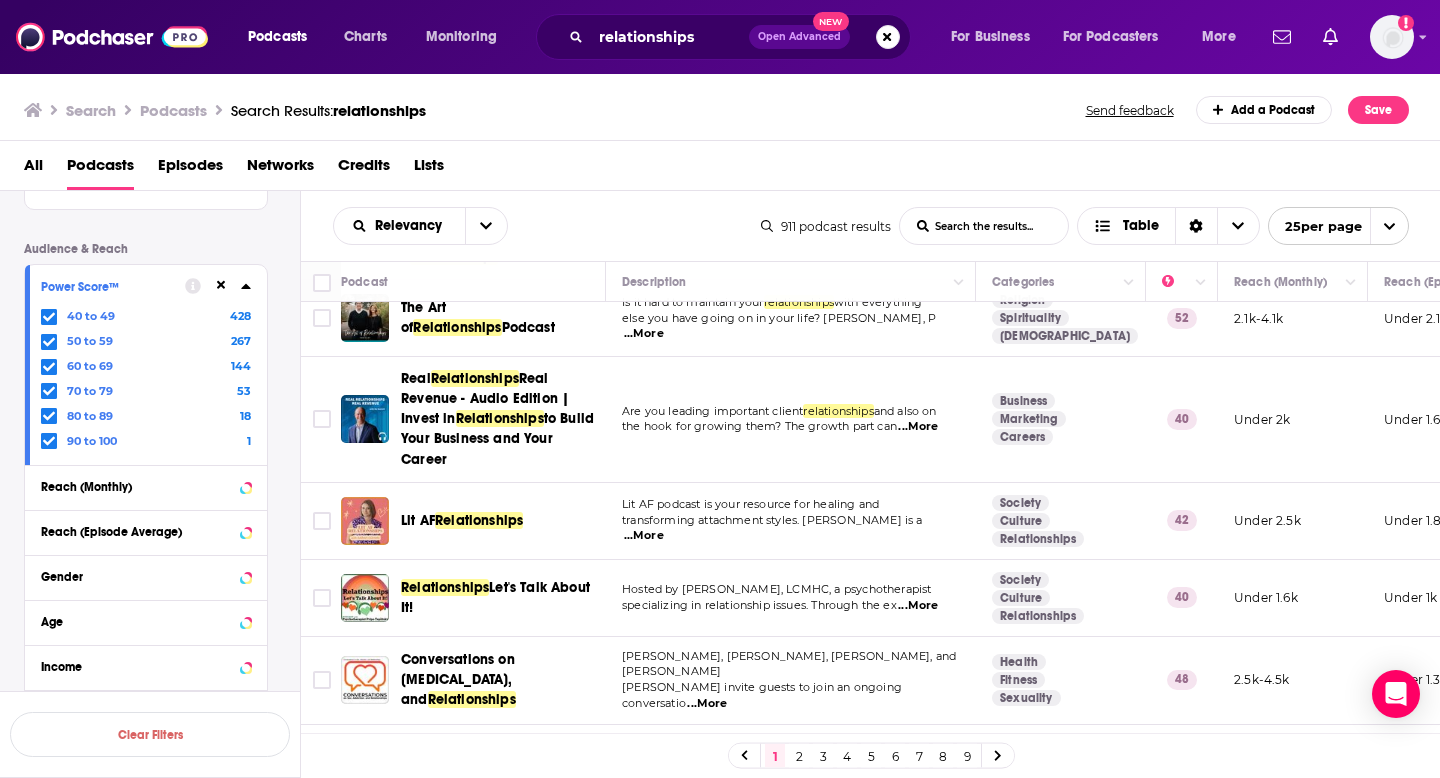 click on "transforming attachment styles. Sarah Cohan is a   ...More" at bounding box center (790, 529) 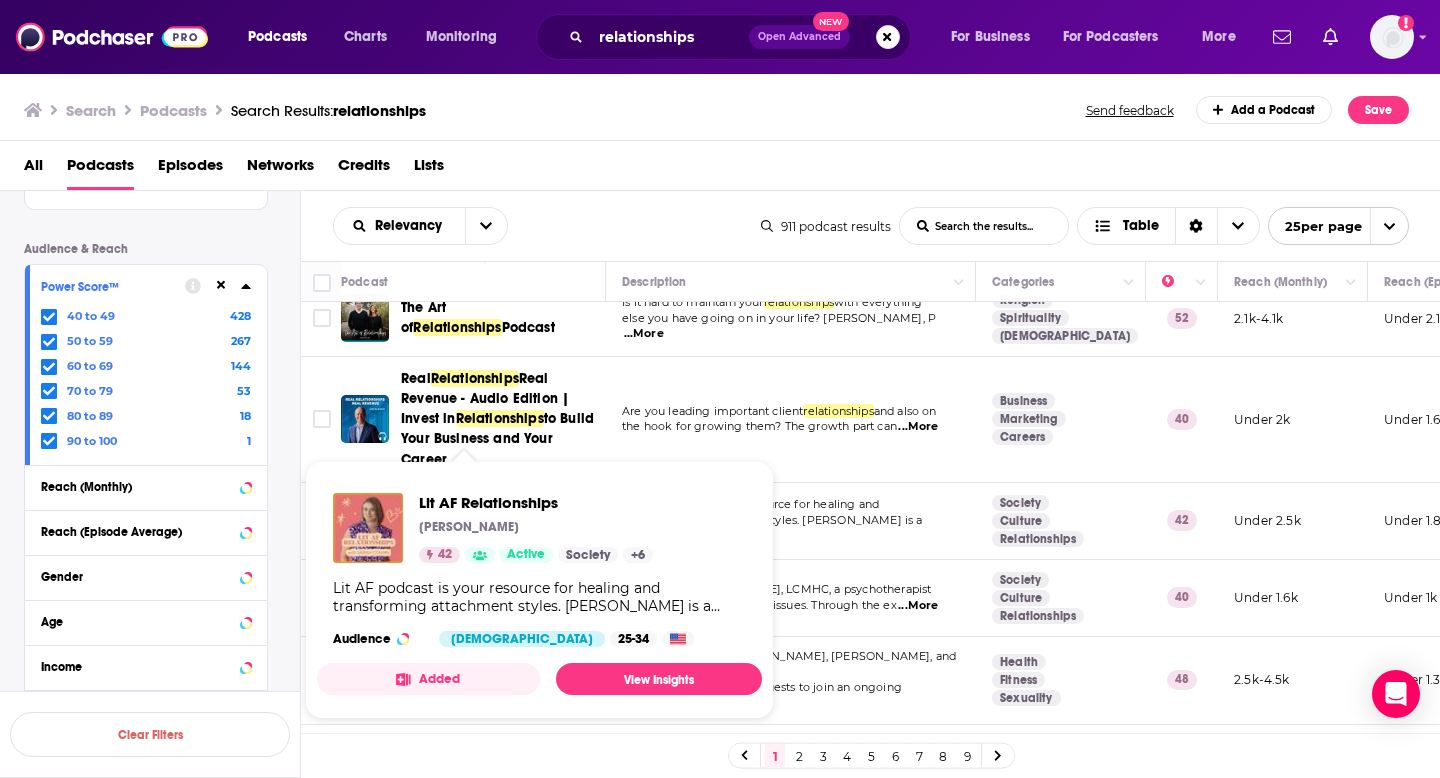 click on "transforming attachment styles. Sarah Cohan is a" at bounding box center (772, 520) 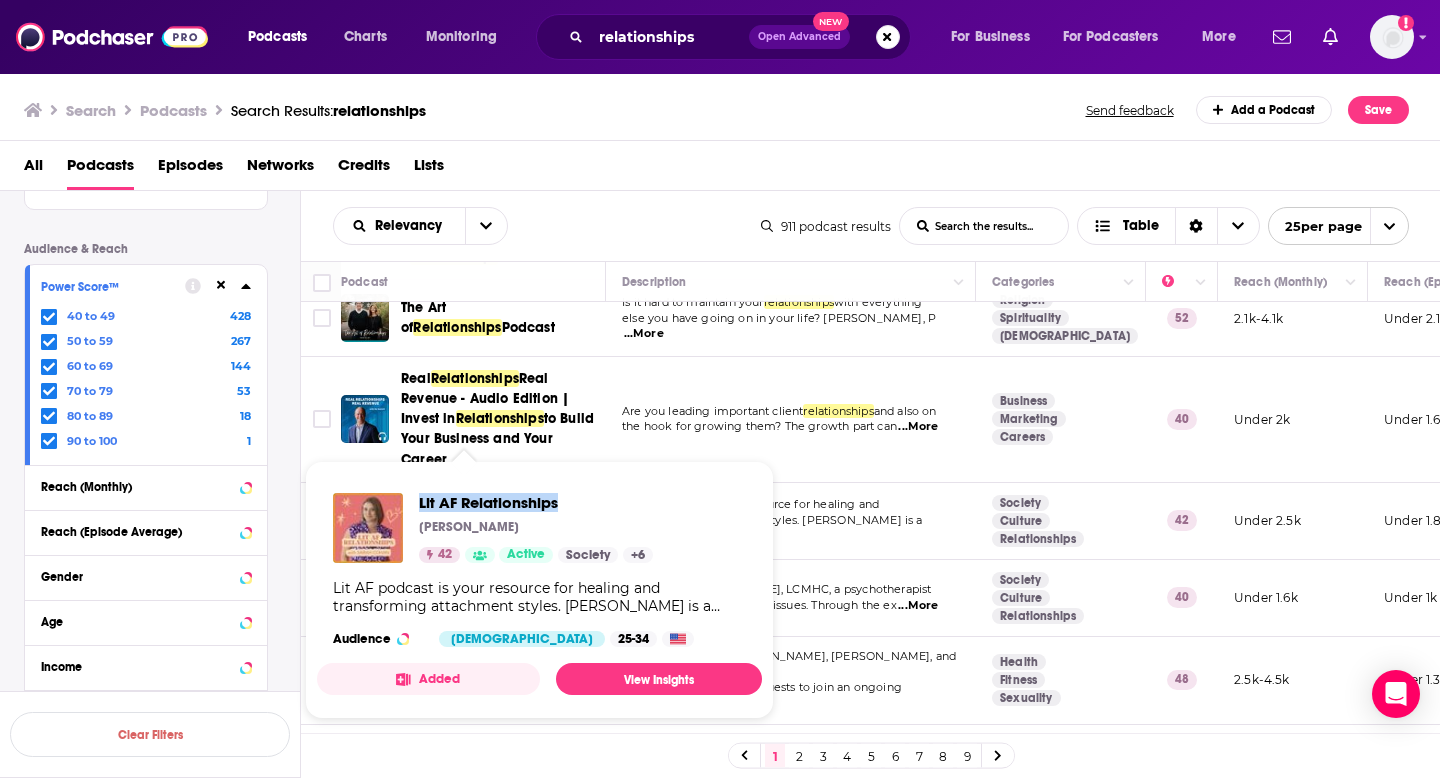 click on "Lit AF podcast is your resource for healing and transforming attachment styles. Sarah Cohan is a   ...More" at bounding box center [791, 521] 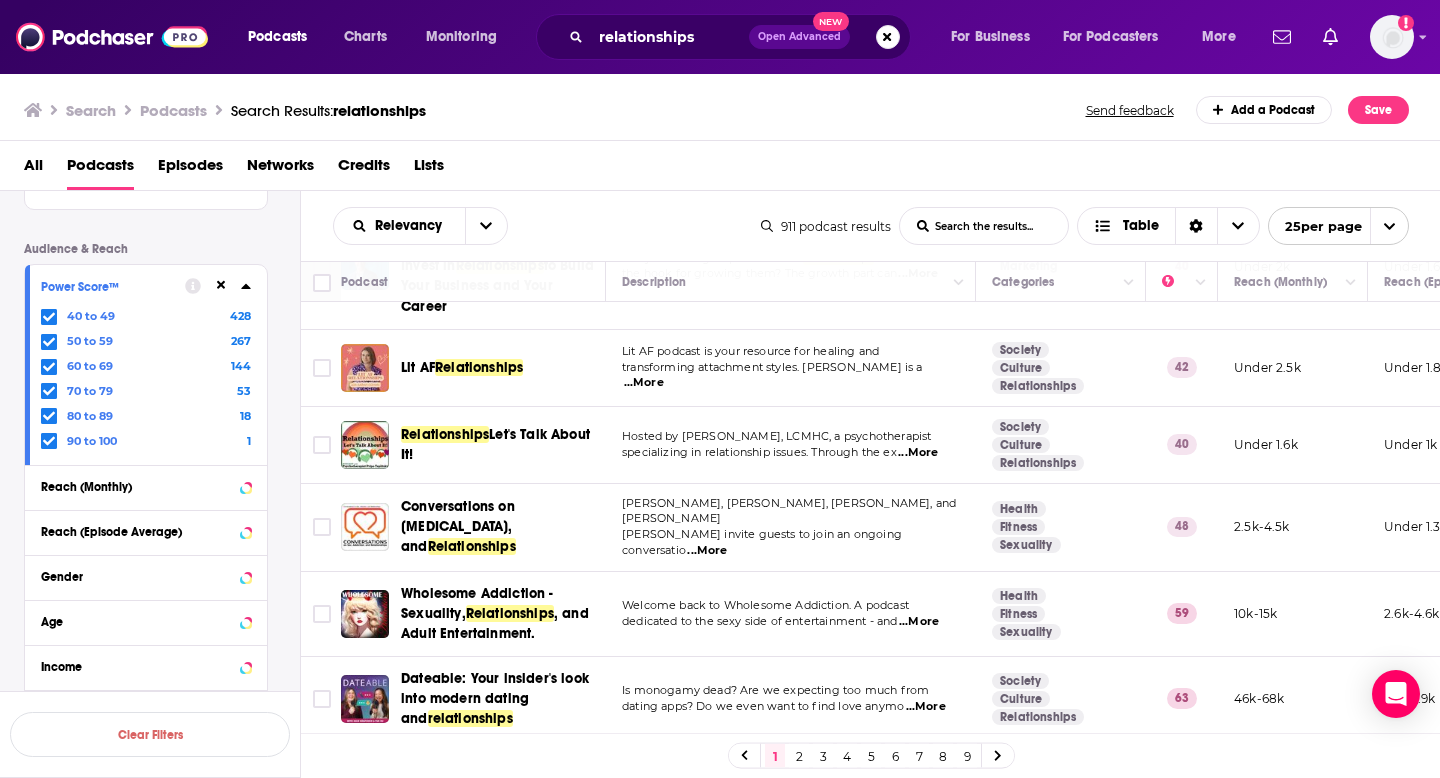 scroll, scrollTop: 729, scrollLeft: 0, axis: vertical 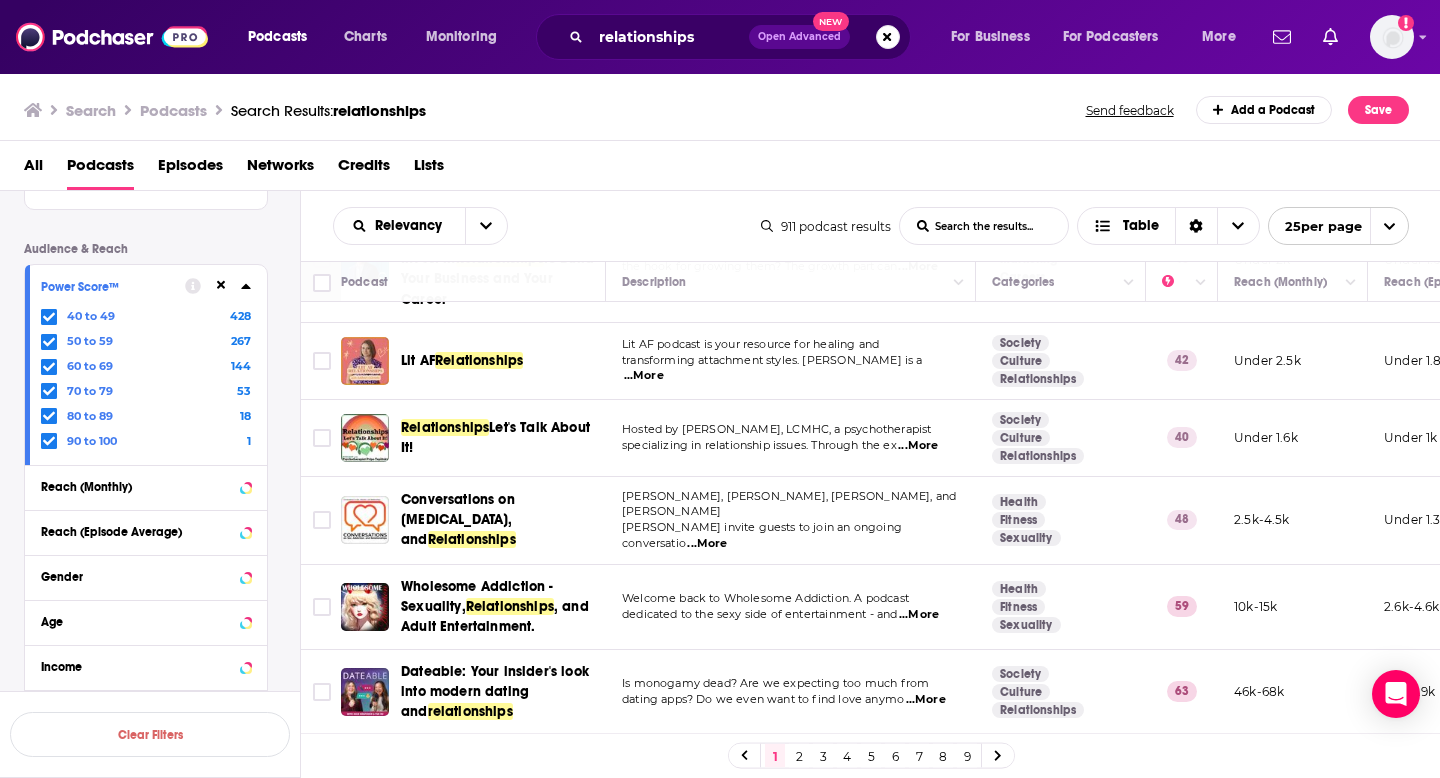 click on "Wendy Conquest, Dan Drake, Jeanne Vattuone, and Tim" at bounding box center (789, 504) 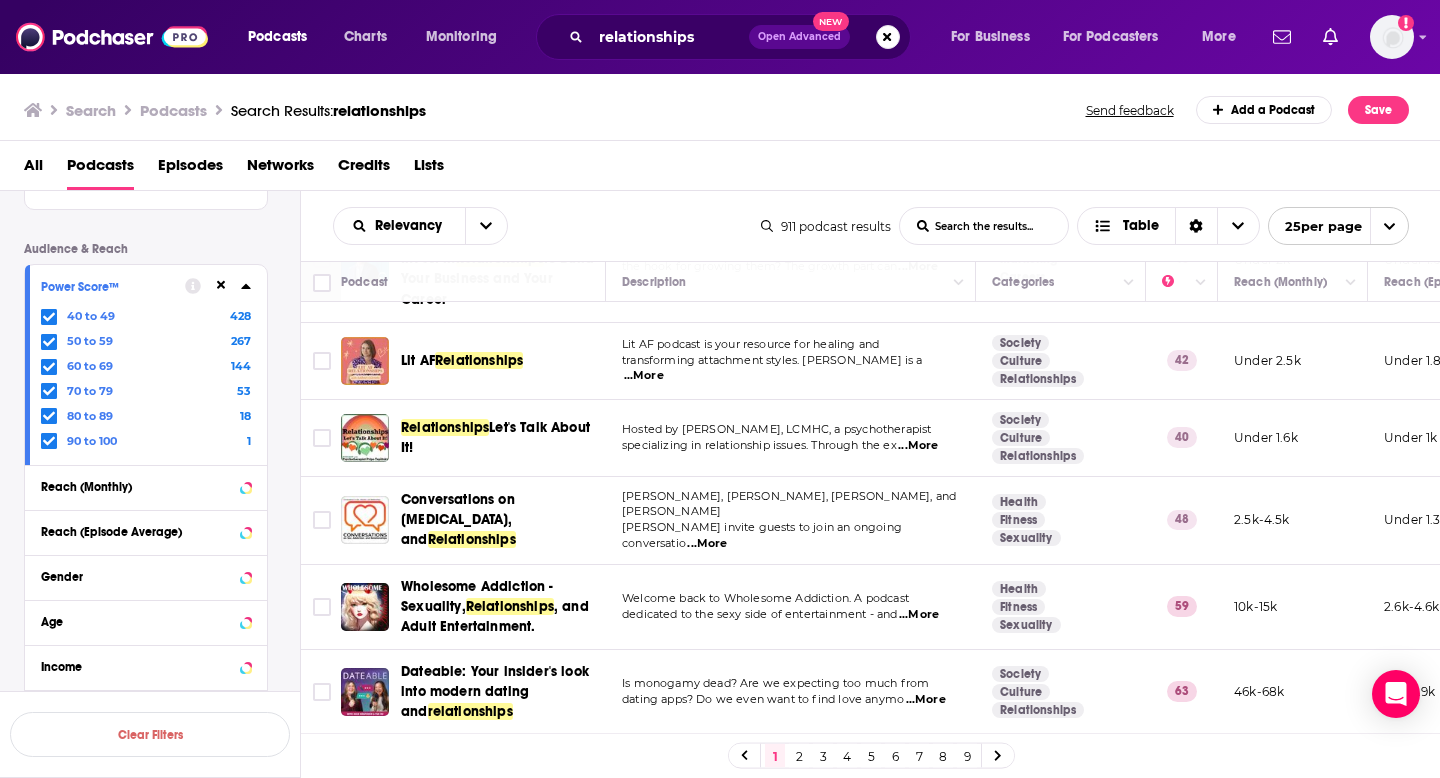 click on "...More" at bounding box center (707, 544) 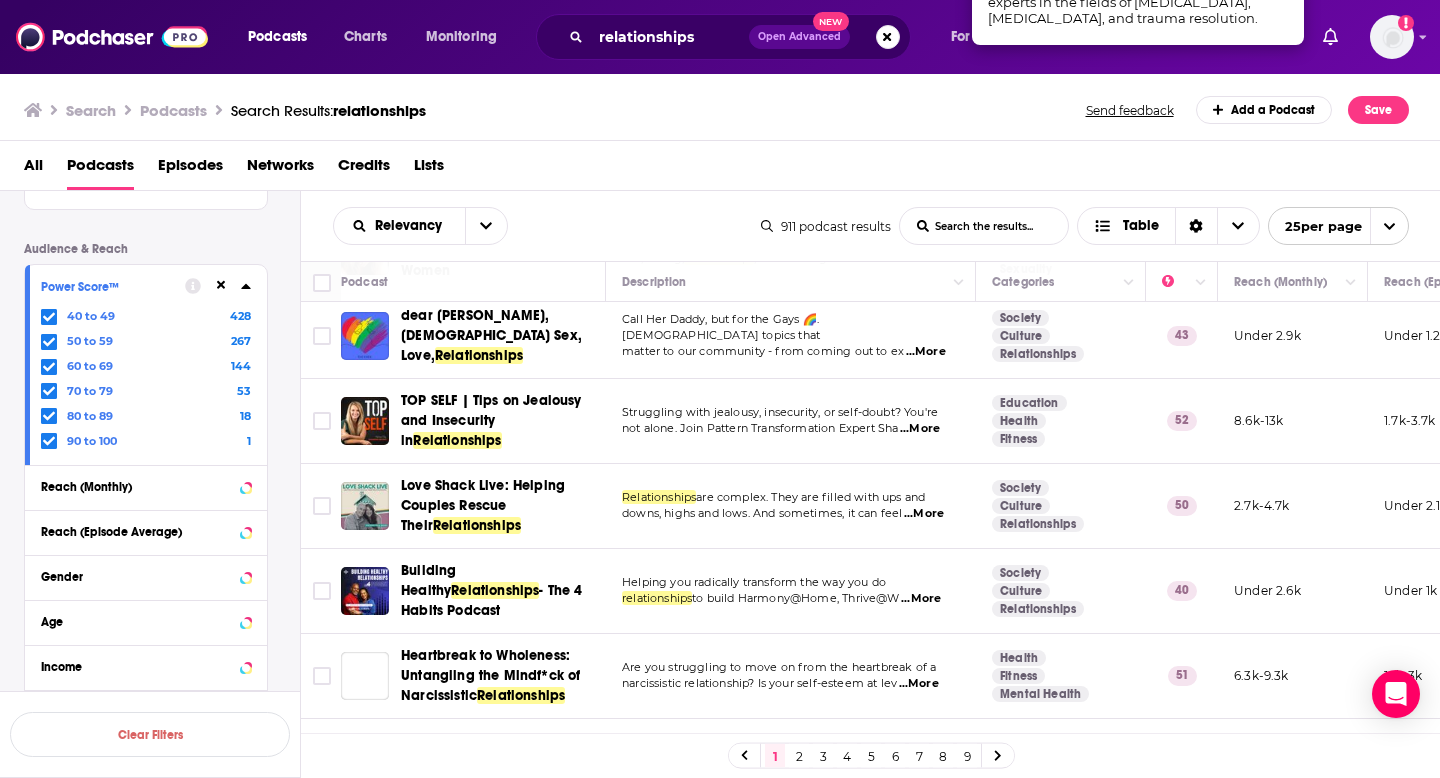 scroll, scrollTop: 1370, scrollLeft: 0, axis: vertical 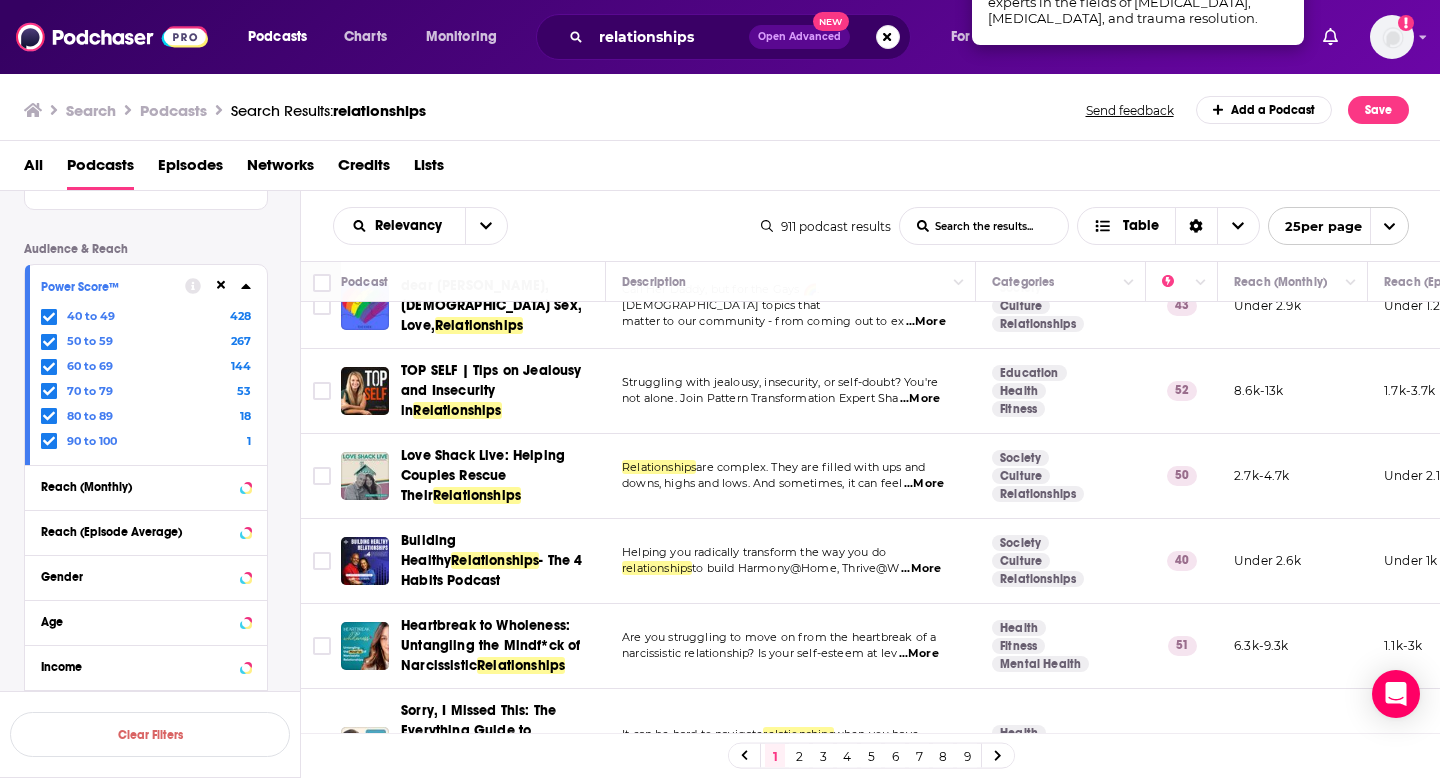 click on "Relationships  are complex. They are filled with ups and downs, highs and lows. And sometimes, it can feel  ...More" at bounding box center [791, 476] 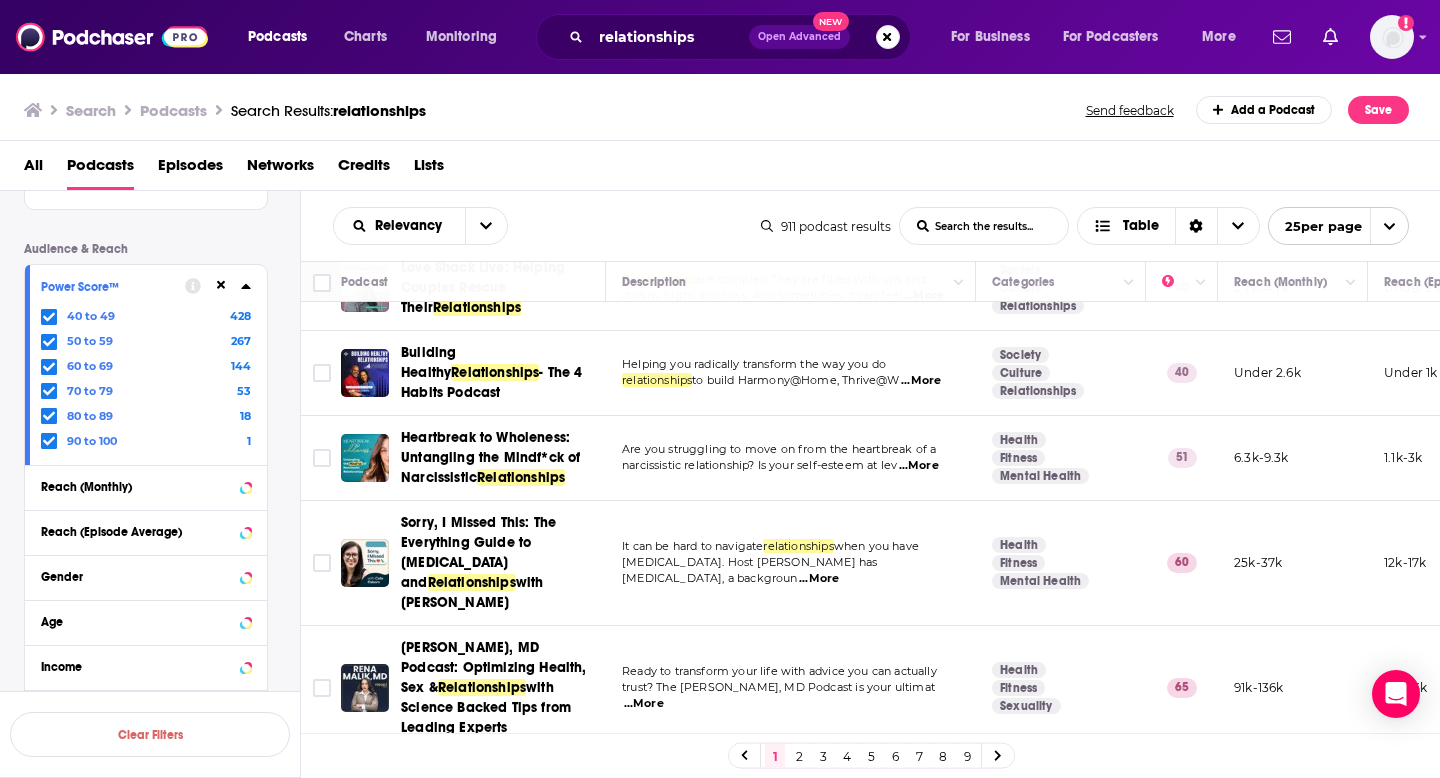 scroll, scrollTop: 1559, scrollLeft: 0, axis: vertical 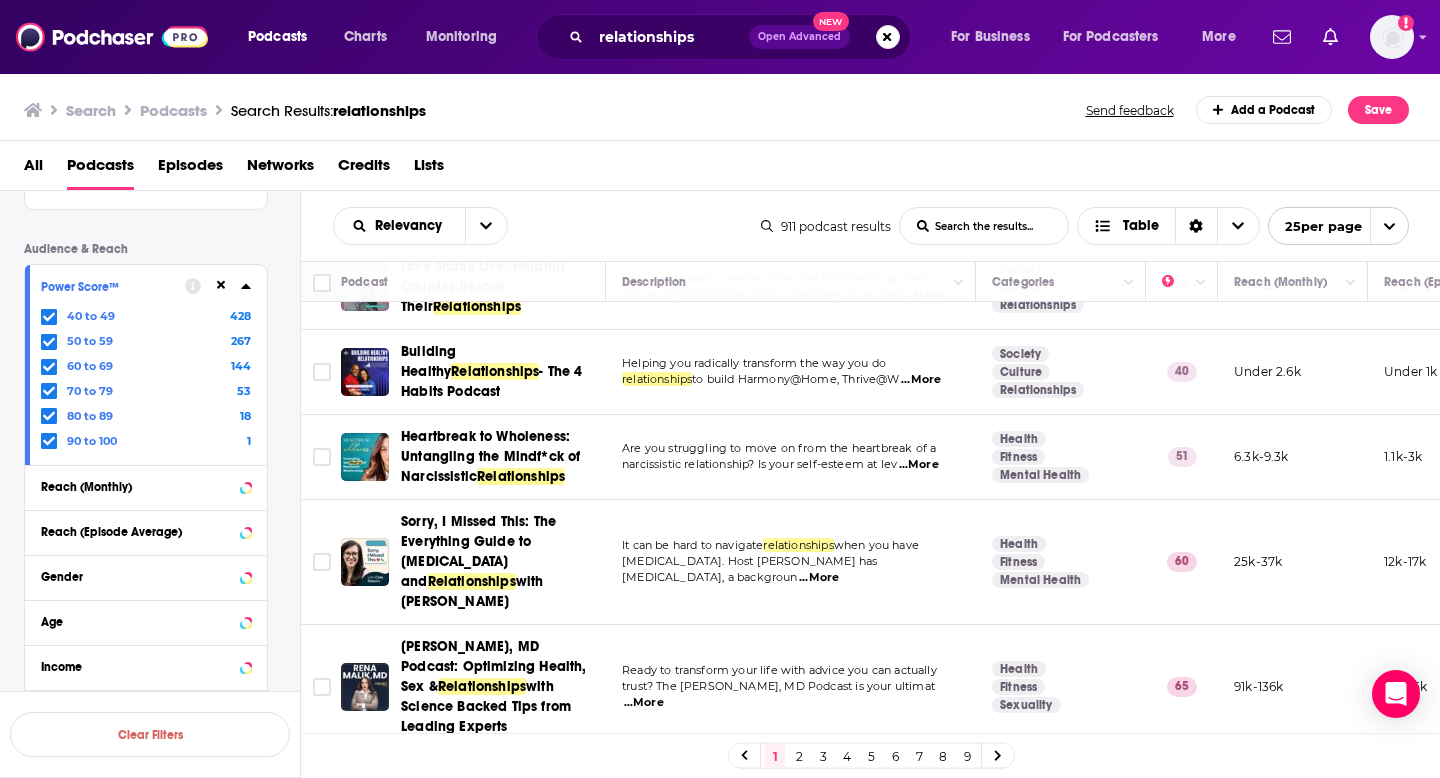 click on "...More" at bounding box center (921, 380) 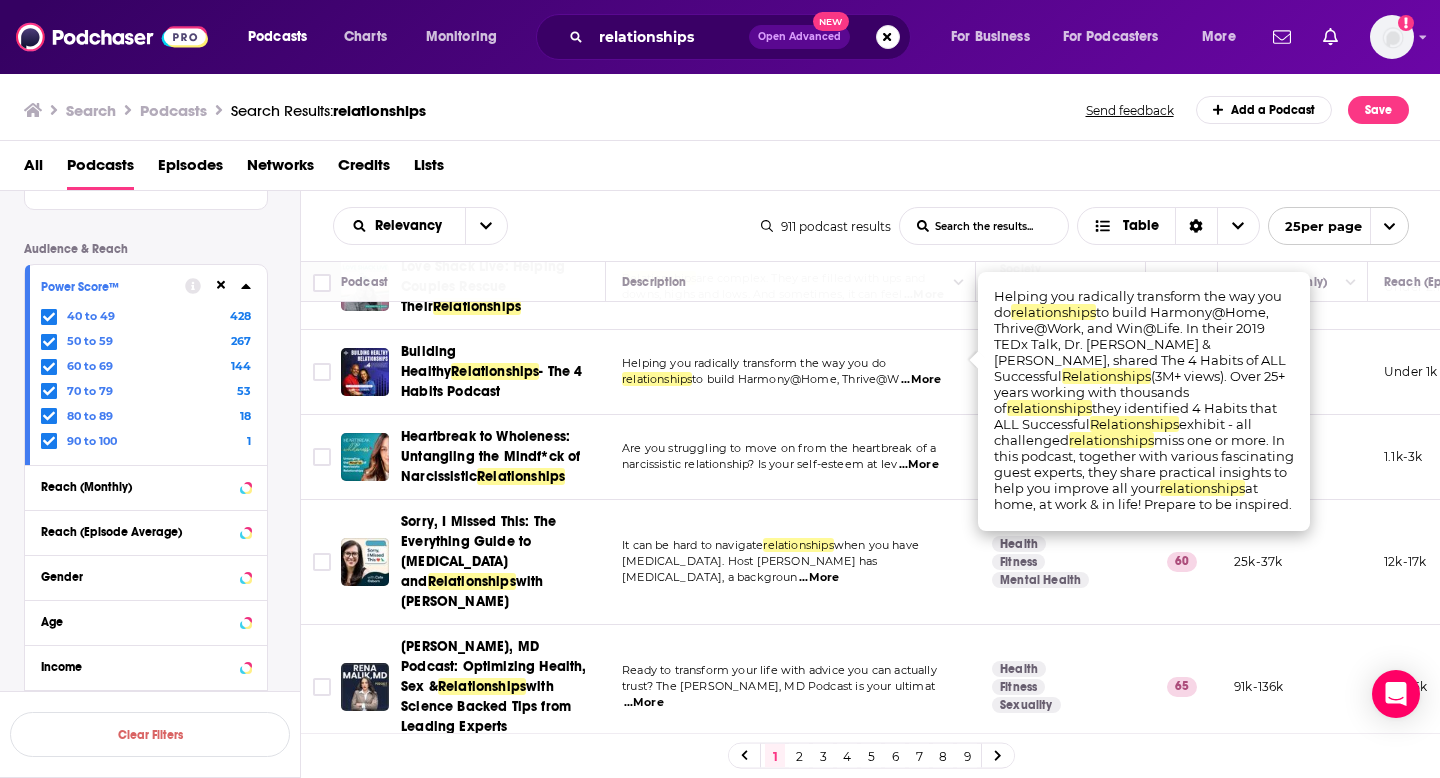 click on "to build Harmony@Home, Thrive@W" at bounding box center [795, 379] 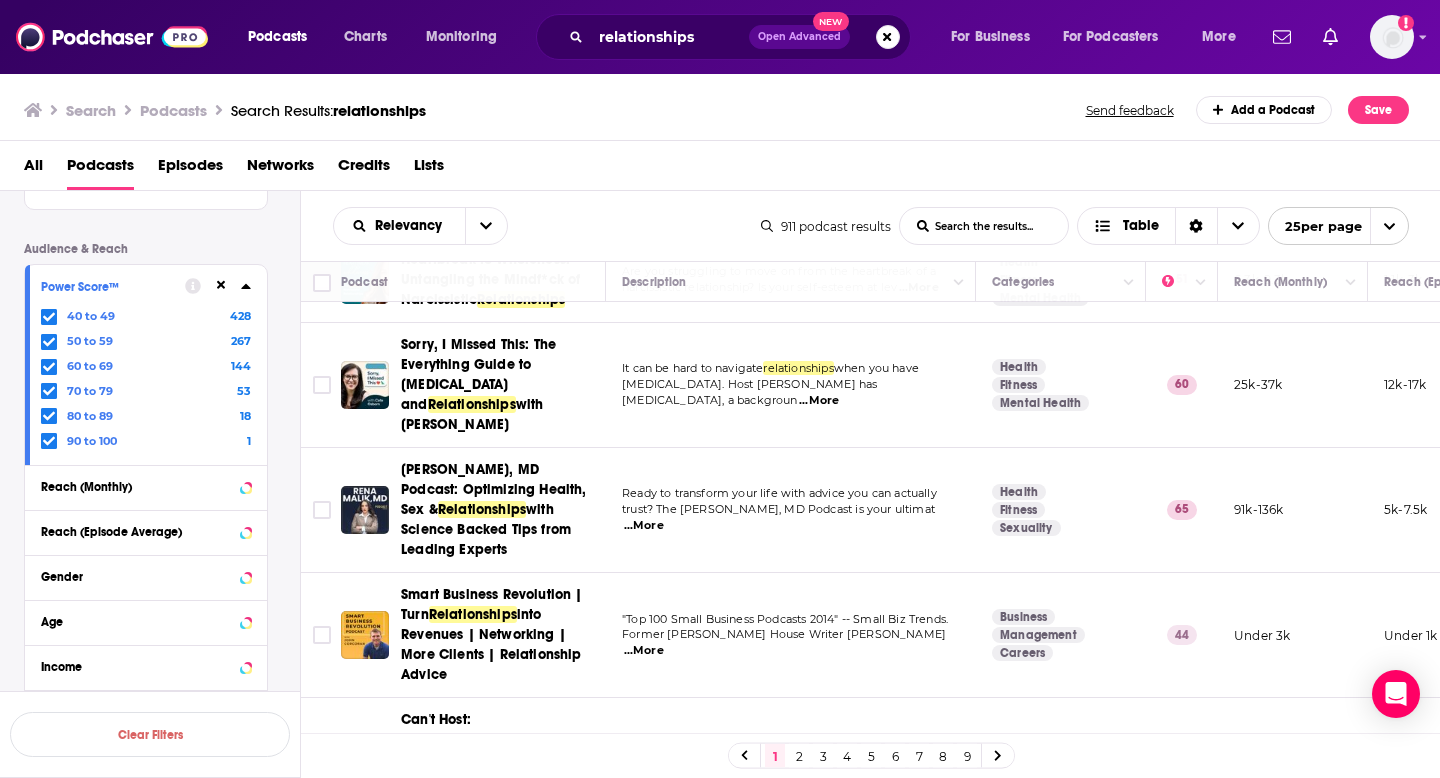 scroll, scrollTop: 1744, scrollLeft: 0, axis: vertical 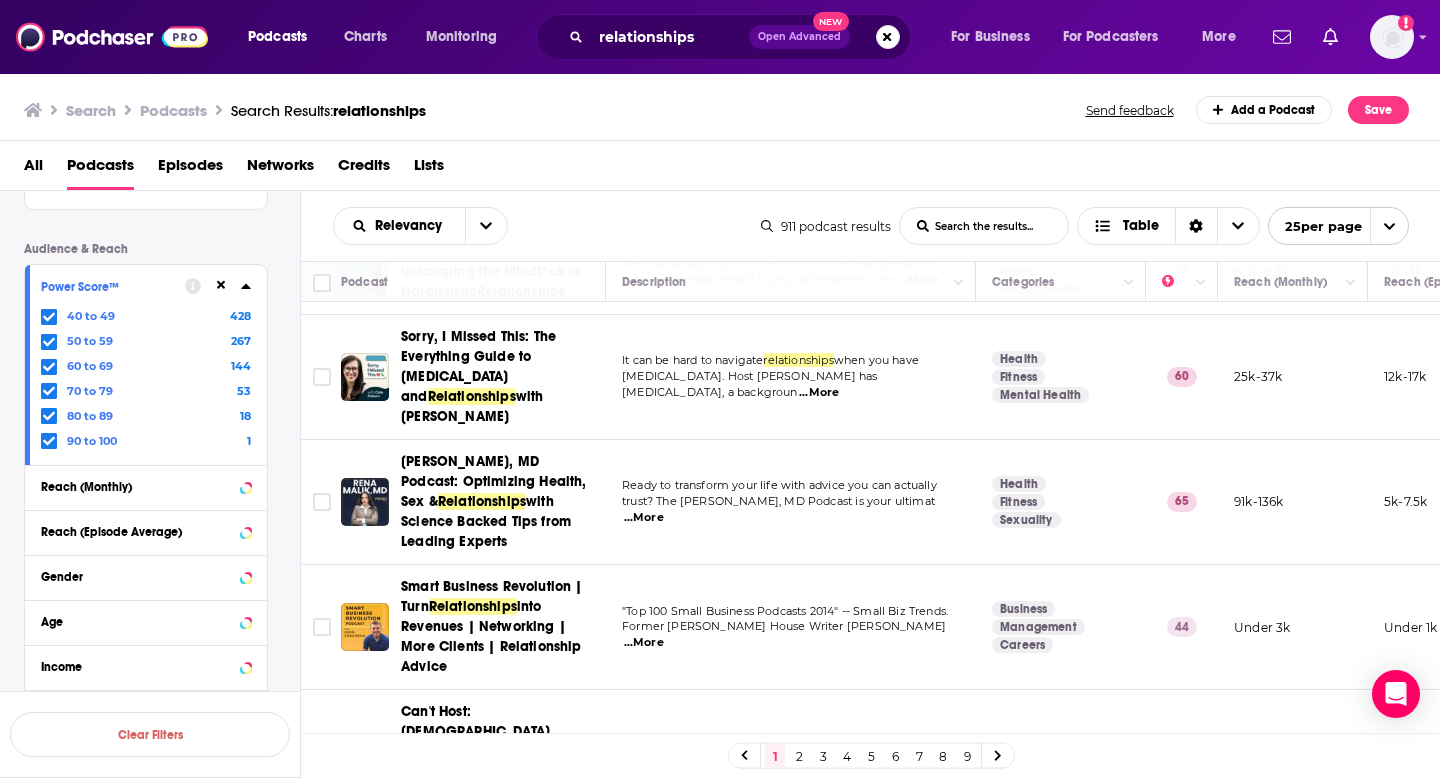 click on "2" at bounding box center [799, 756] 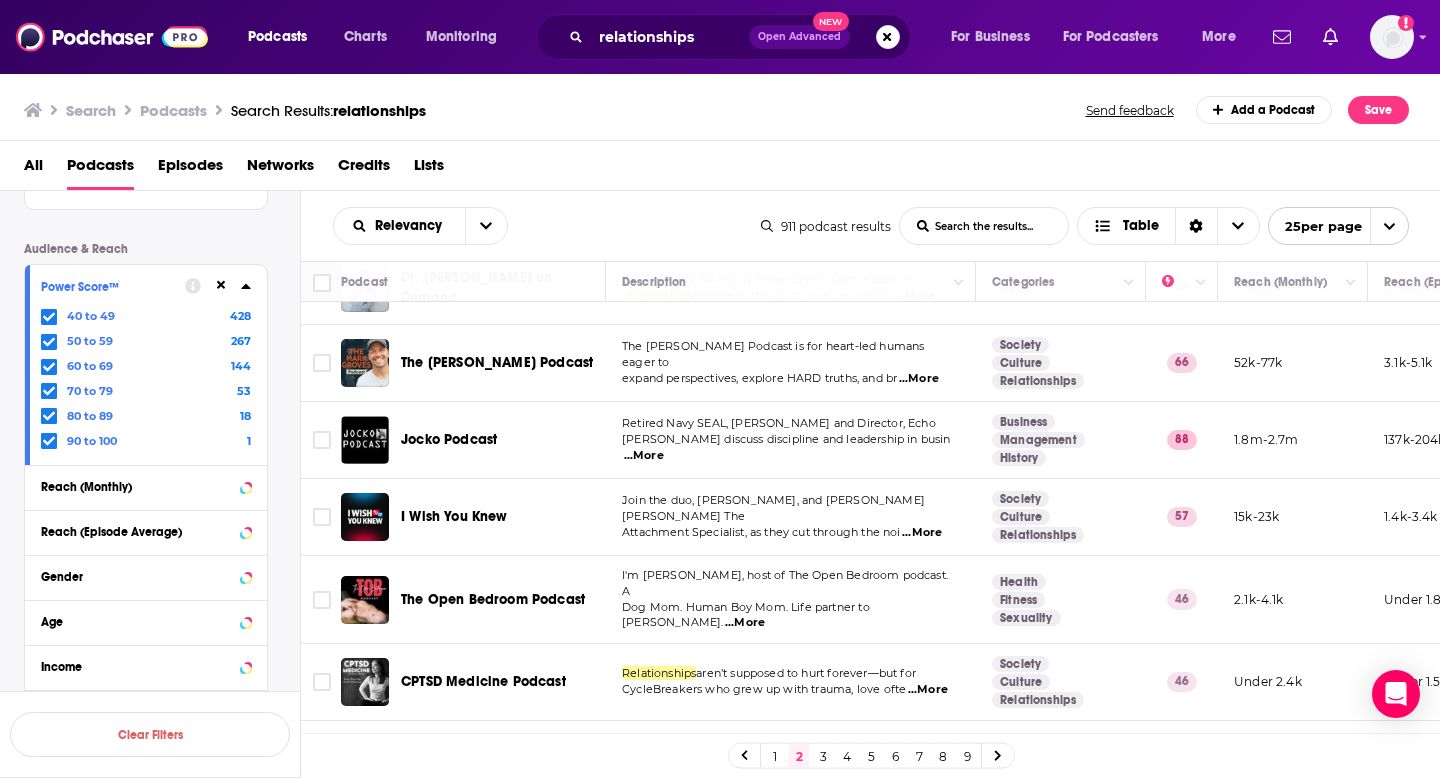 scroll, scrollTop: 1251, scrollLeft: 0, axis: vertical 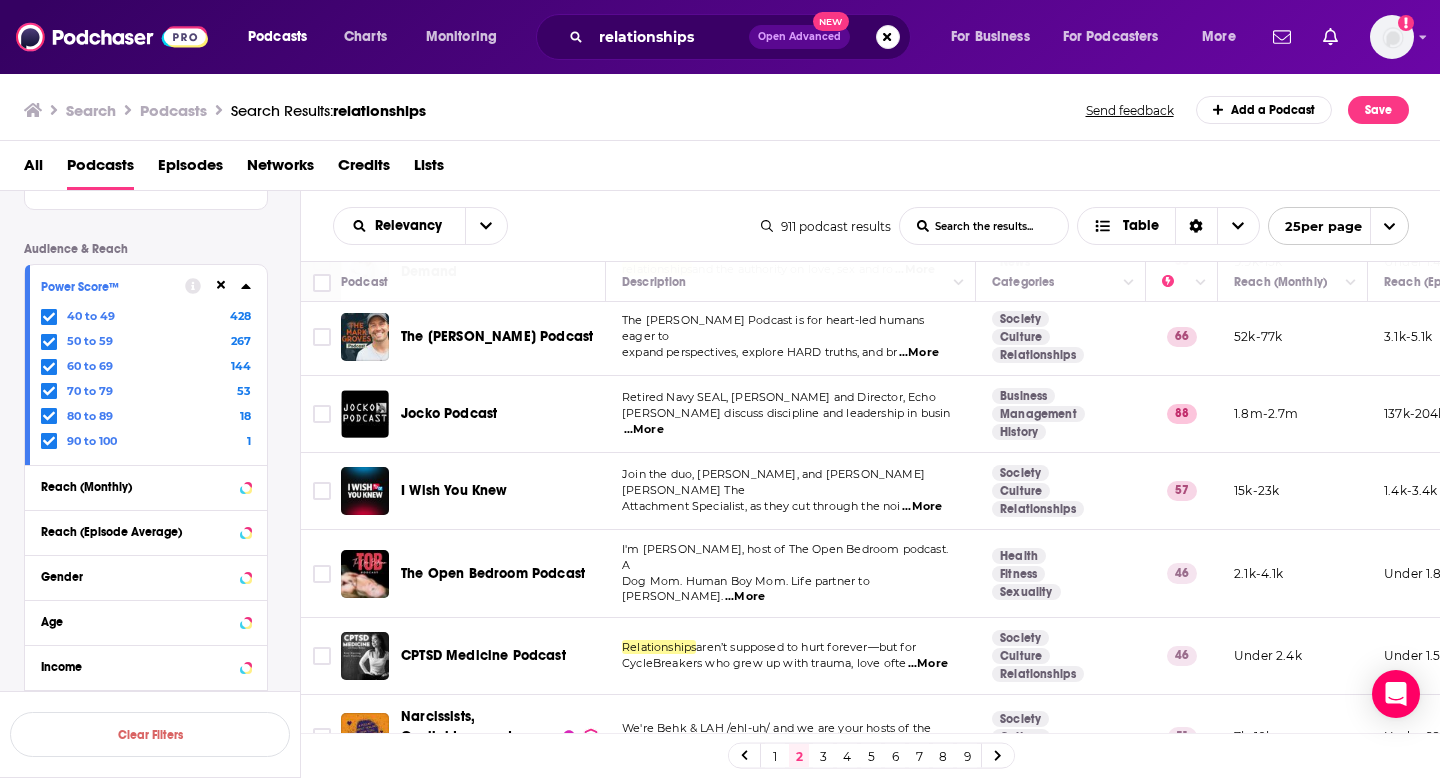 click on "...More" at bounding box center [745, 597] 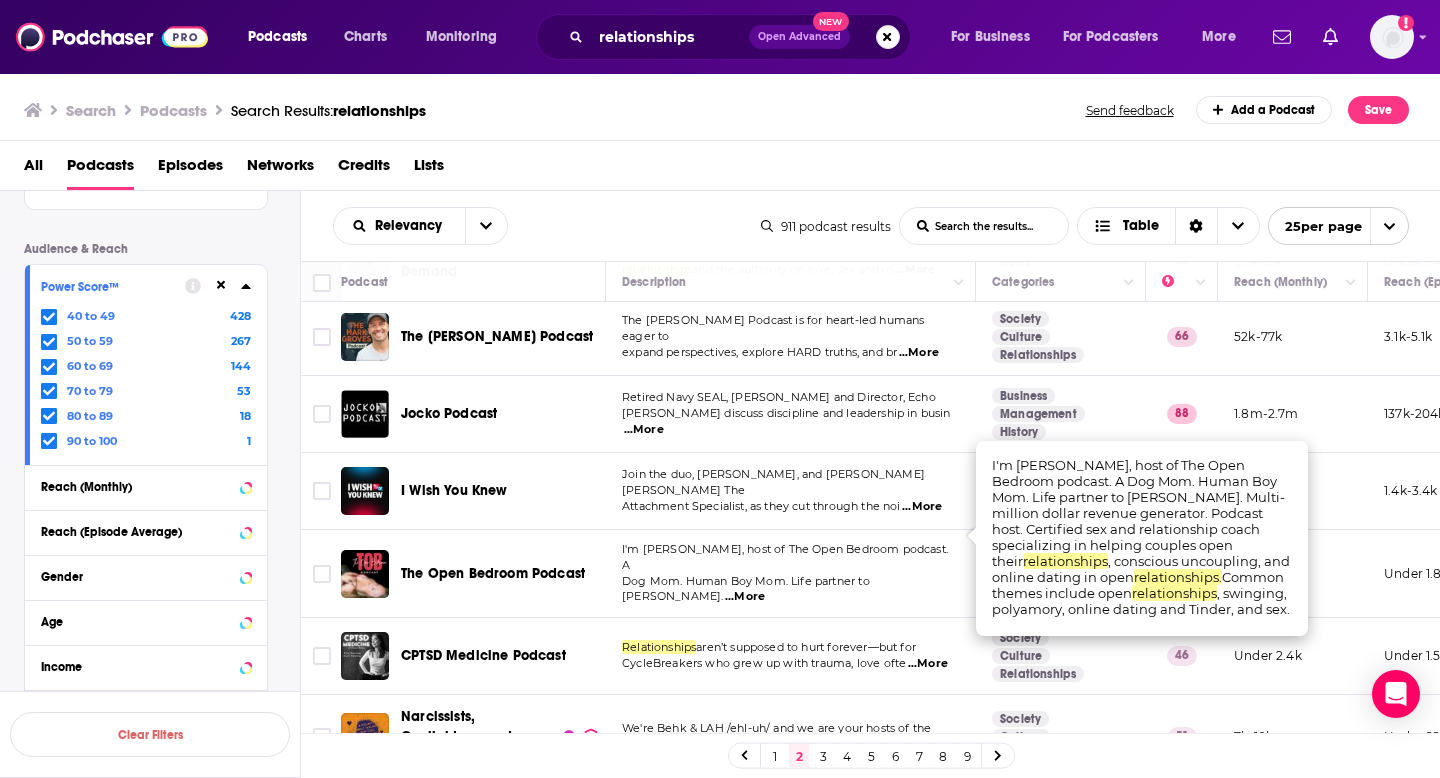 click on "Dog Mom. Human Boy Mom. Life partner to Scott." at bounding box center (746, 589) 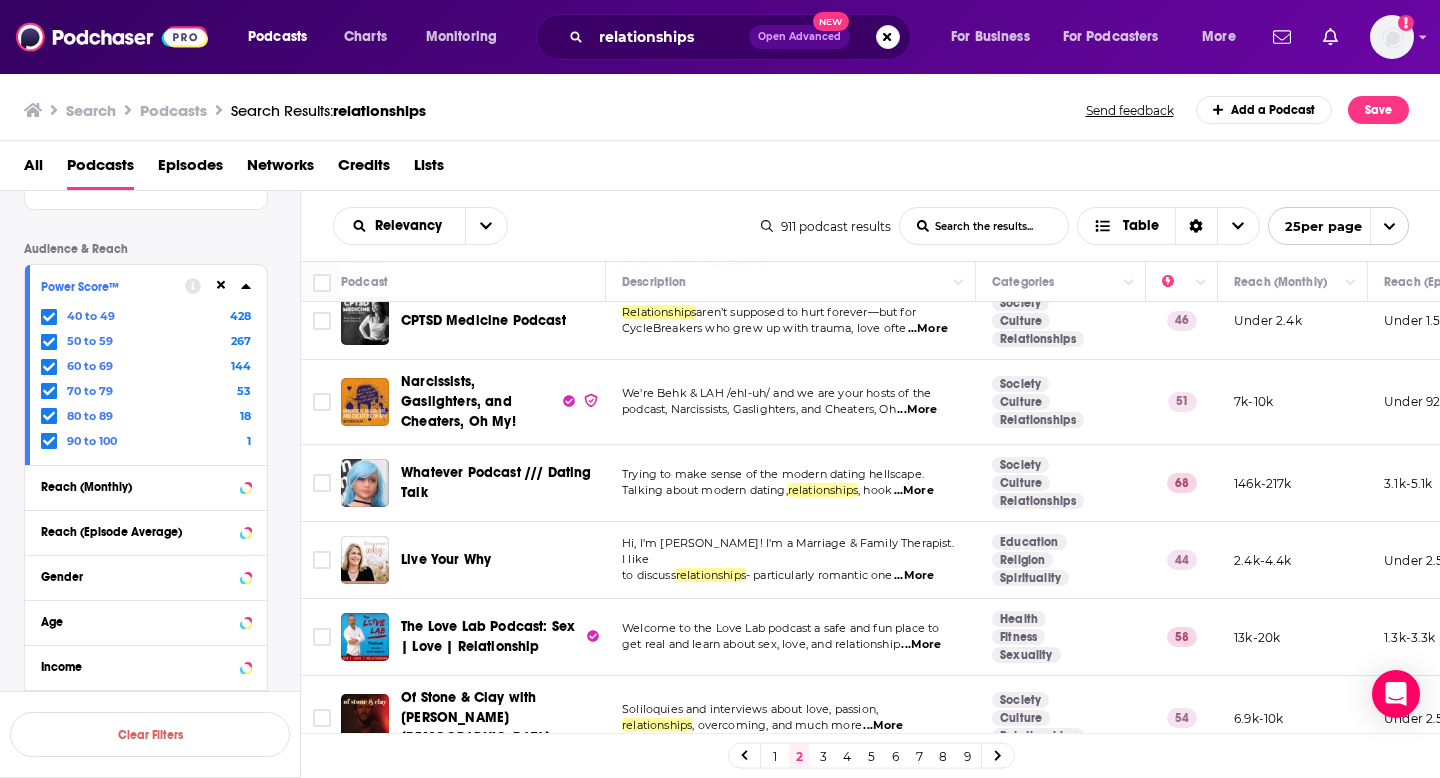 scroll, scrollTop: 1585, scrollLeft: 0, axis: vertical 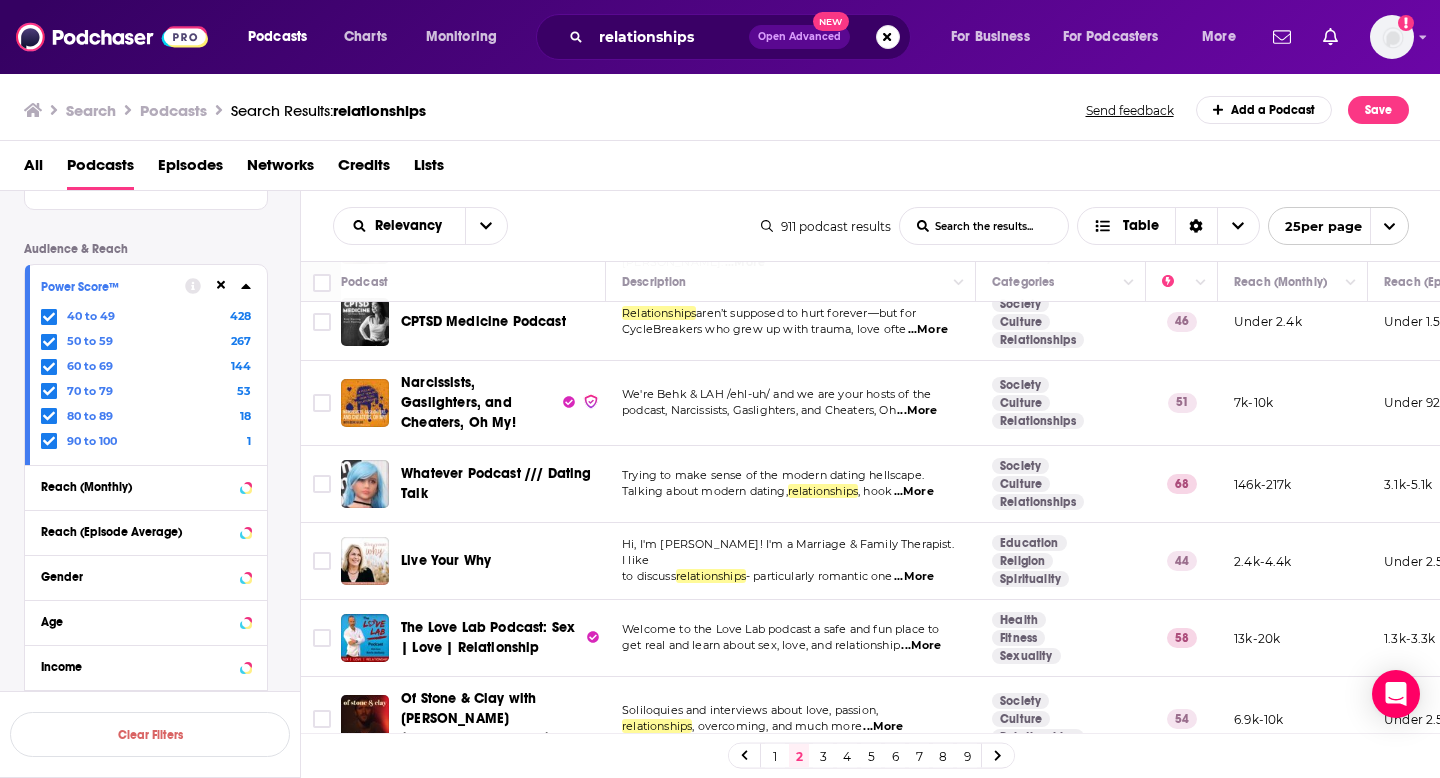 click on "- particularly romantic one" at bounding box center (819, 576) 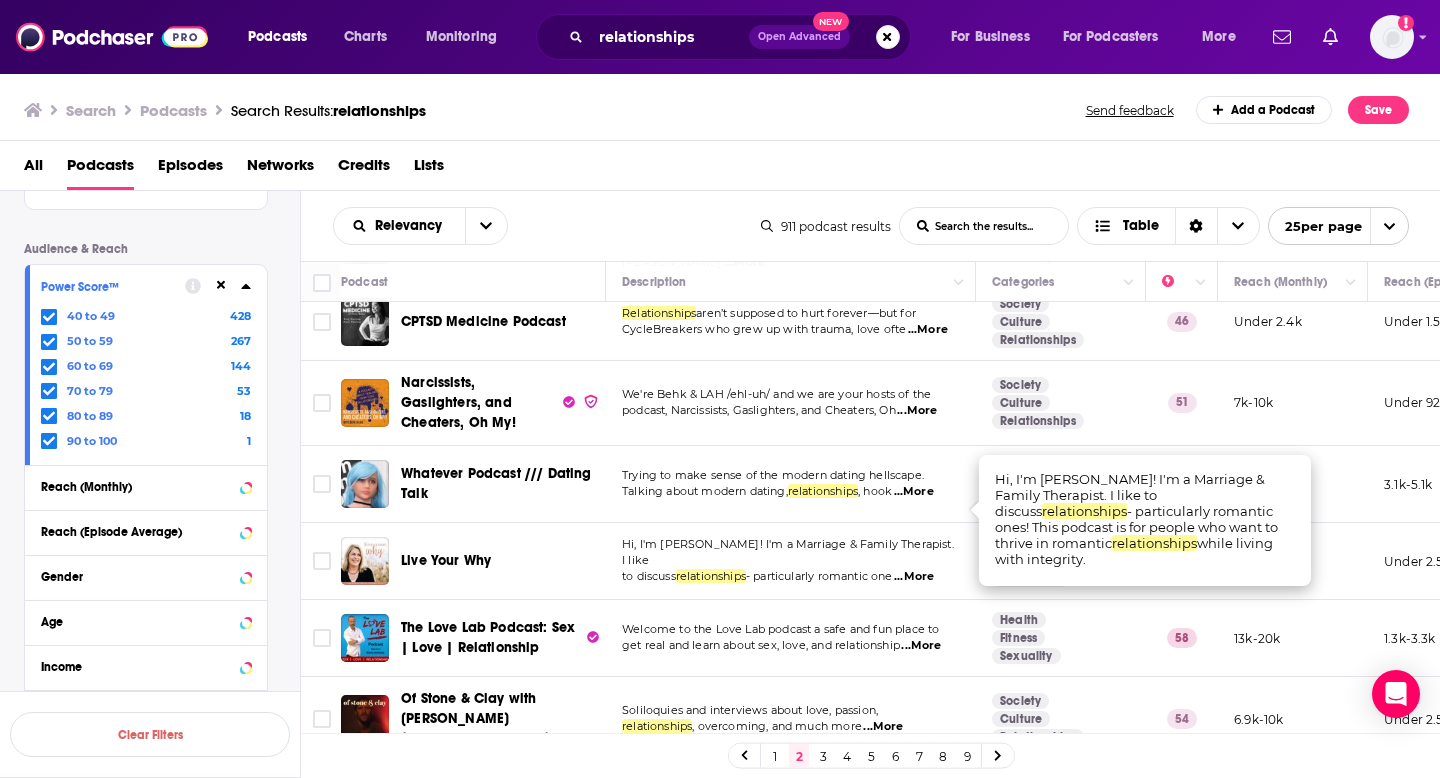 click on "Trying to make sense of the modern dating hellscape." at bounding box center (773, 475) 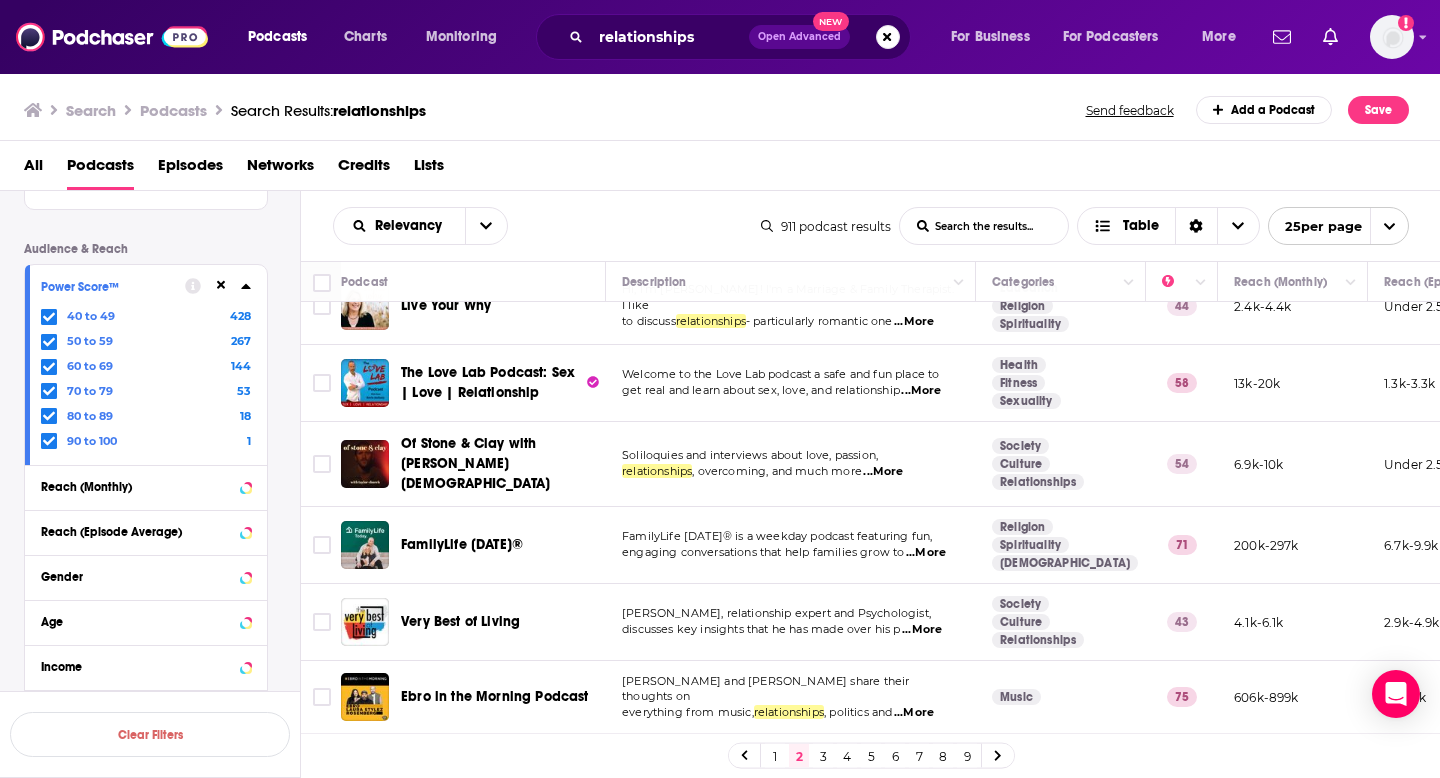 scroll, scrollTop: 1848, scrollLeft: 0, axis: vertical 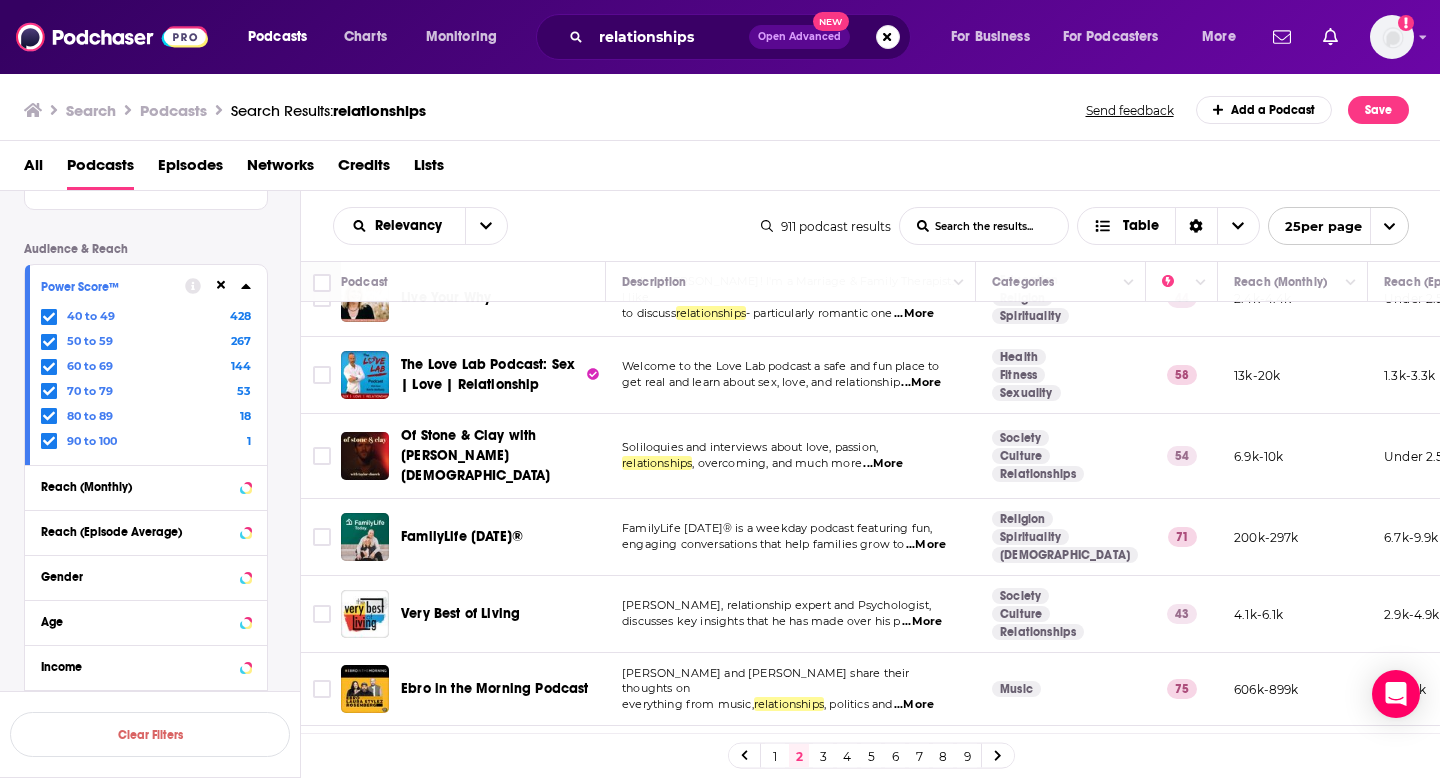 click on "3" at bounding box center (823, 756) 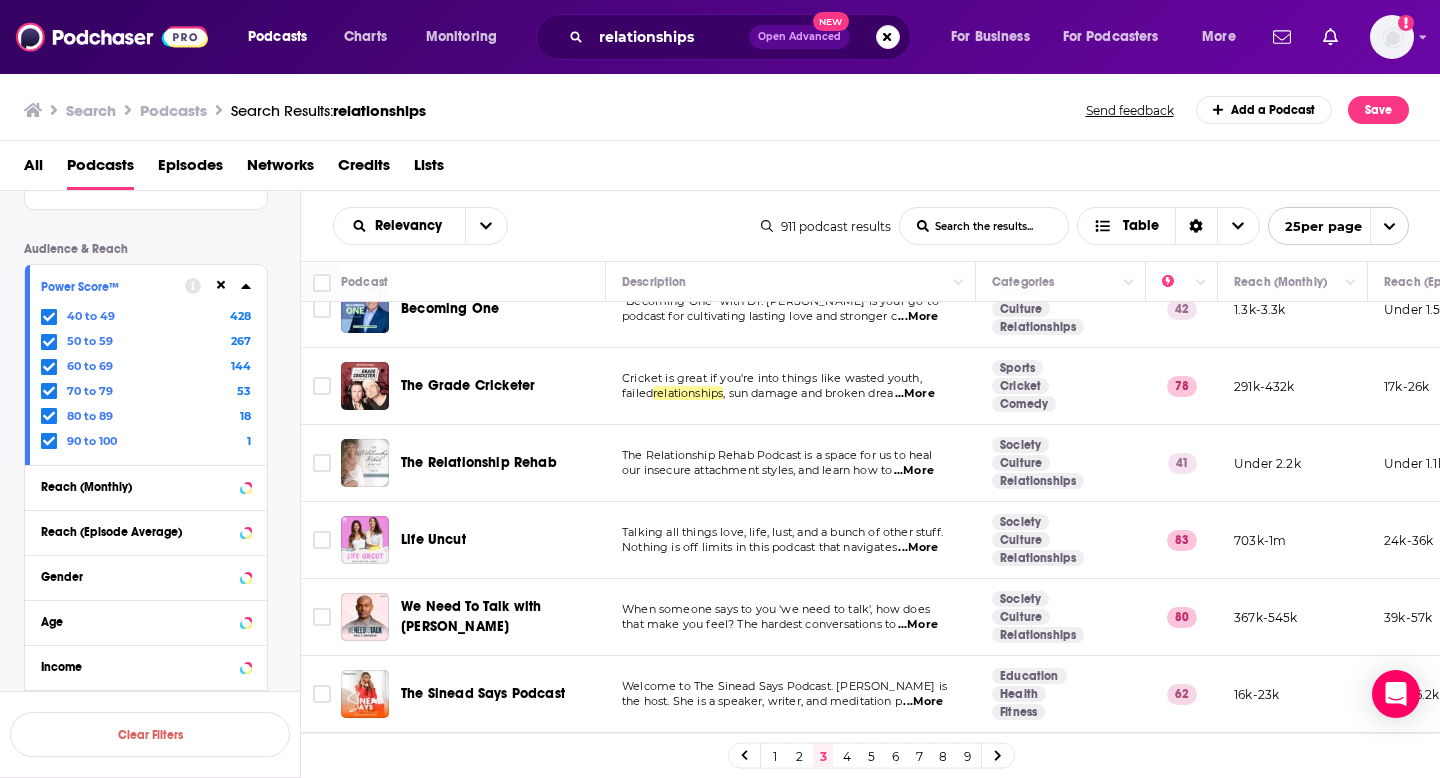 scroll, scrollTop: 1121, scrollLeft: 0, axis: vertical 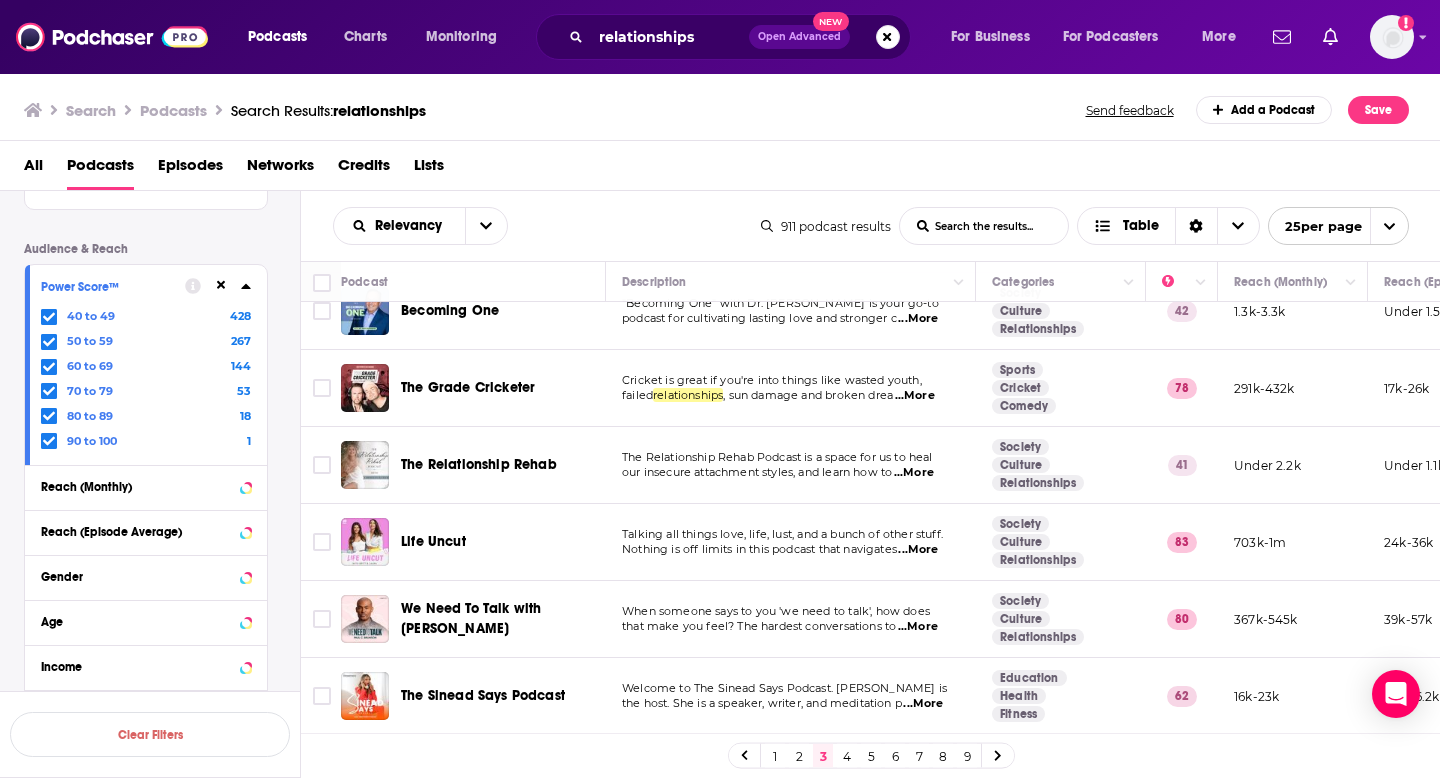click on "Talking all things love, life, lust, and a bunch of other stuff." at bounding box center [790, 535] 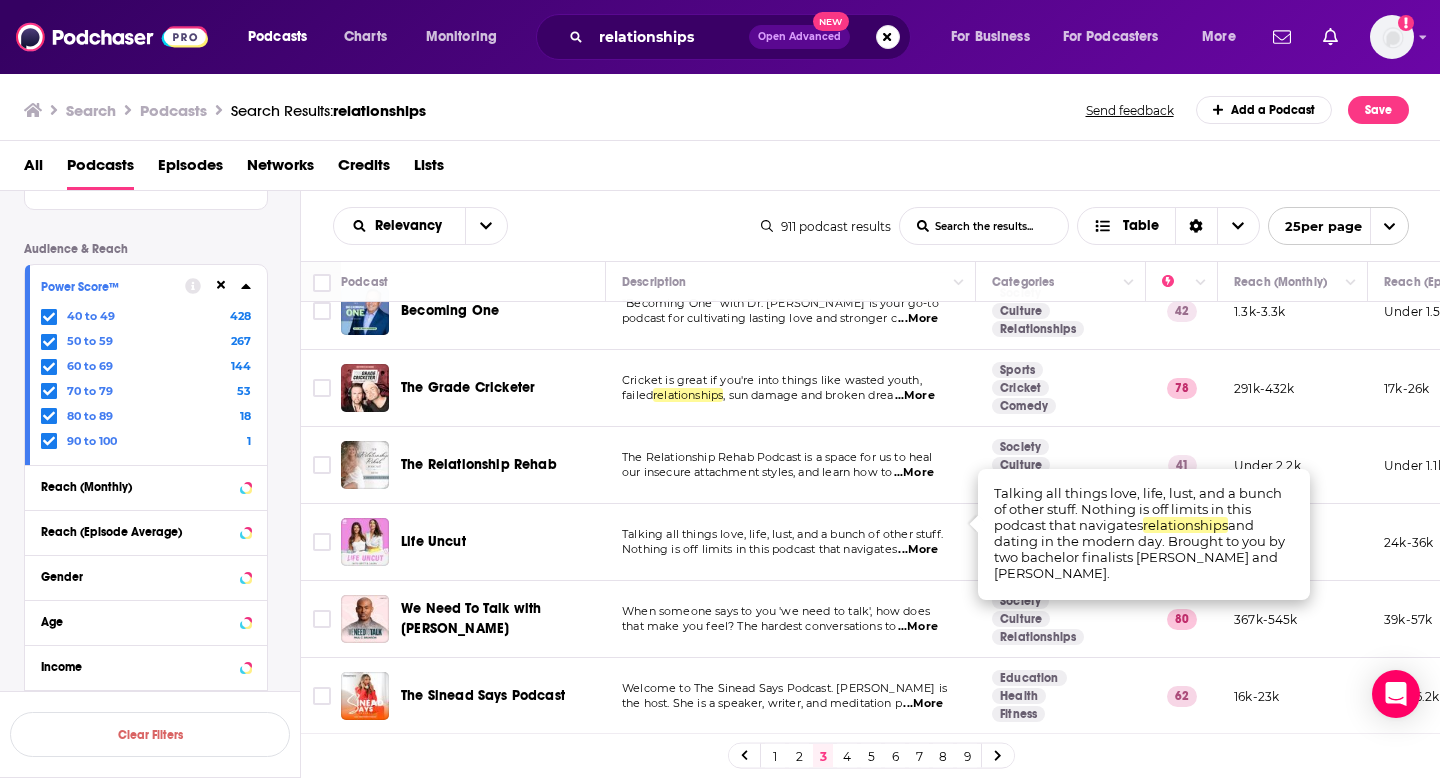 click on "...More" at bounding box center (918, 550) 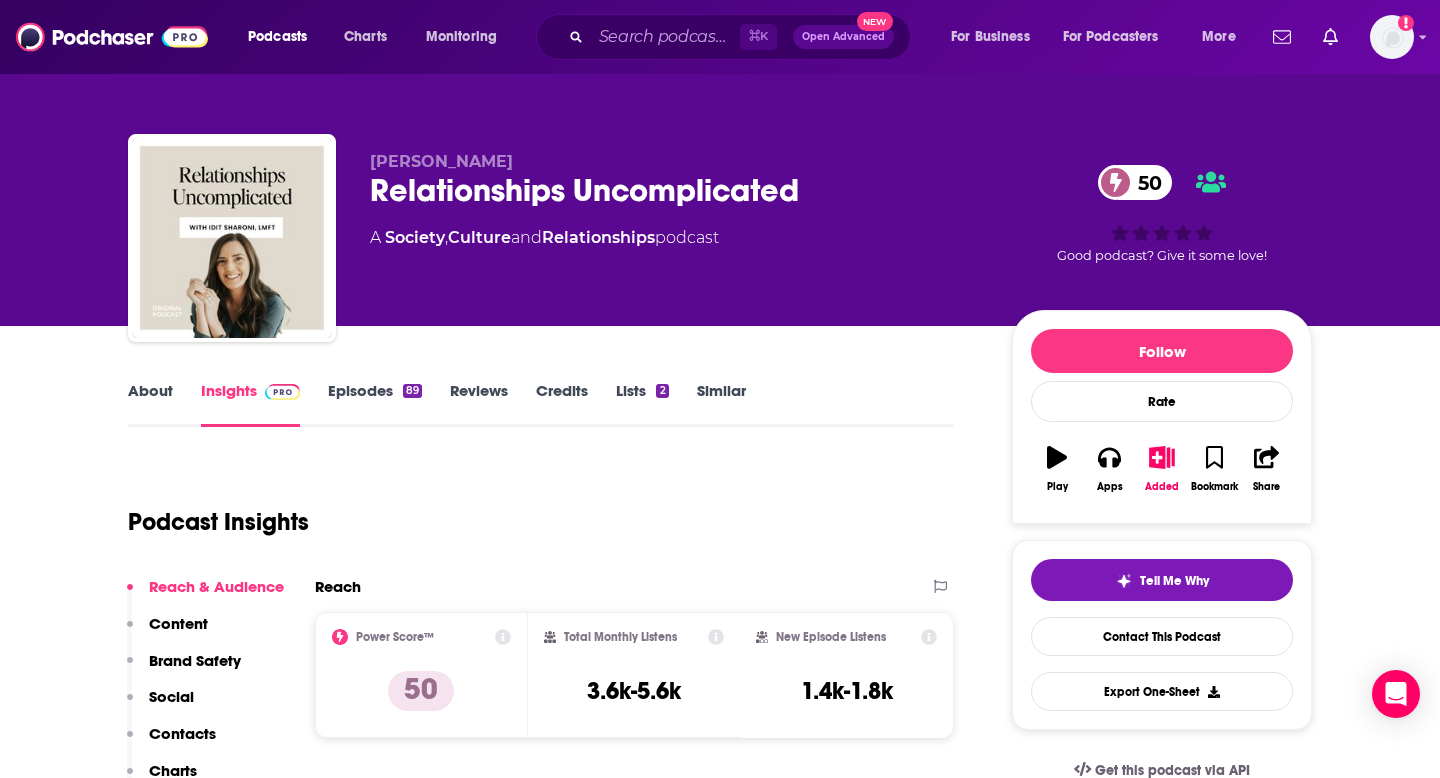 scroll, scrollTop: 0, scrollLeft: 0, axis: both 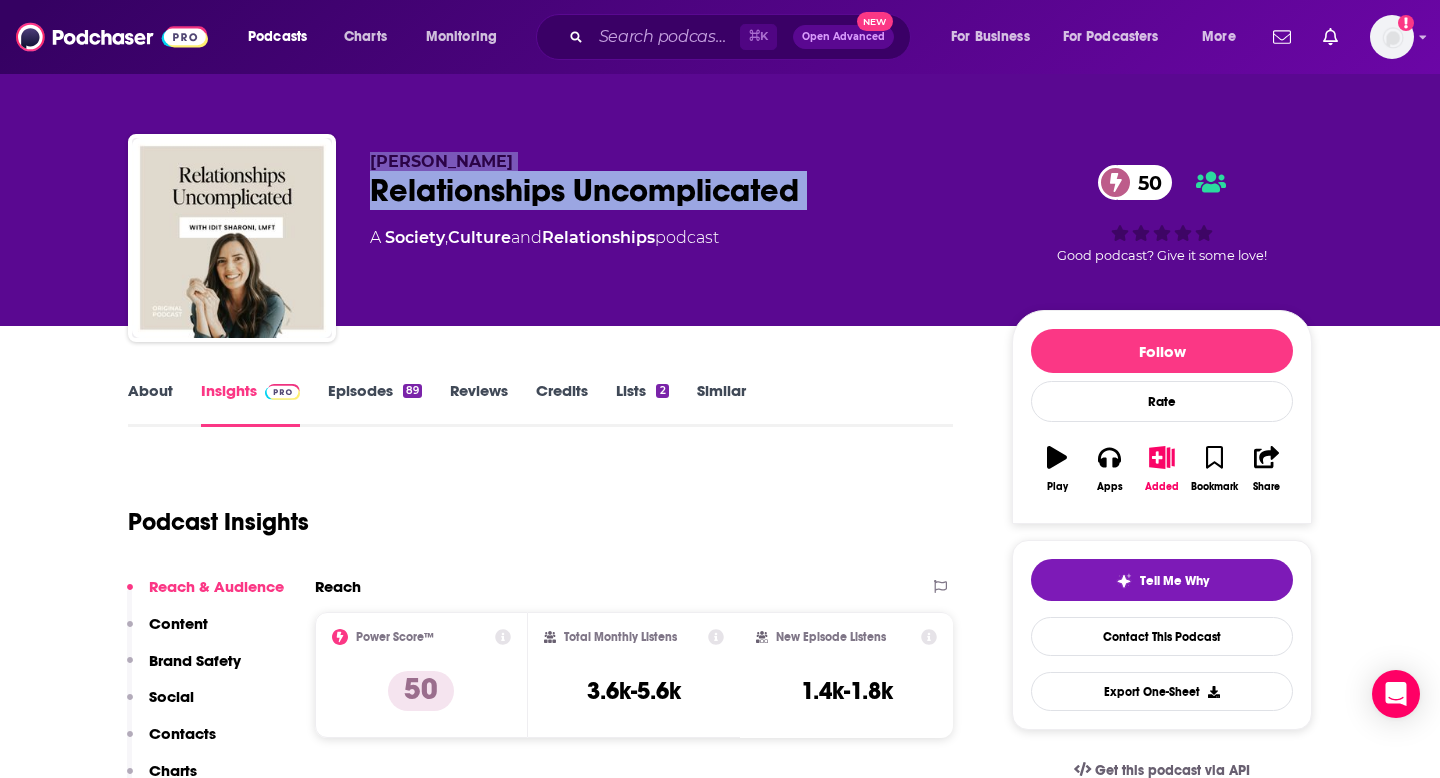 drag, startPoint x: 370, startPoint y: 156, endPoint x: 863, endPoint y: 221, distance: 497.26654 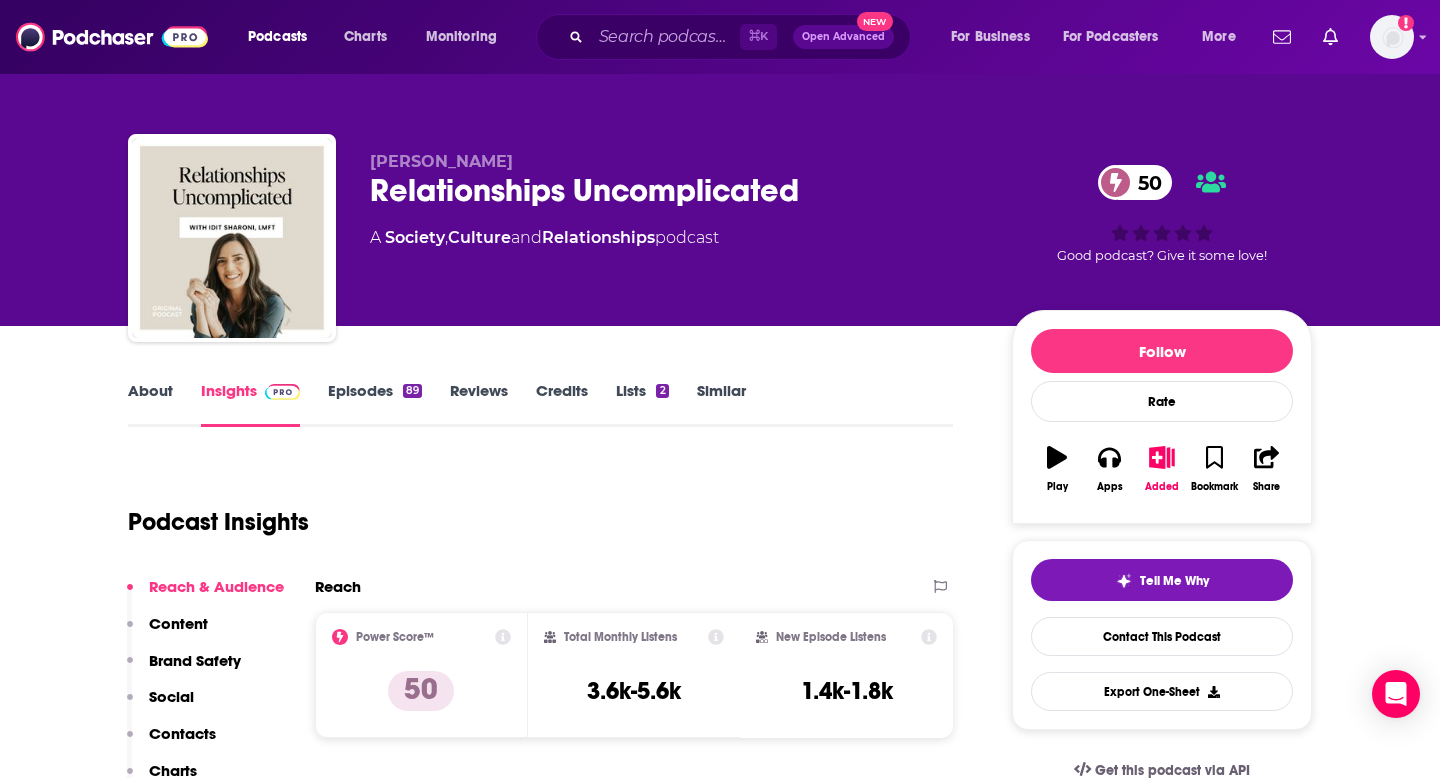 click on "Idit Sharoni   Relationships Uncomplicated 50 A   Society ,  Culture  and  Relationships  podcast" at bounding box center (675, 232) 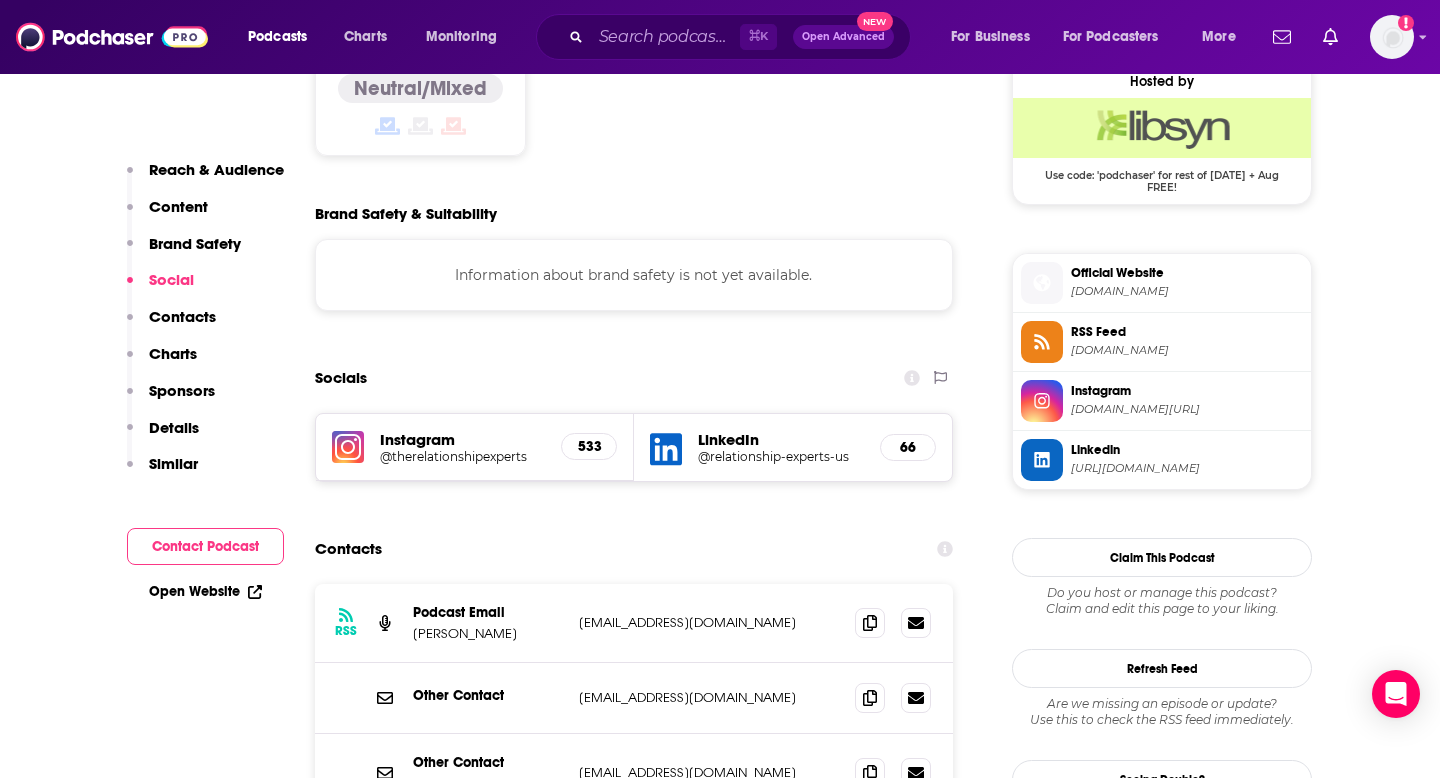 click on "Contact Podcast" at bounding box center (205, 546) 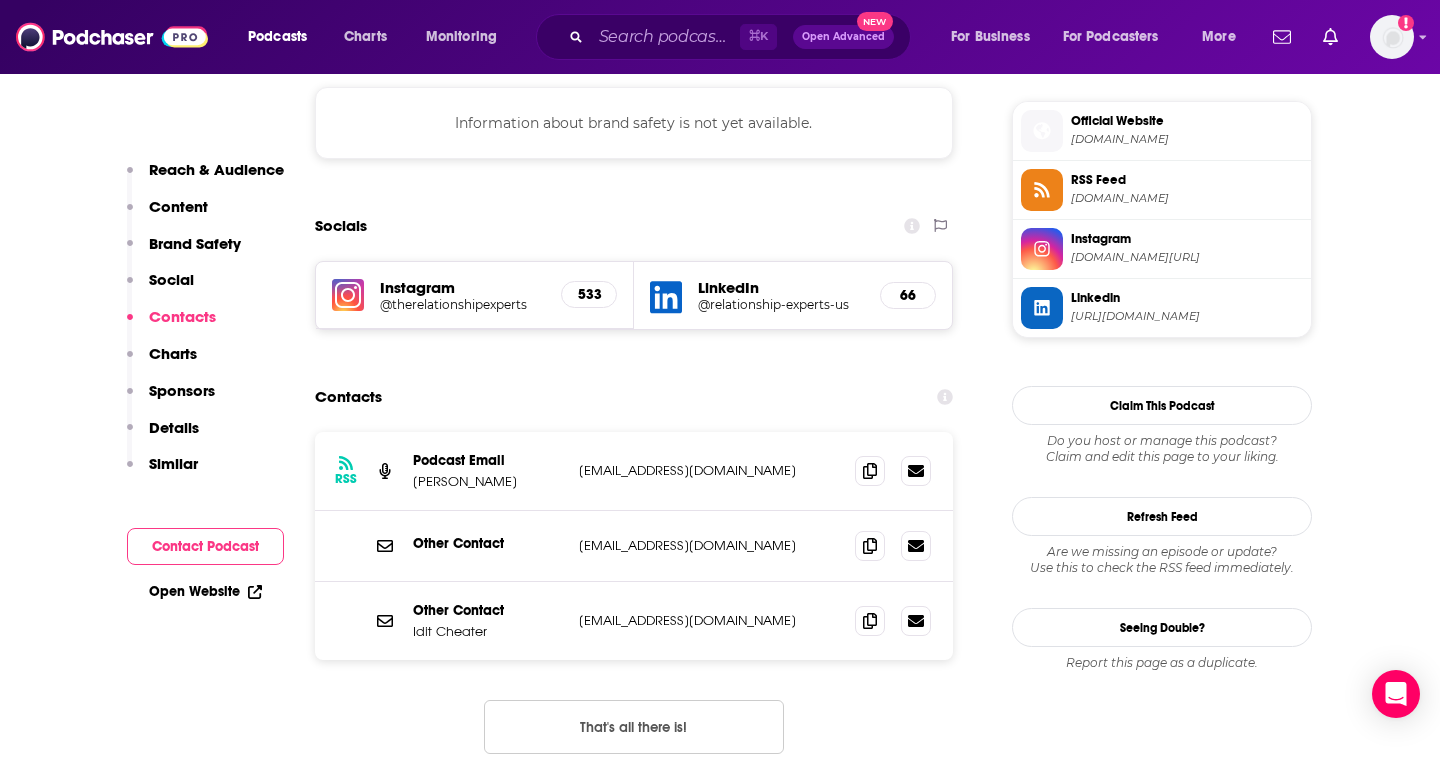 scroll, scrollTop: 1814, scrollLeft: 0, axis: vertical 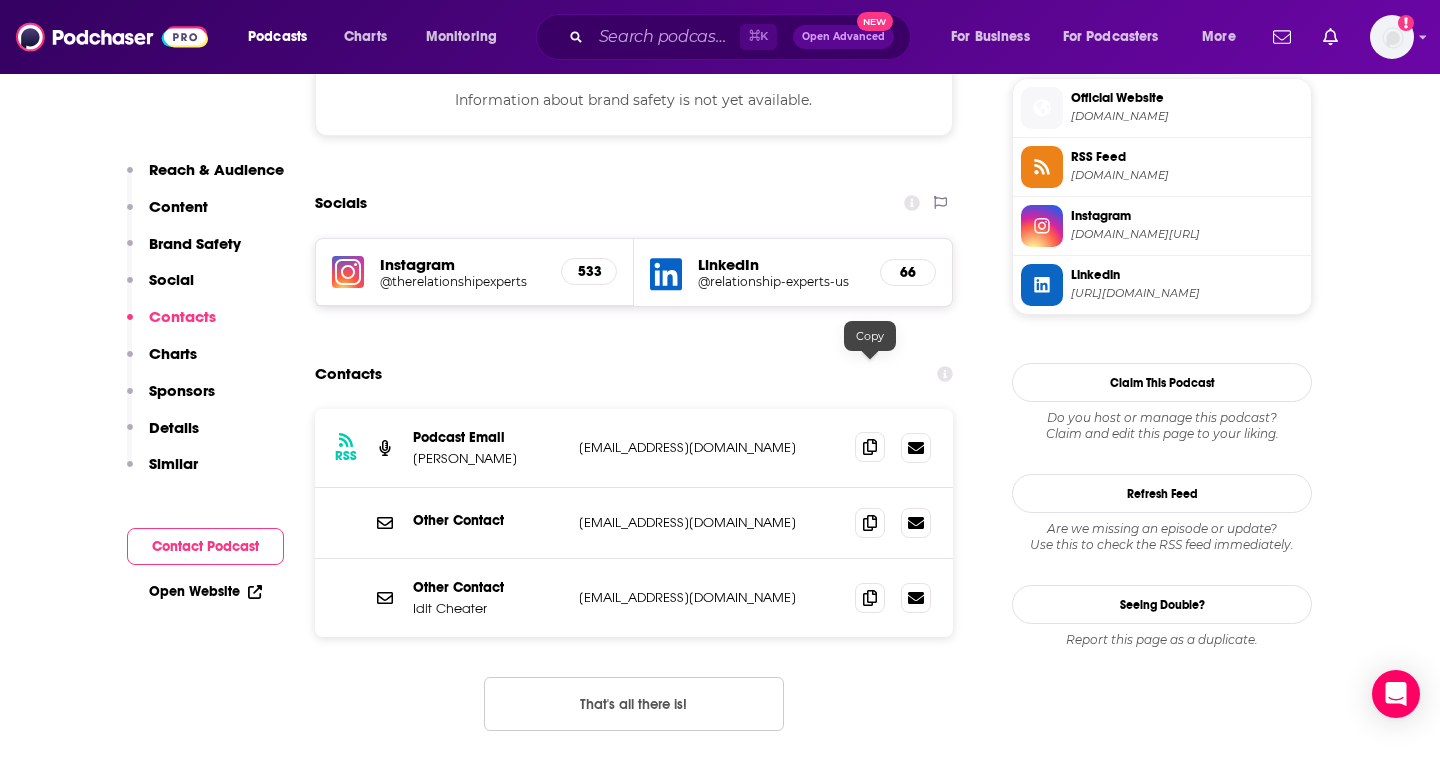 click 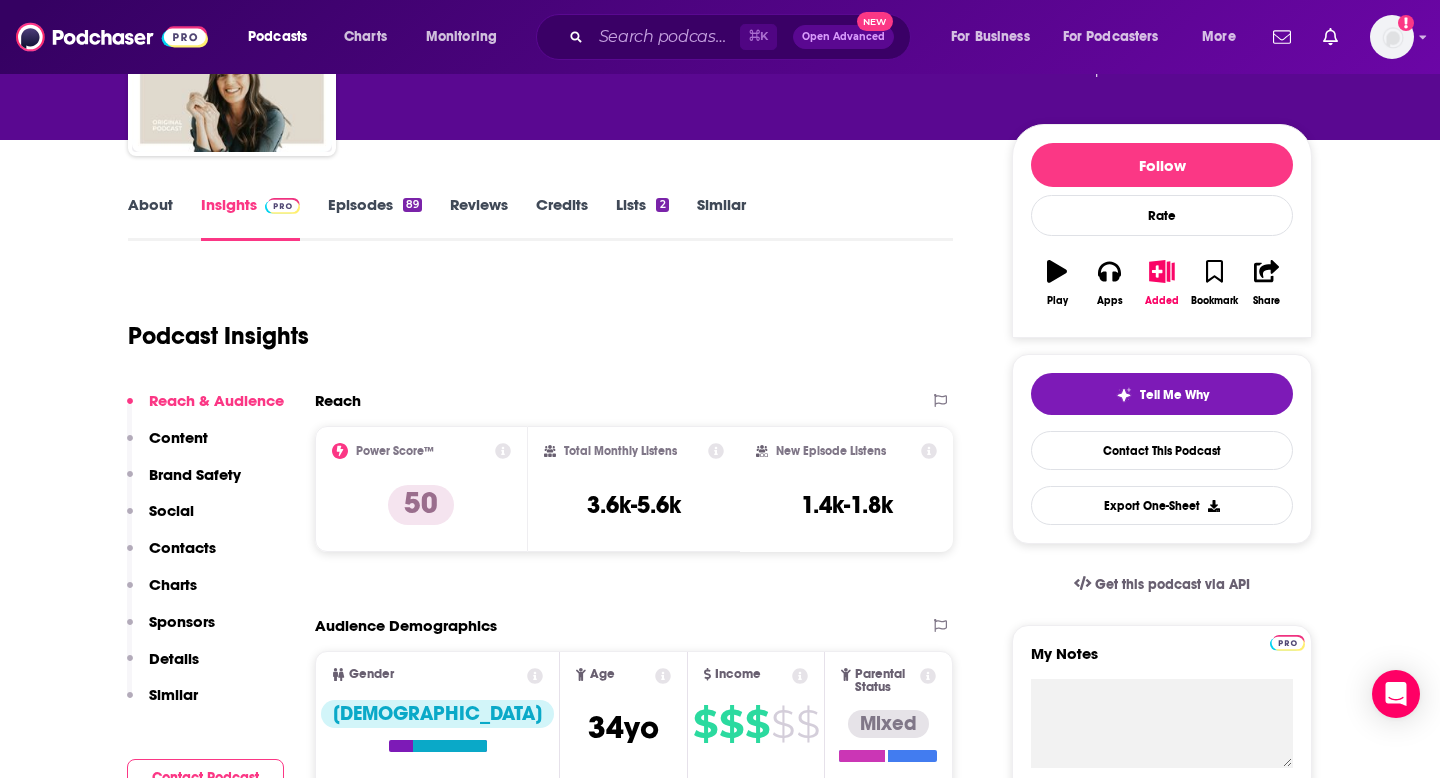scroll, scrollTop: 205, scrollLeft: 0, axis: vertical 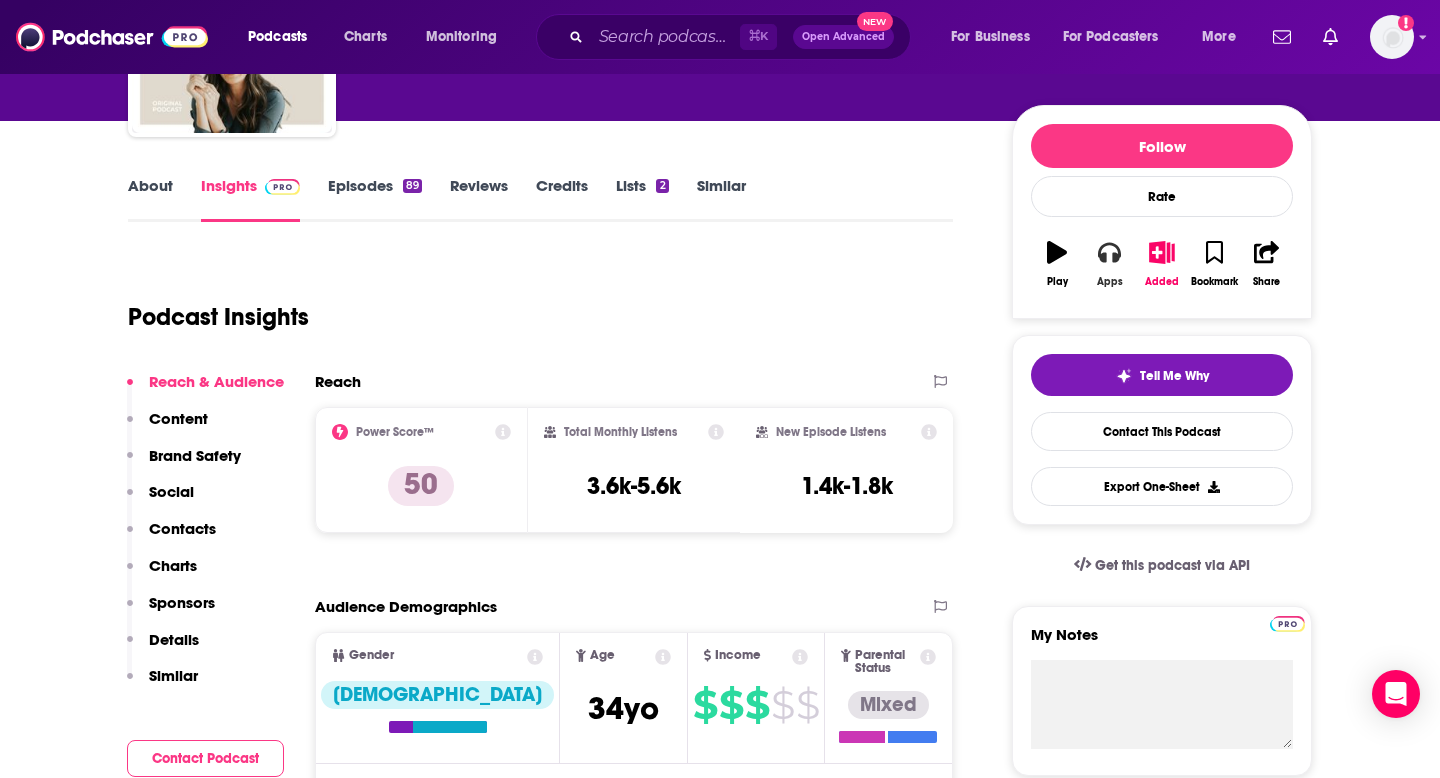 click on "Apps" at bounding box center (1110, 282) 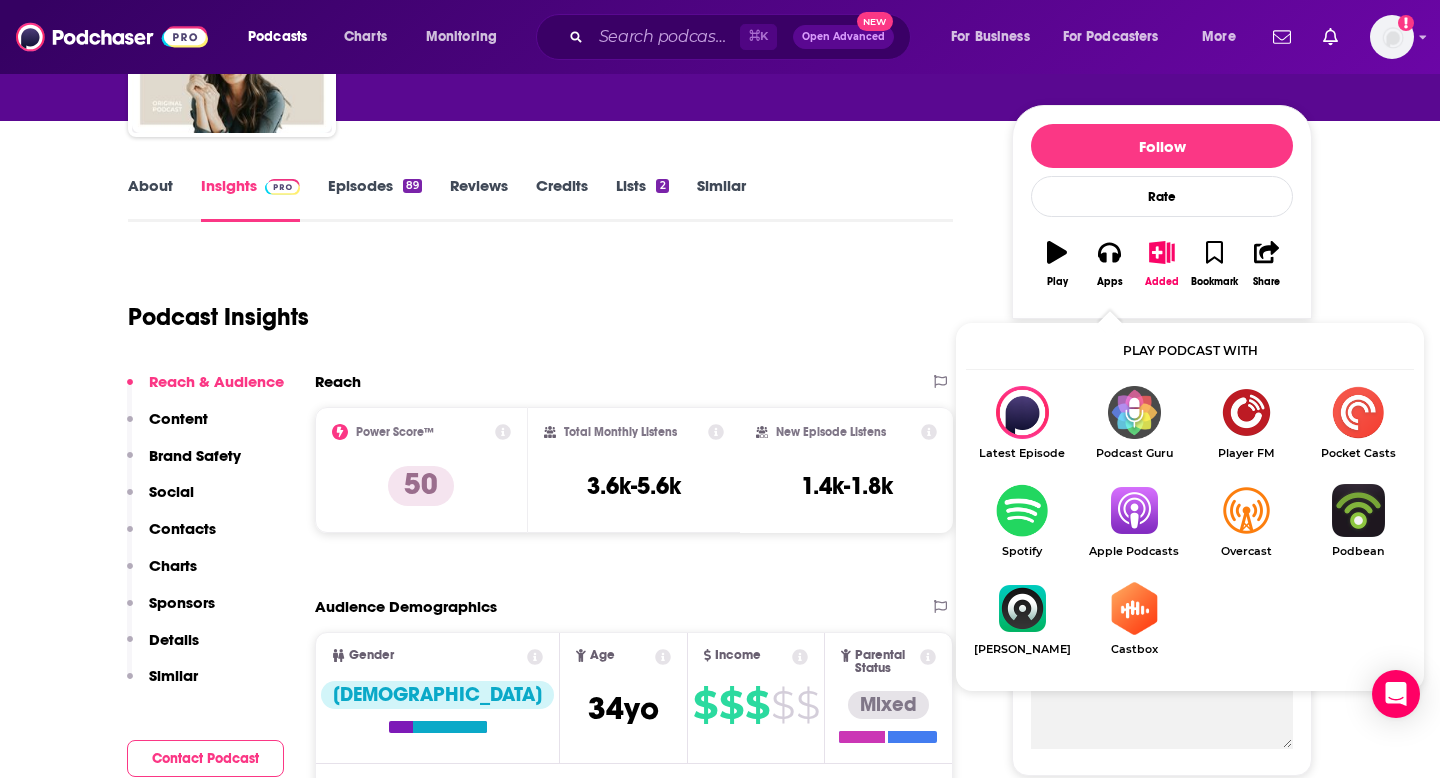 click at bounding box center (1134, 510) 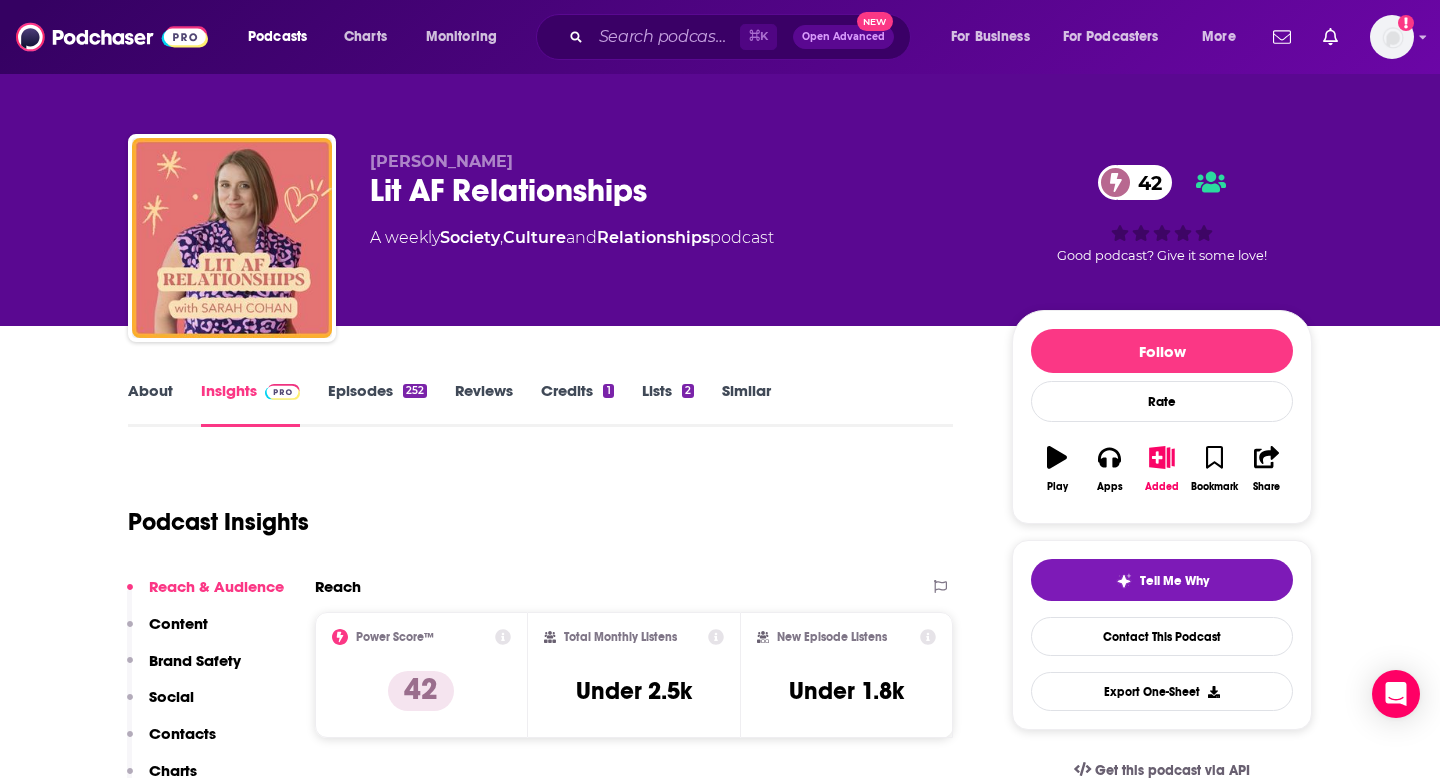 scroll, scrollTop: 0, scrollLeft: 0, axis: both 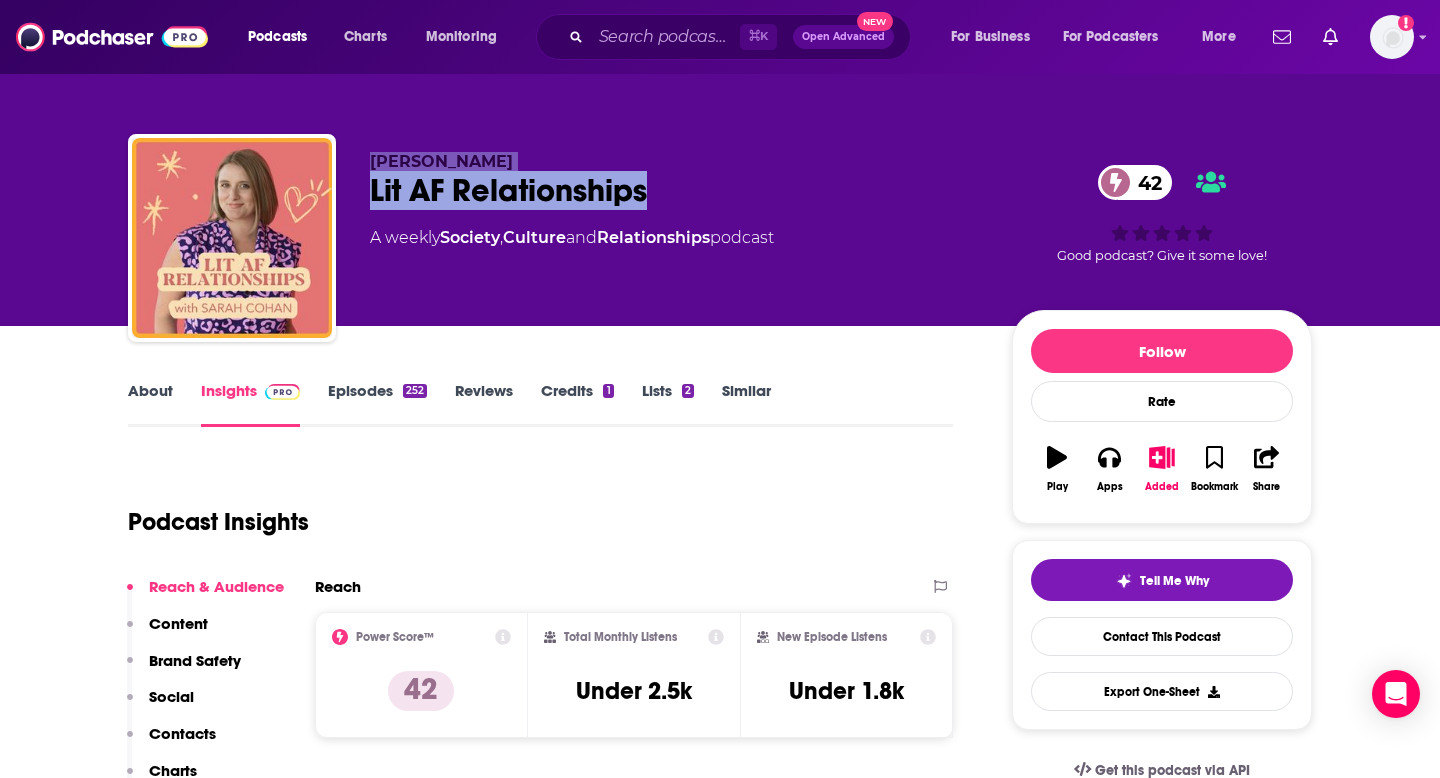 drag, startPoint x: 365, startPoint y: 159, endPoint x: 727, endPoint y: 195, distance: 363.78564 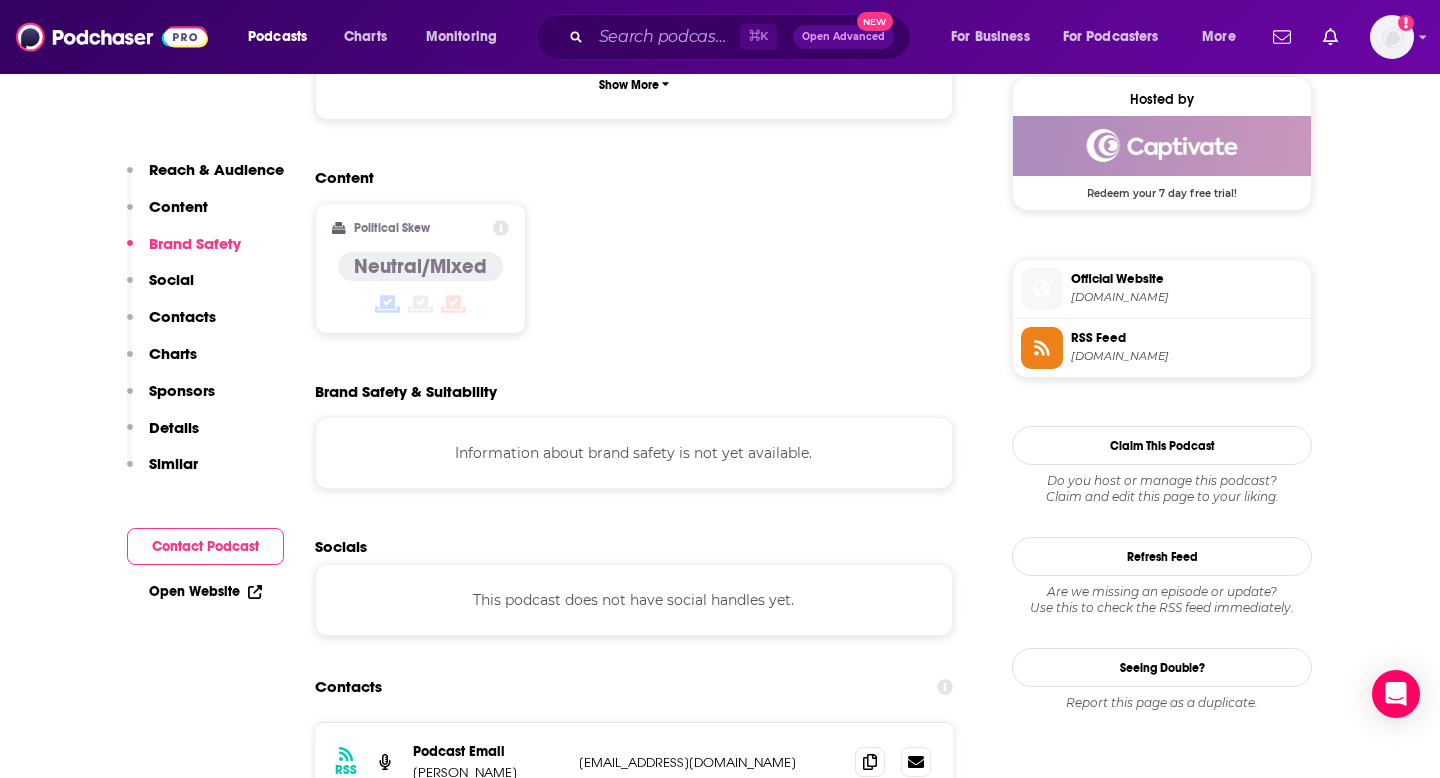 click on "Contact Podcast" at bounding box center [205, 546] 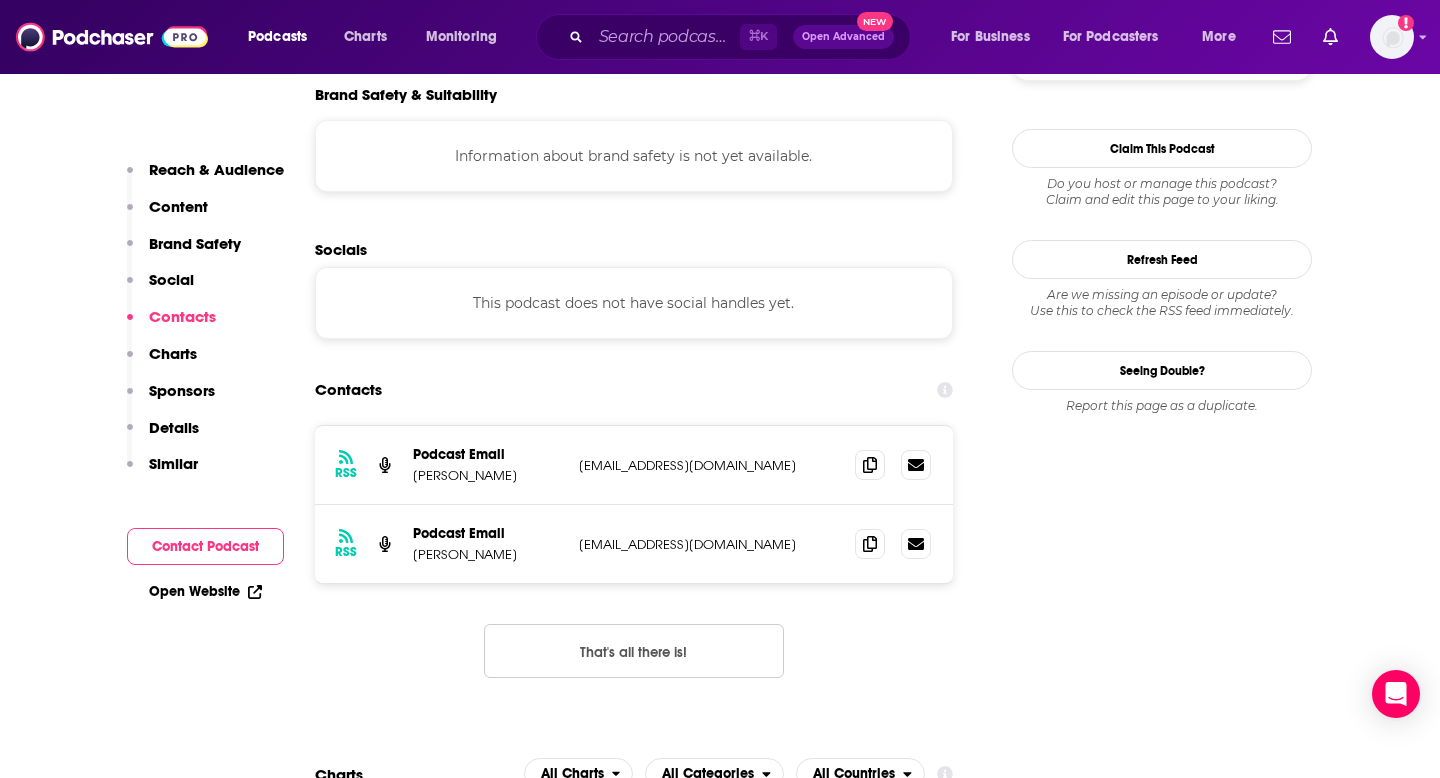 scroll, scrollTop: 1775, scrollLeft: 0, axis: vertical 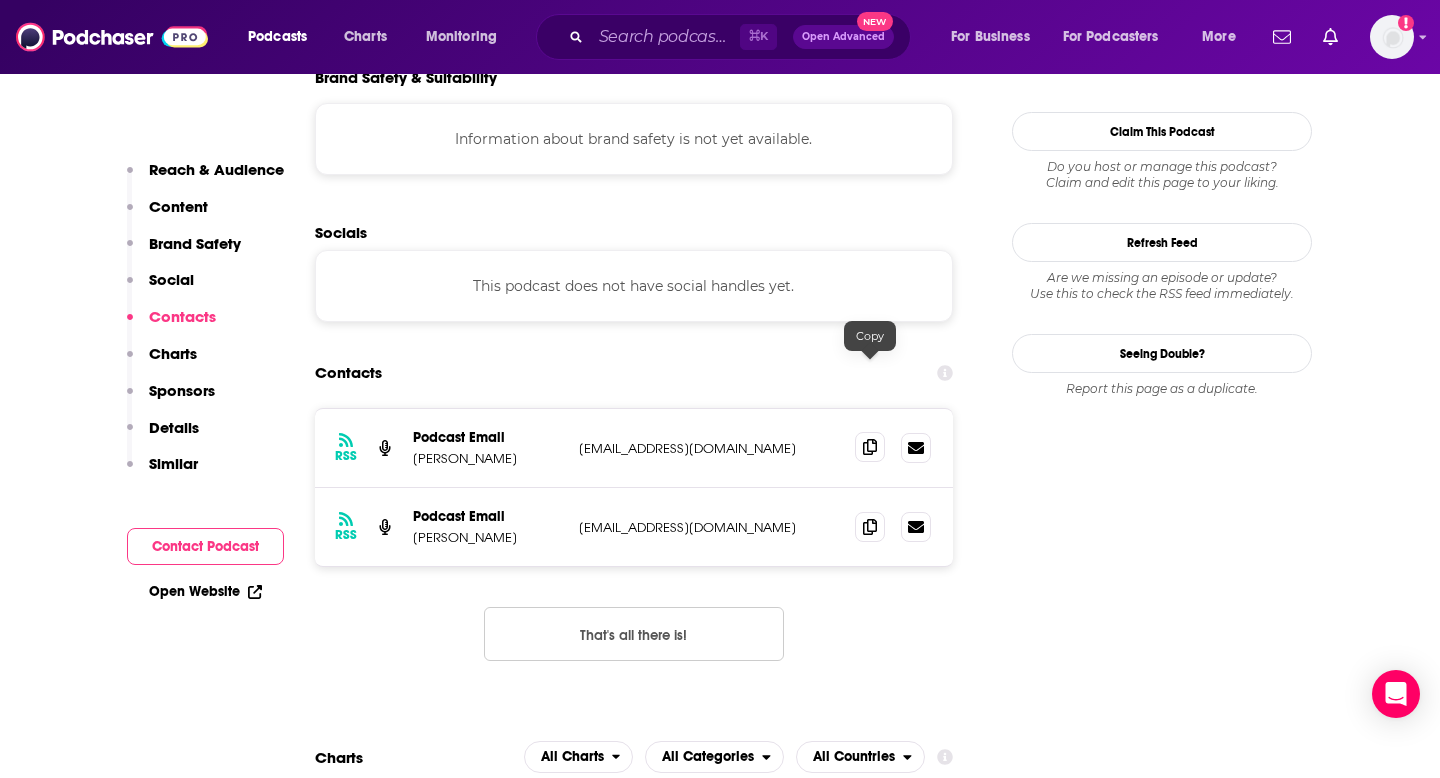 click at bounding box center (870, 447) 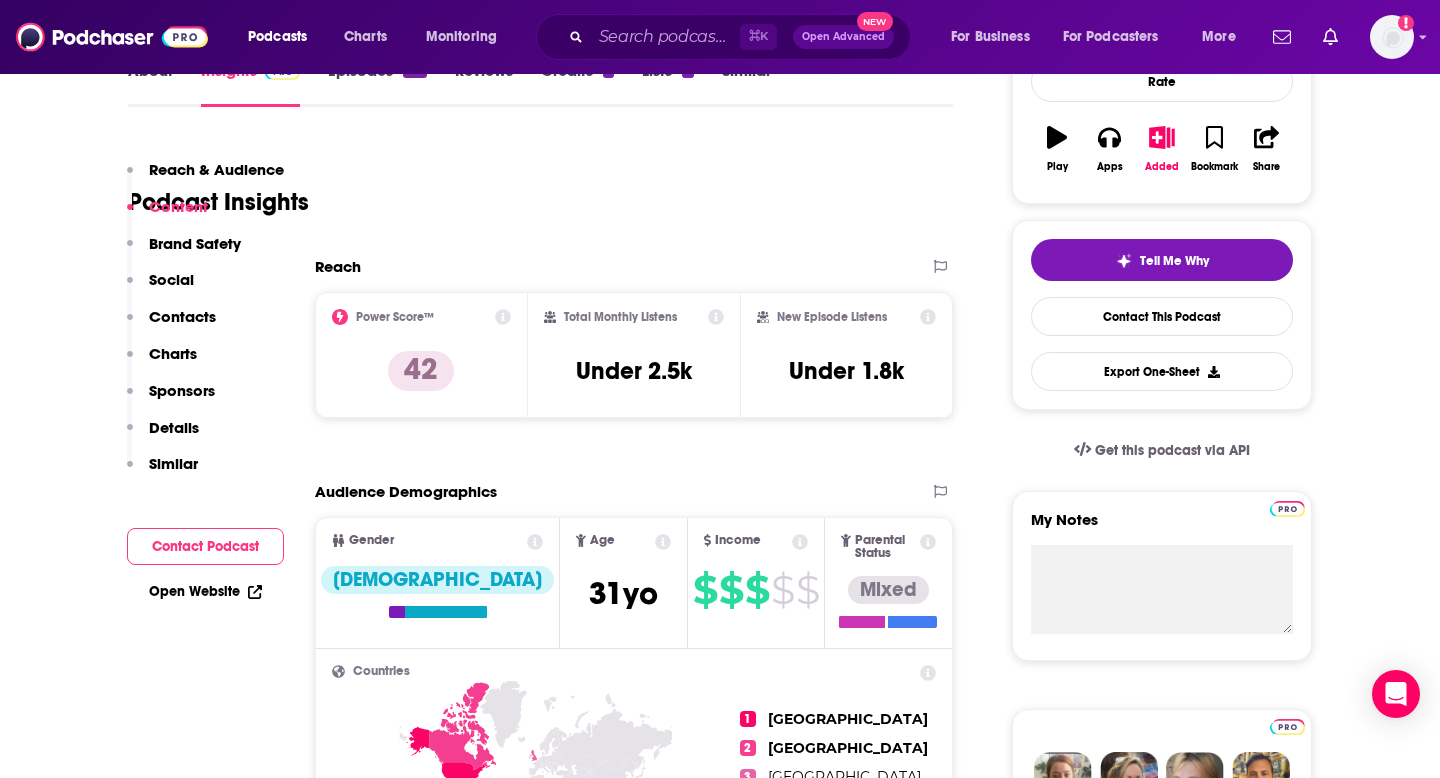 scroll, scrollTop: 0, scrollLeft: 0, axis: both 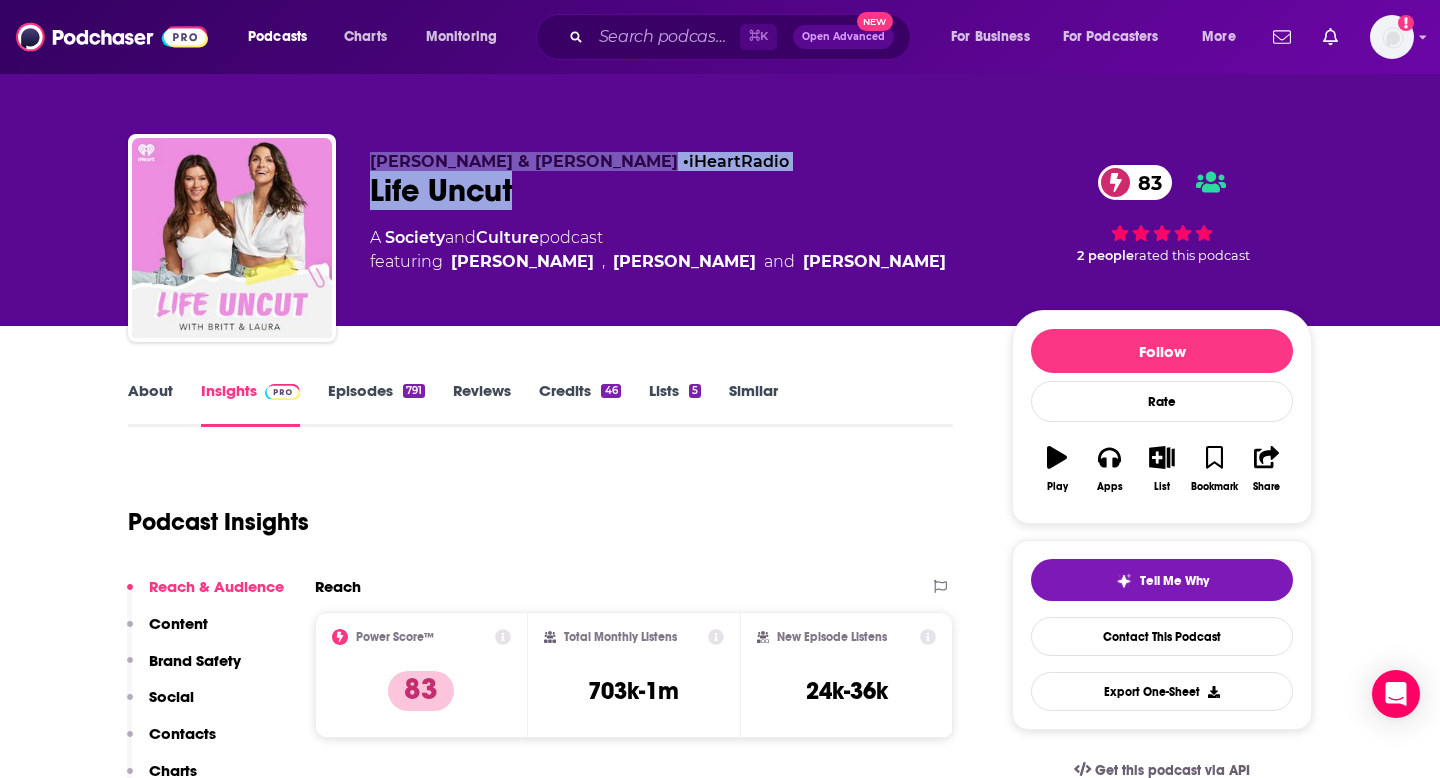 drag, startPoint x: 535, startPoint y: 194, endPoint x: 362, endPoint y: 154, distance: 177.56407 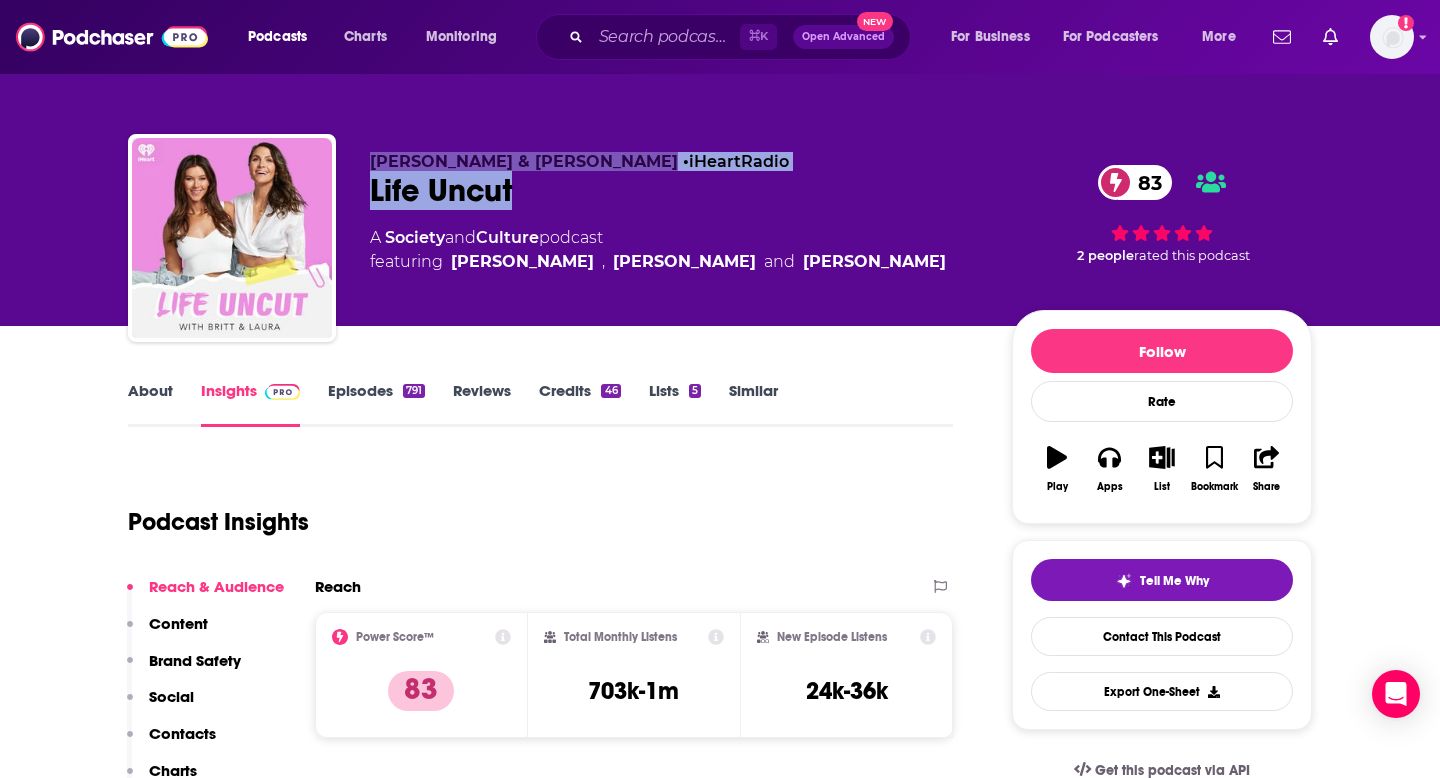 click on "[PERSON_NAME] & [PERSON_NAME]    •  iHeartRadio Life Uncut 83 A   Society  and  Culture  podcast  featuring  [PERSON_NAME] ,  [PERSON_NAME]  and  [PERSON_NAME]" at bounding box center (675, 232) 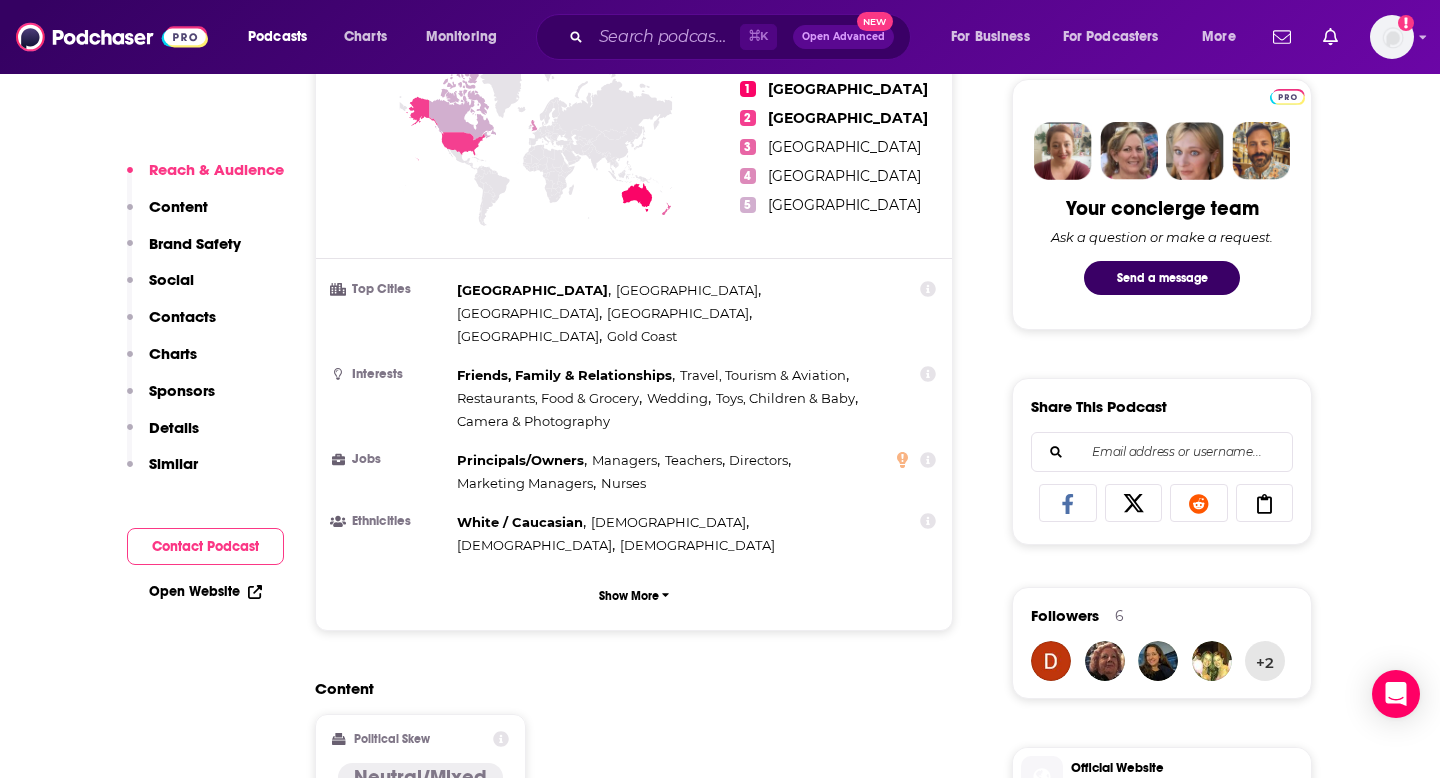 click on "Contact Podcast" at bounding box center [205, 546] 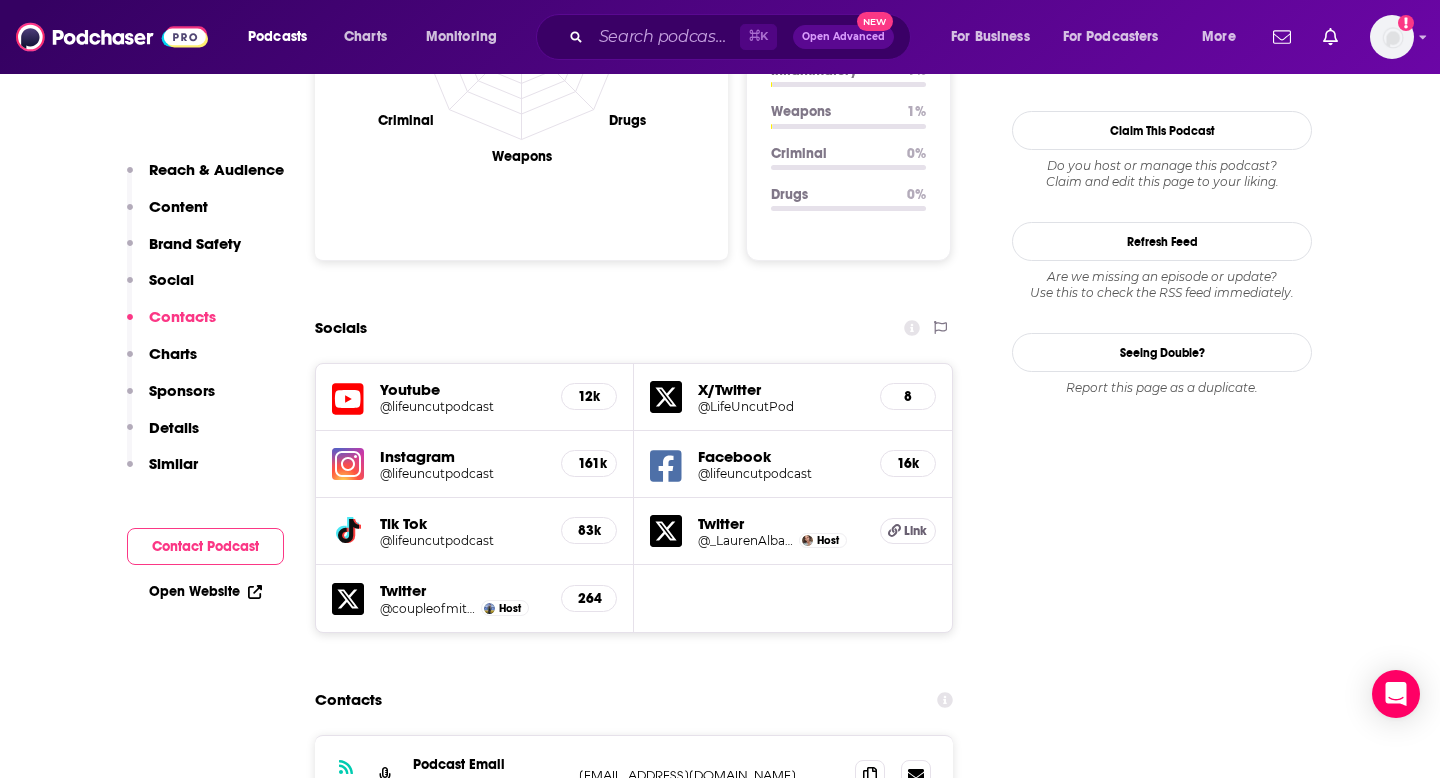 scroll, scrollTop: 2379, scrollLeft: 0, axis: vertical 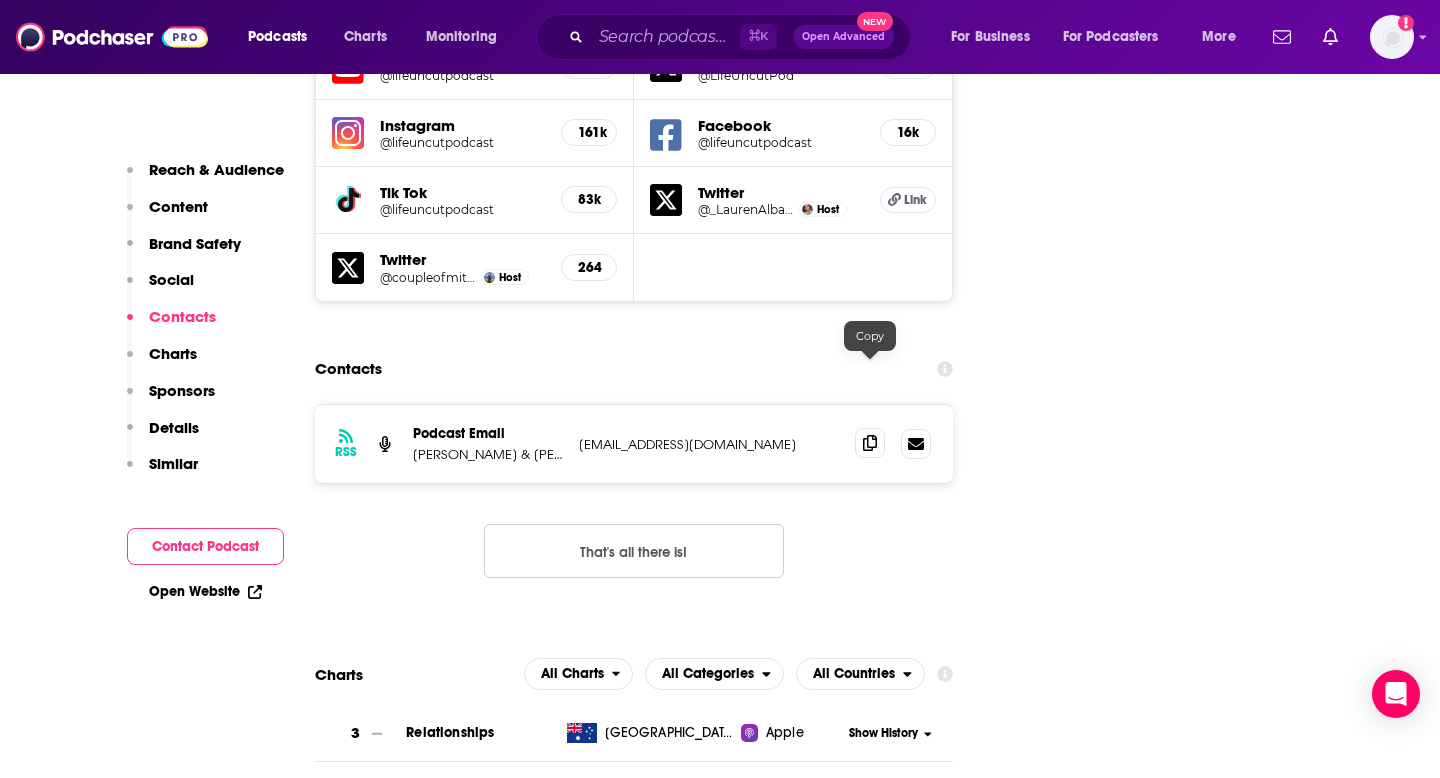 click 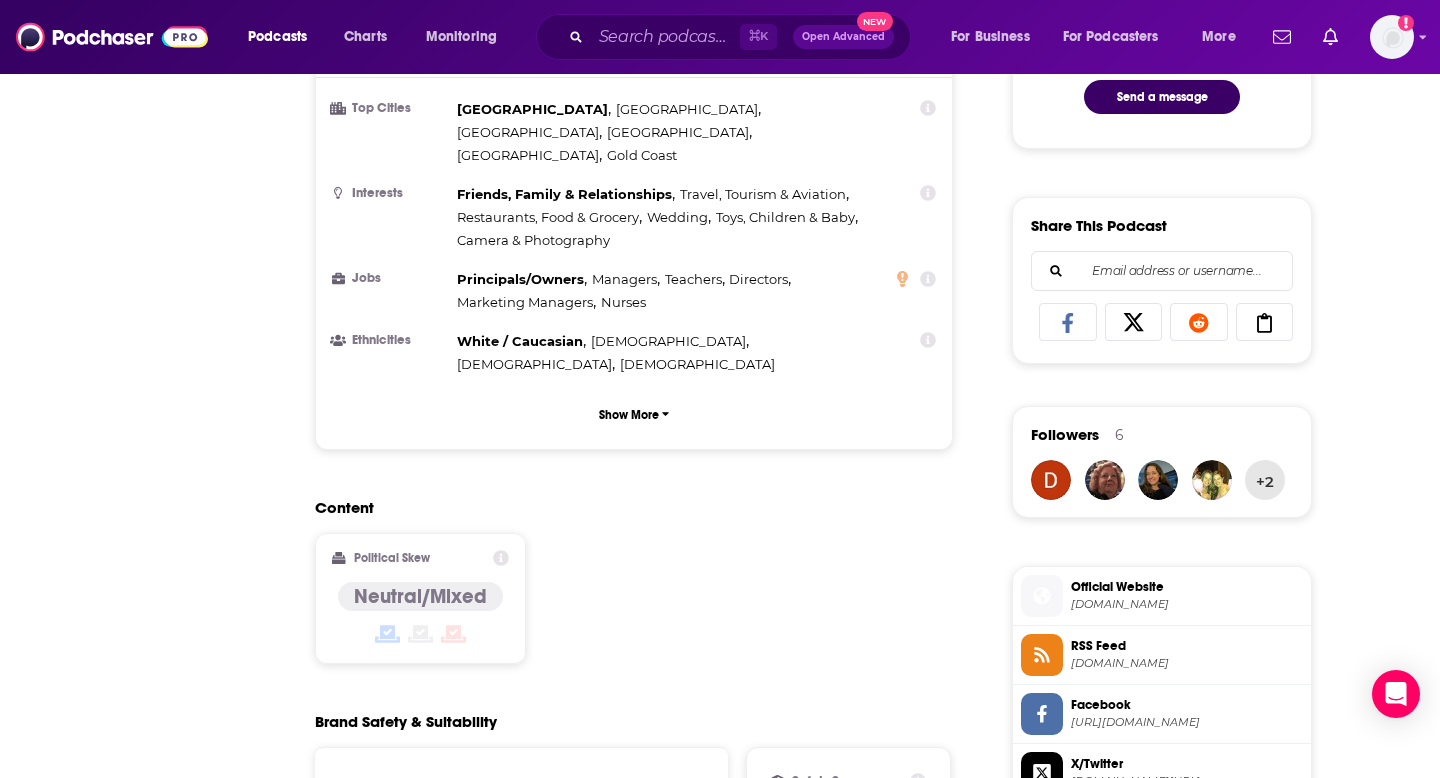 scroll, scrollTop: 0, scrollLeft: 0, axis: both 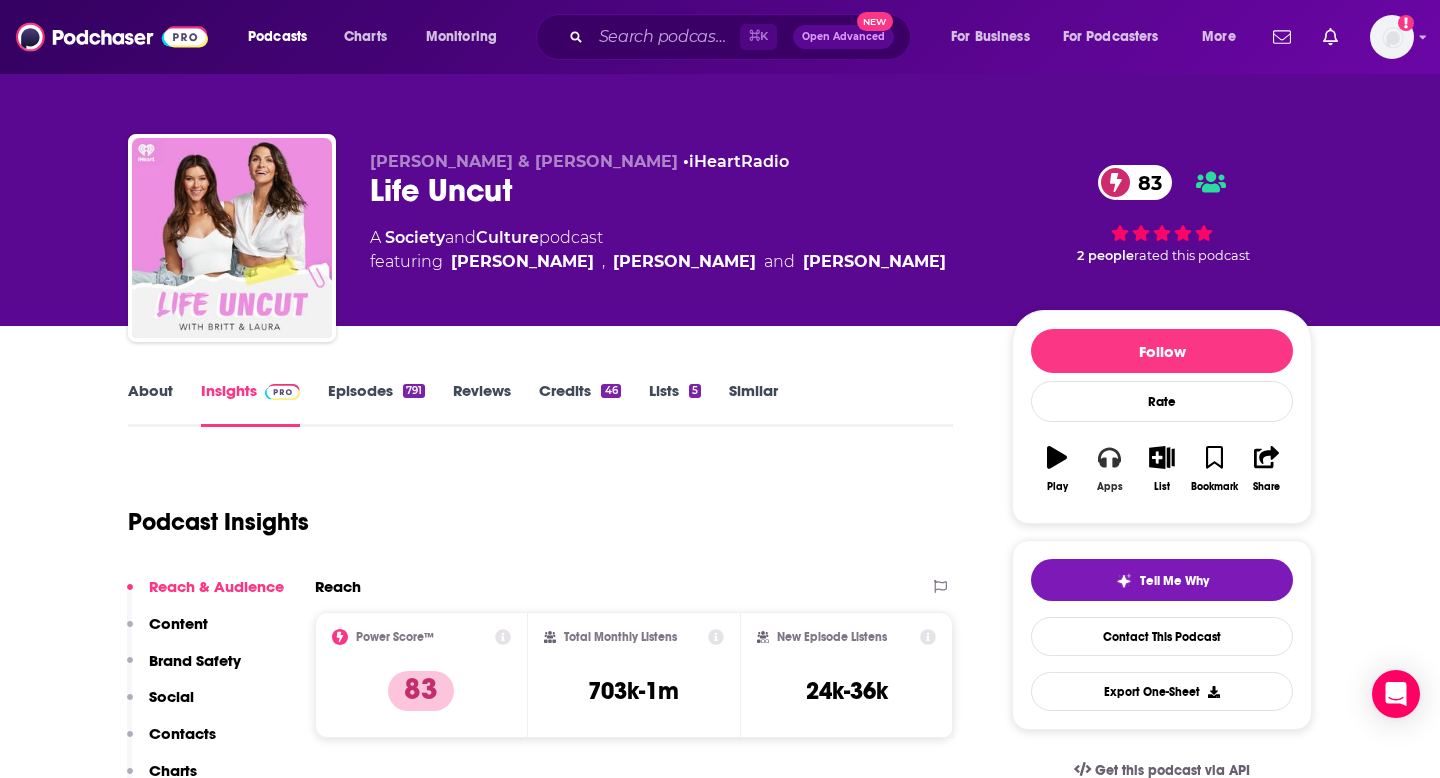 click on "Apps" at bounding box center (1109, 469) 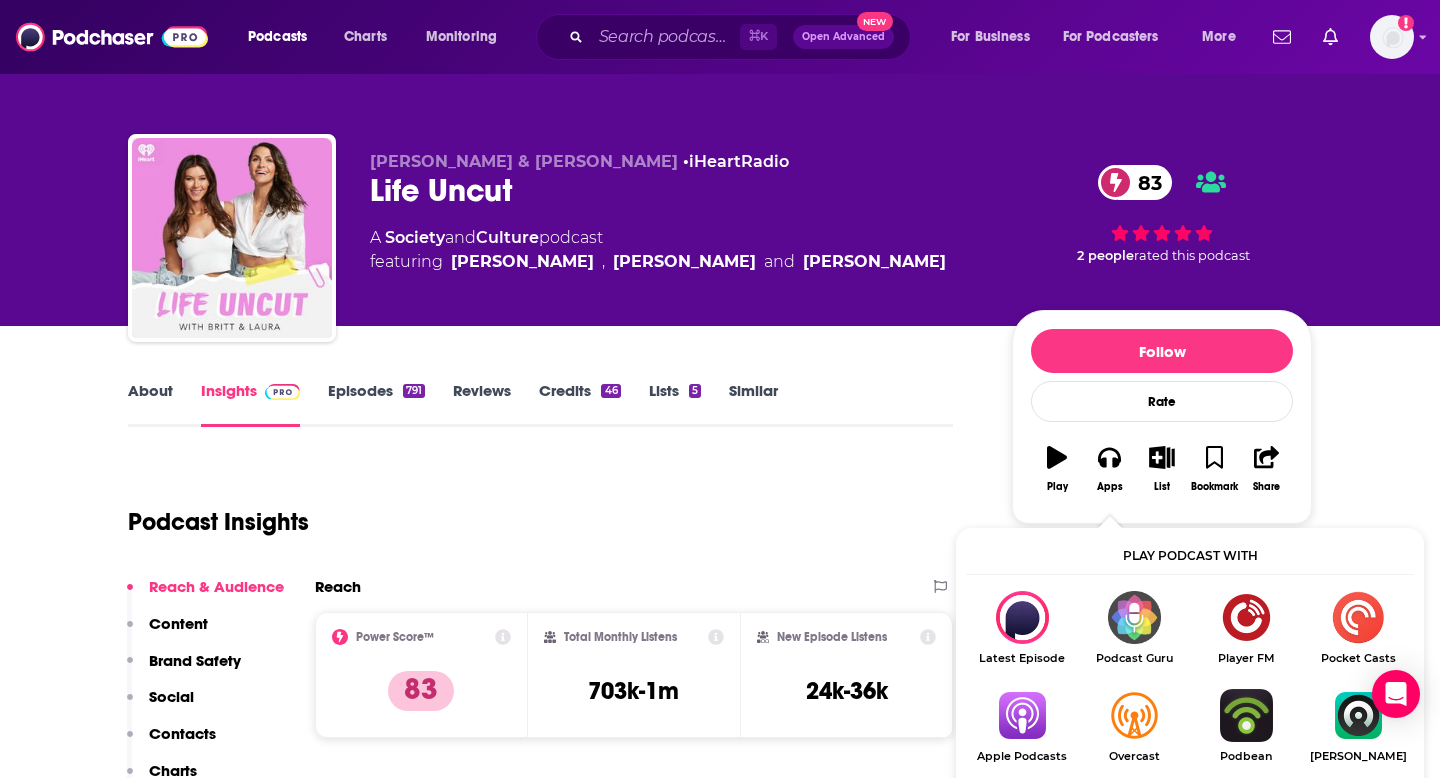 click at bounding box center (1022, 715) 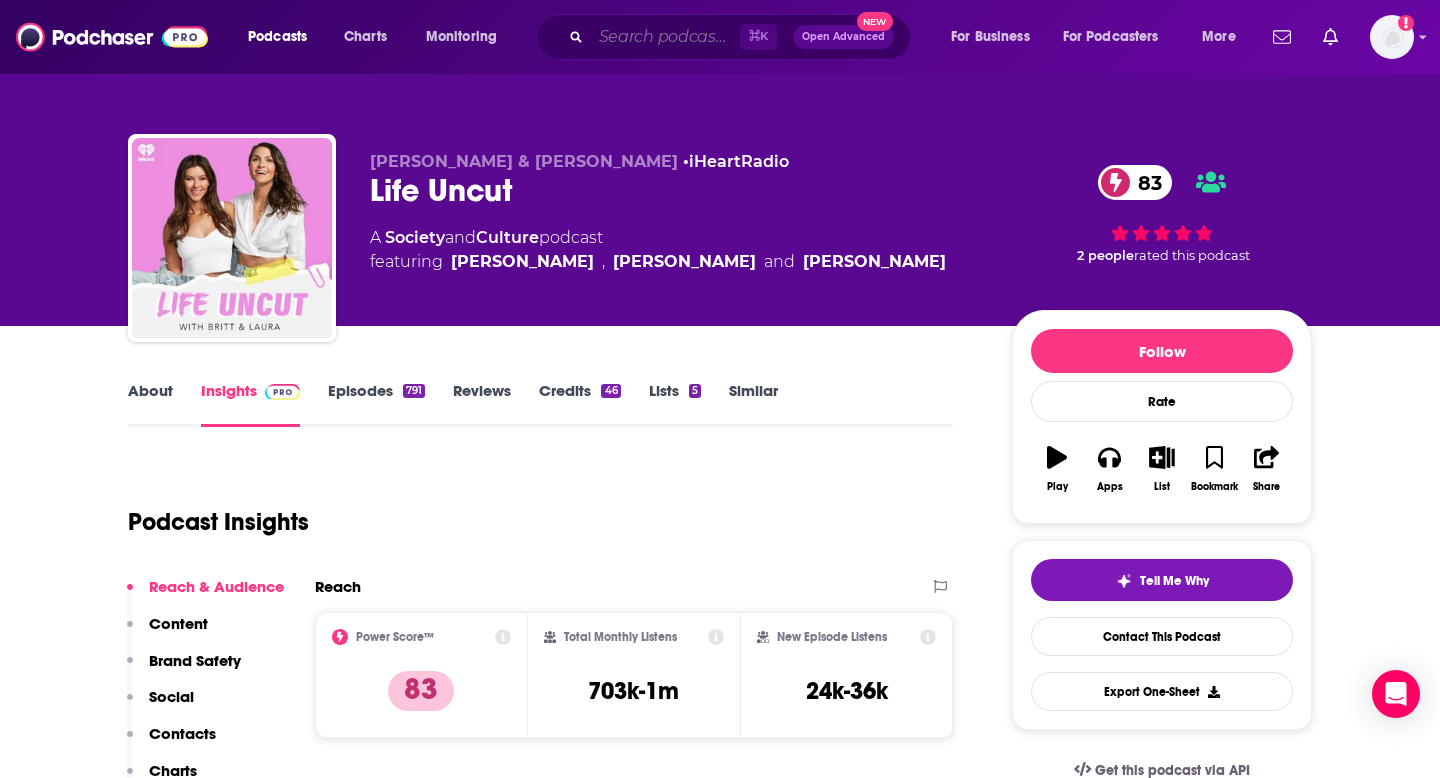 click at bounding box center [665, 37] 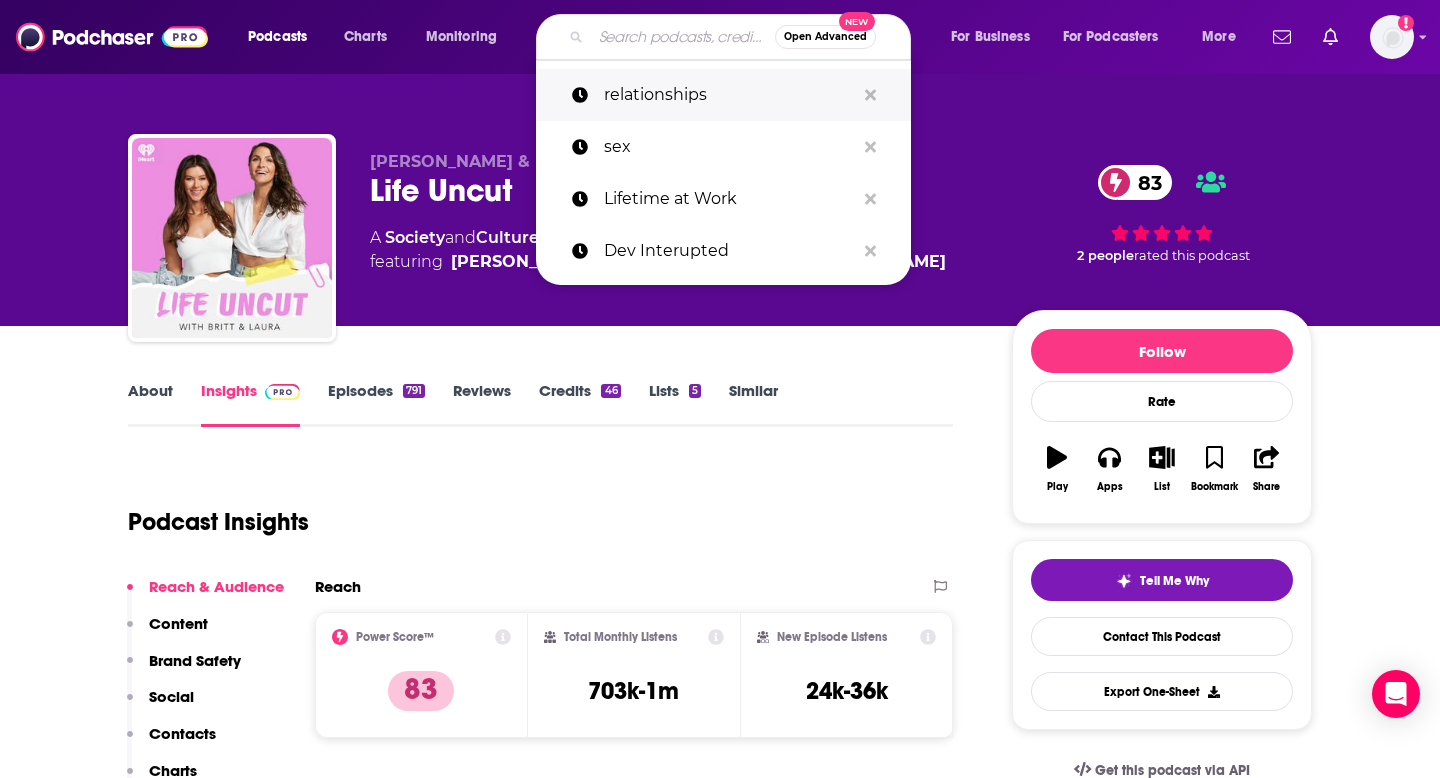 click on "relationships" at bounding box center (729, 95) 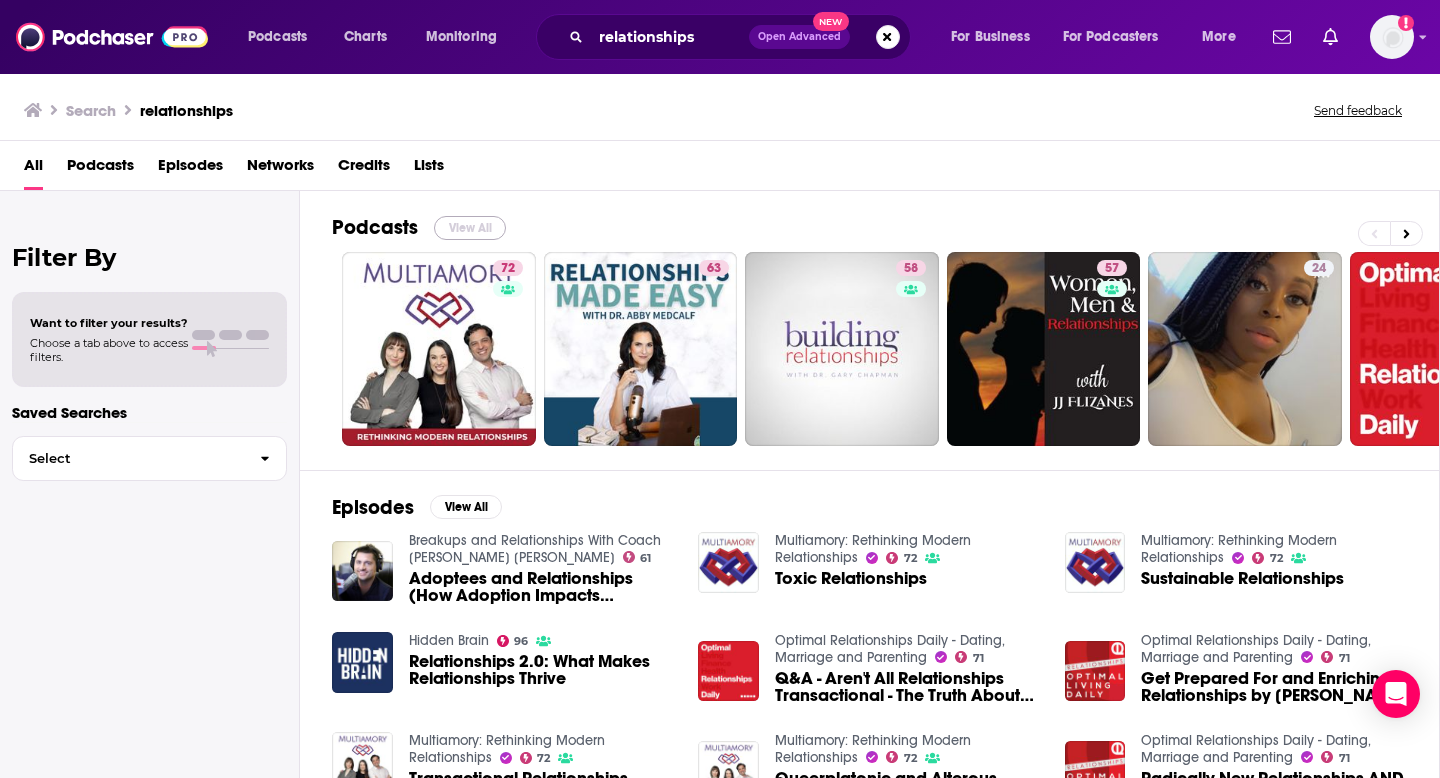 click on "View All" at bounding box center (470, 228) 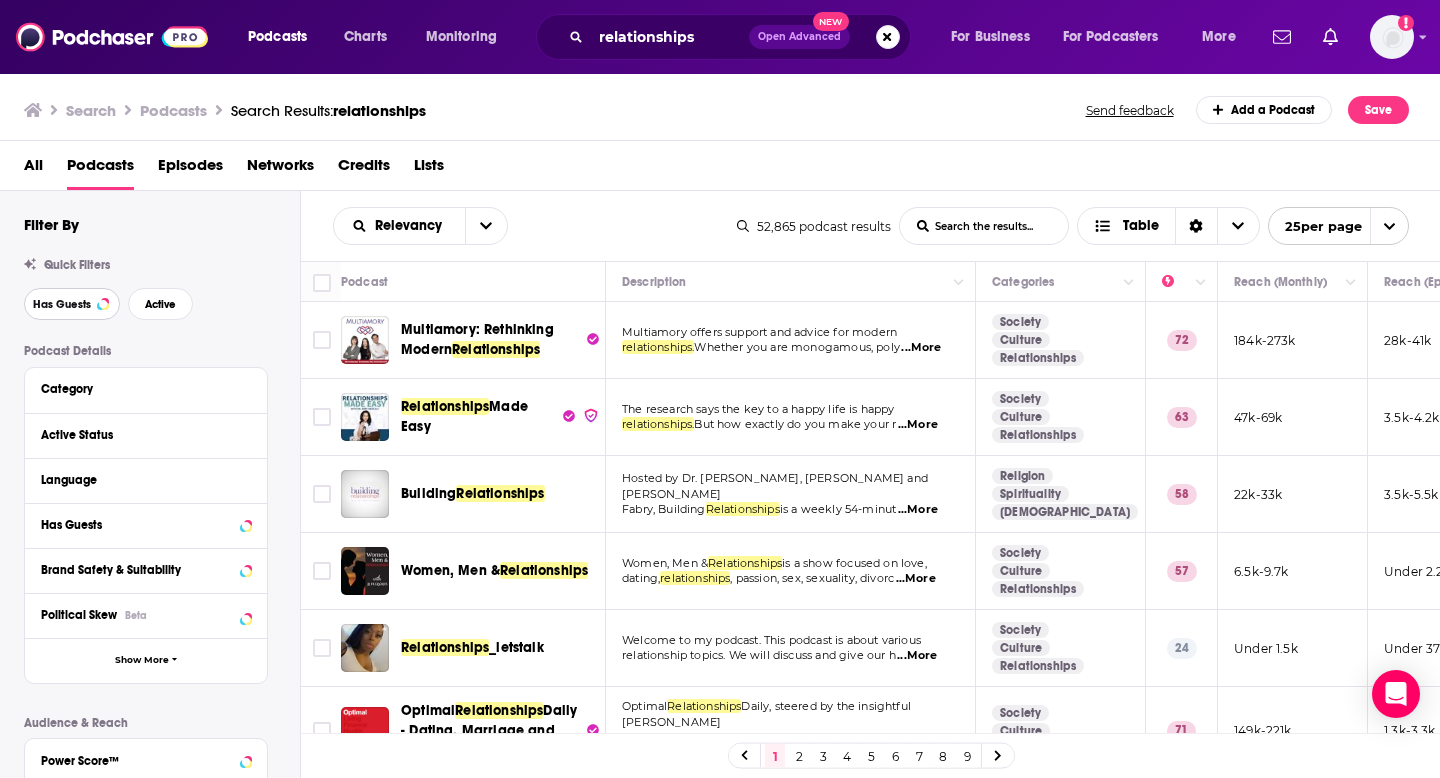 drag, startPoint x: 79, startPoint y: 312, endPoint x: 109, endPoint y: 303, distance: 31.320919 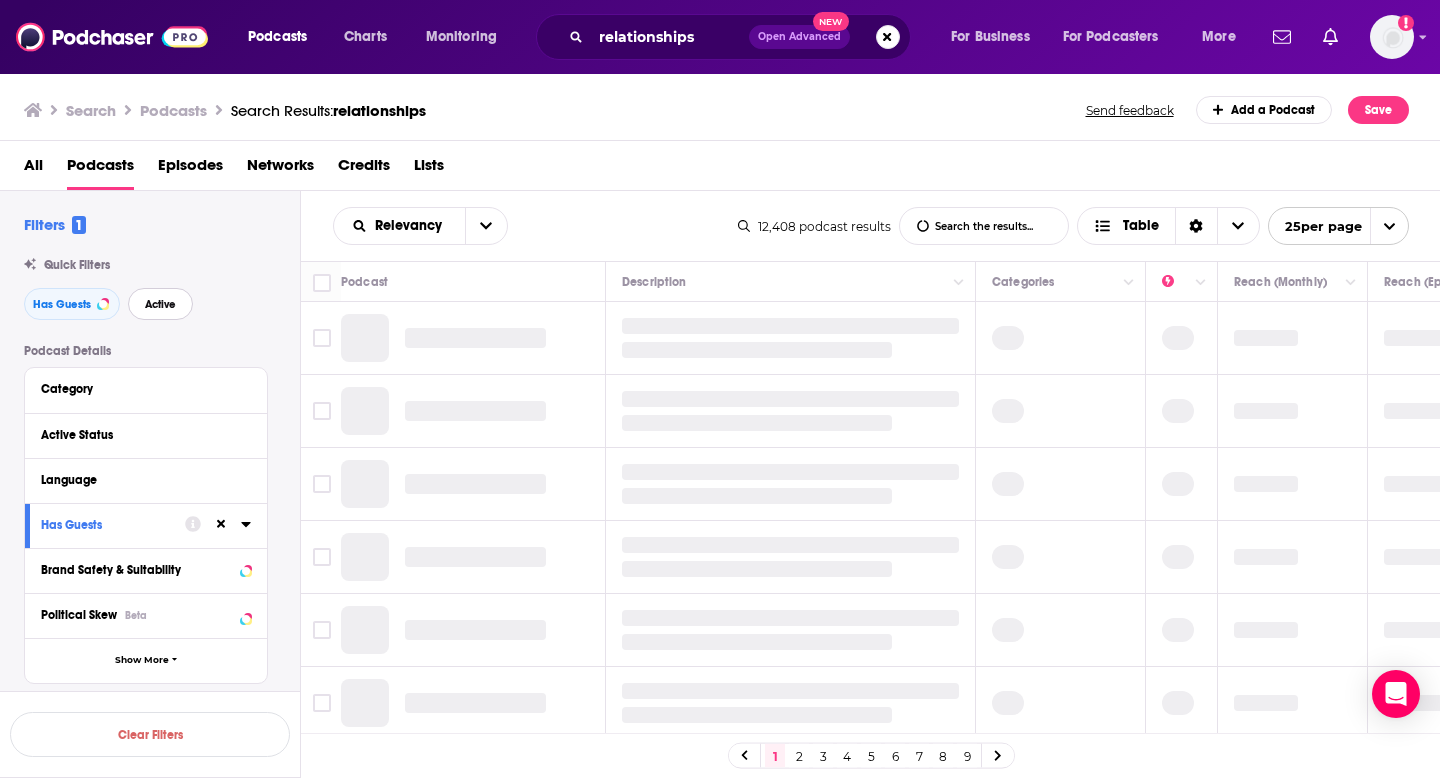 click on "Active" at bounding box center [160, 304] 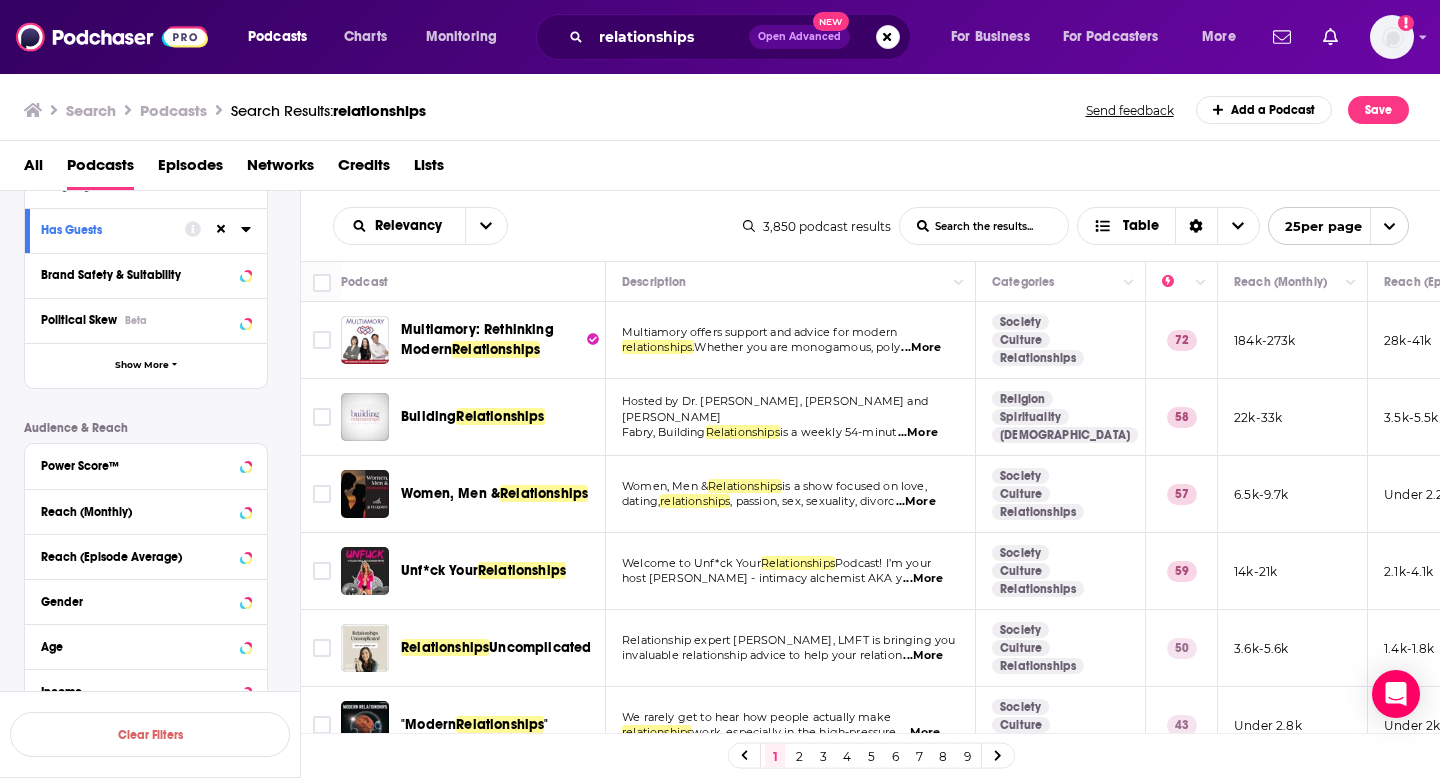 scroll, scrollTop: 334, scrollLeft: 0, axis: vertical 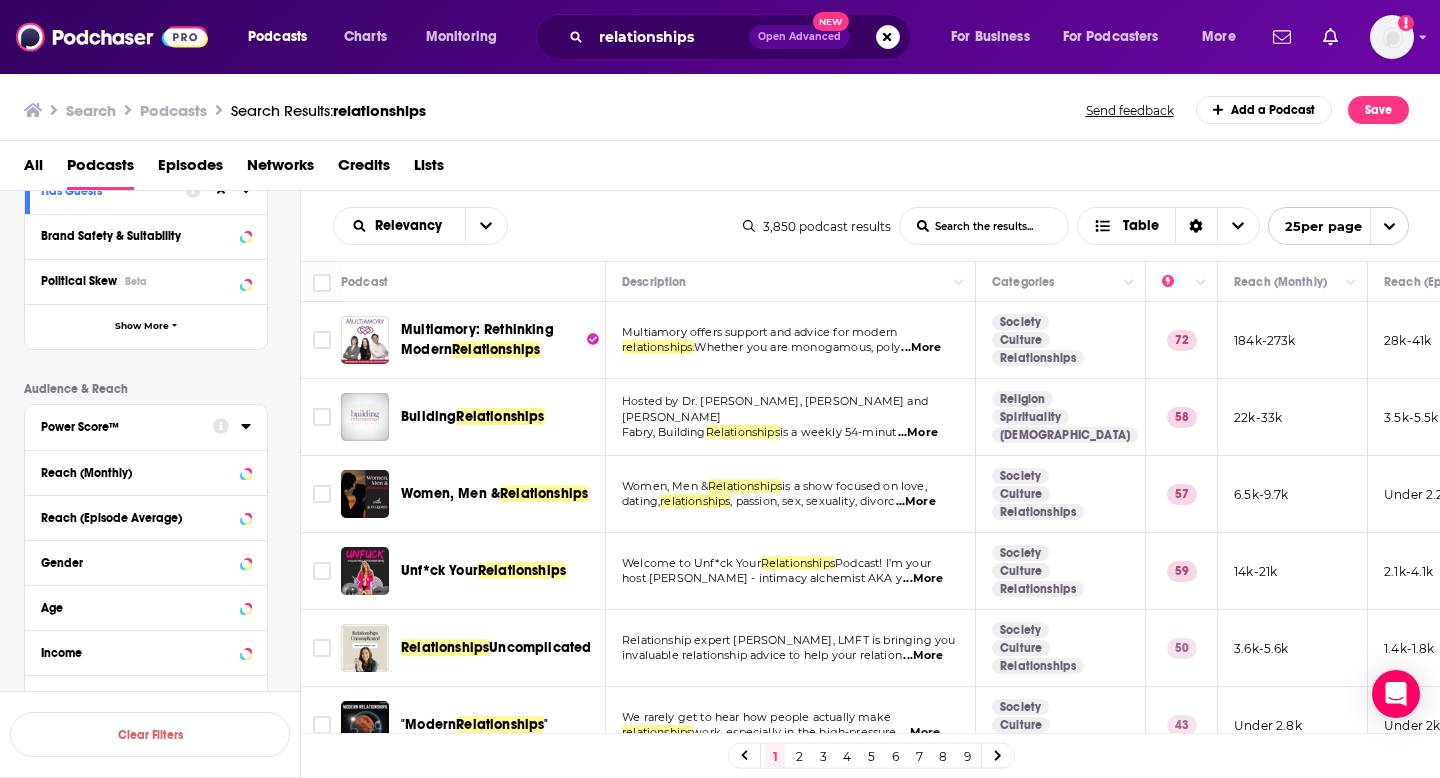 click on "Power Score™" at bounding box center [127, 425] 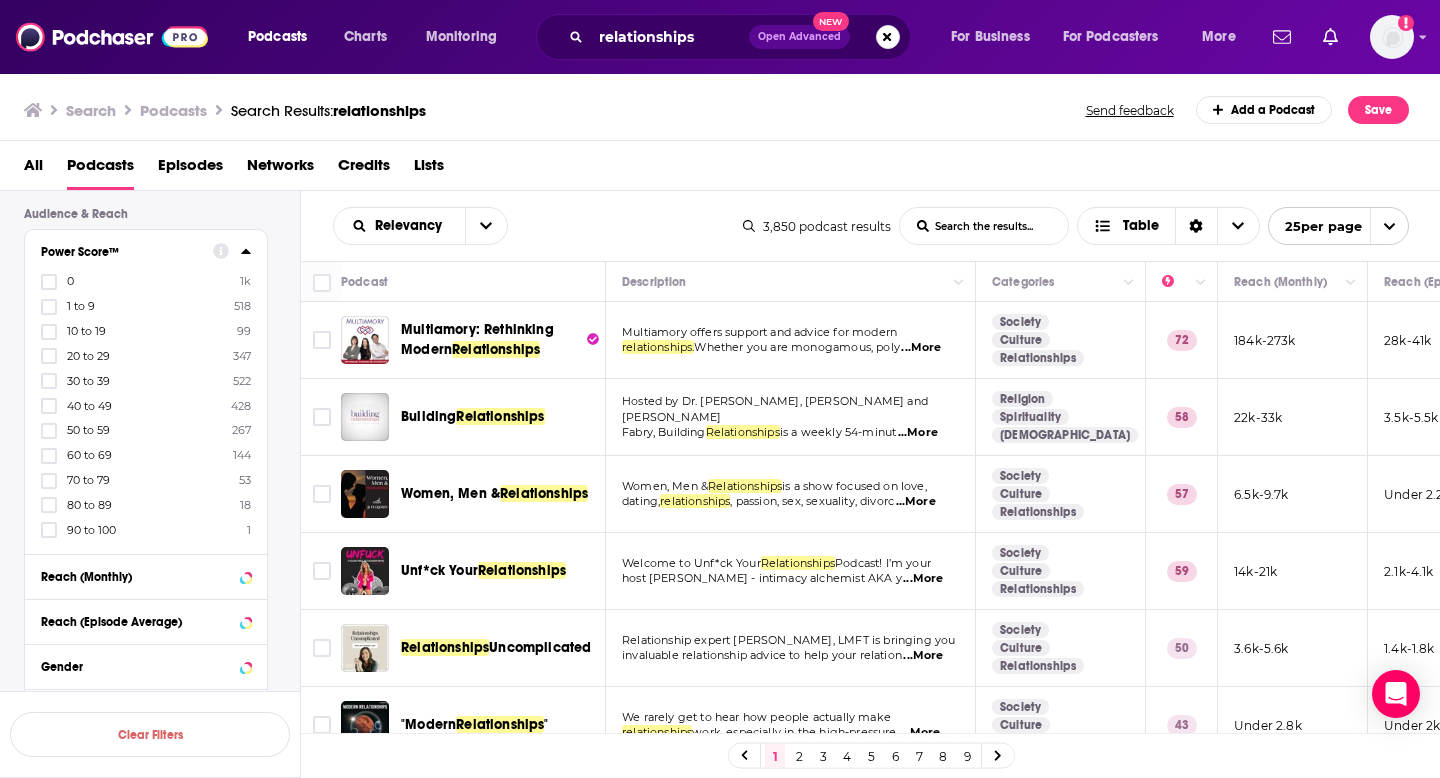 scroll, scrollTop: 509, scrollLeft: 0, axis: vertical 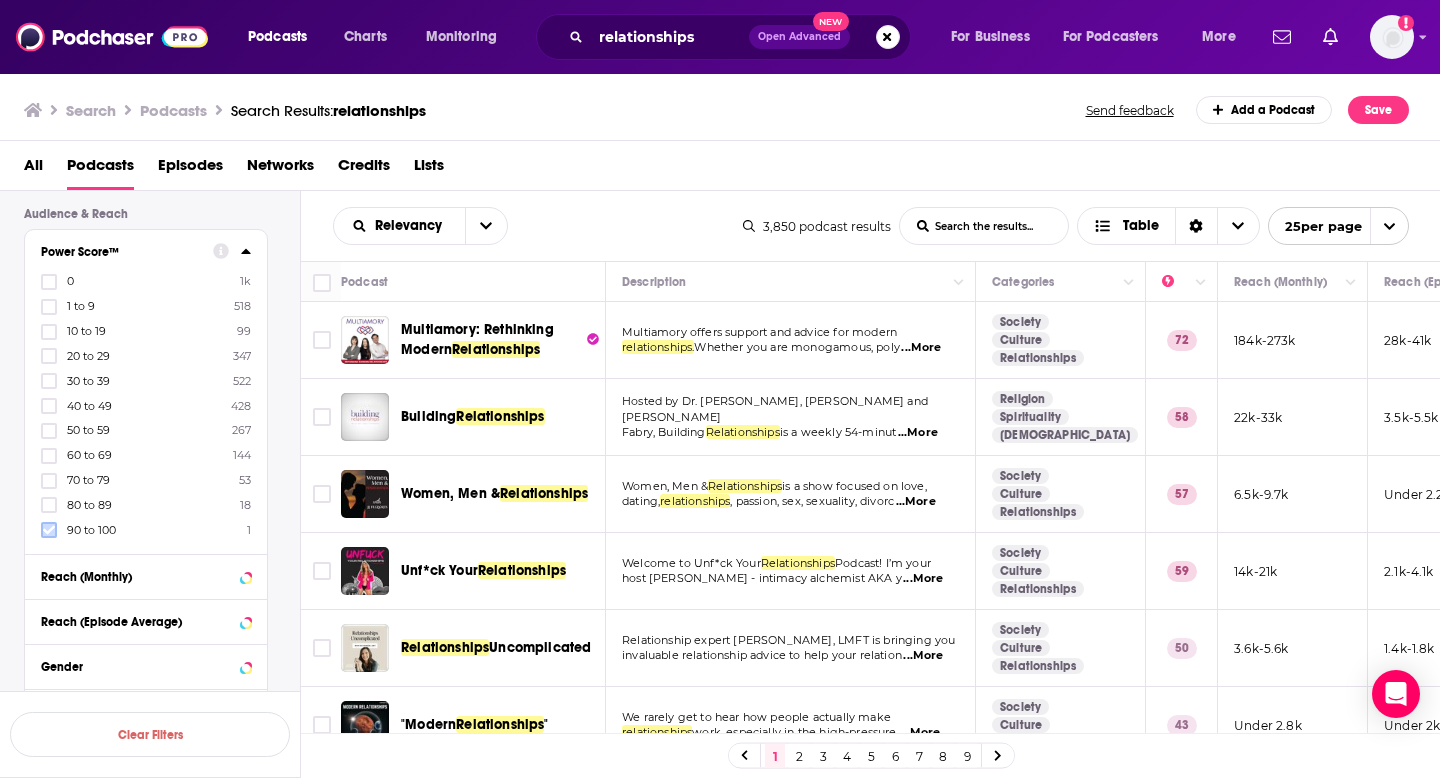 click 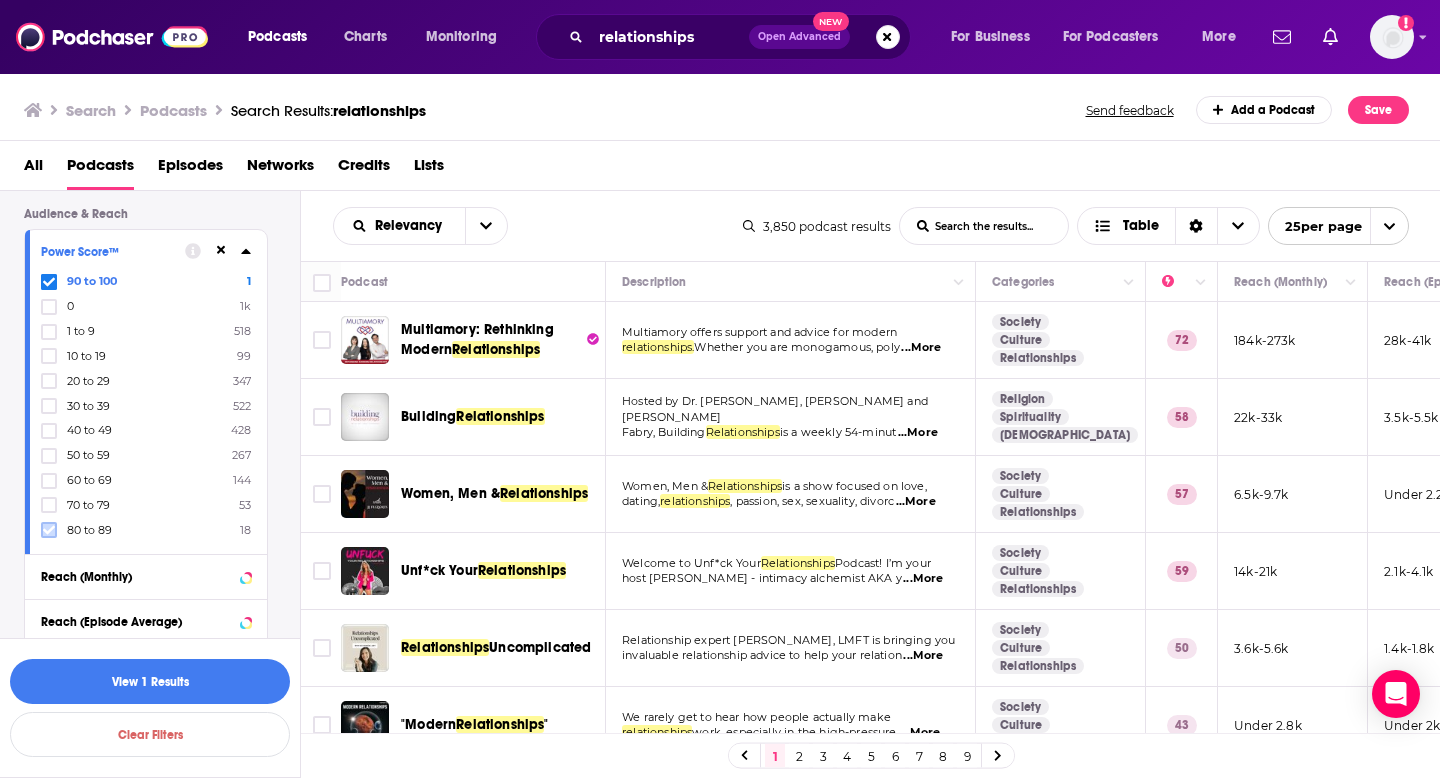 click 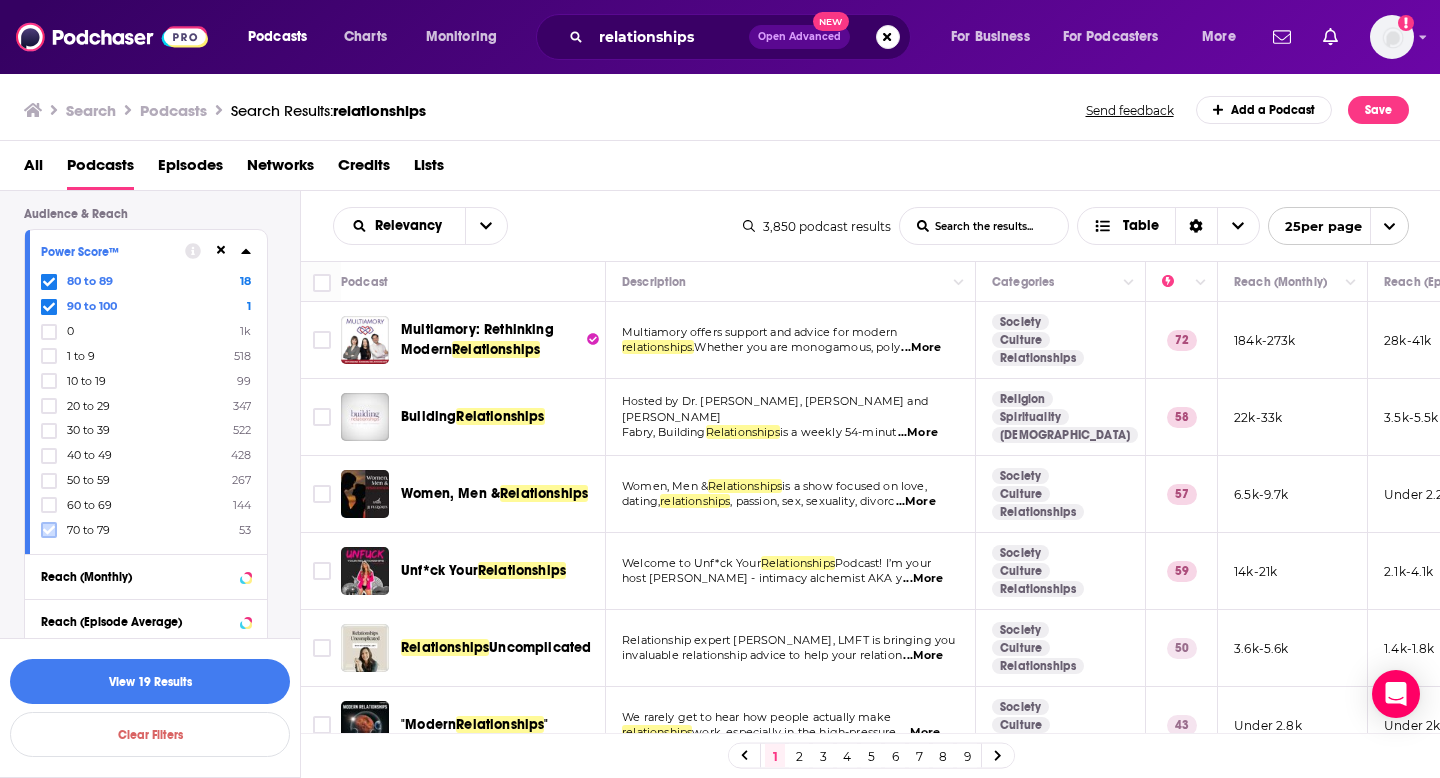 click 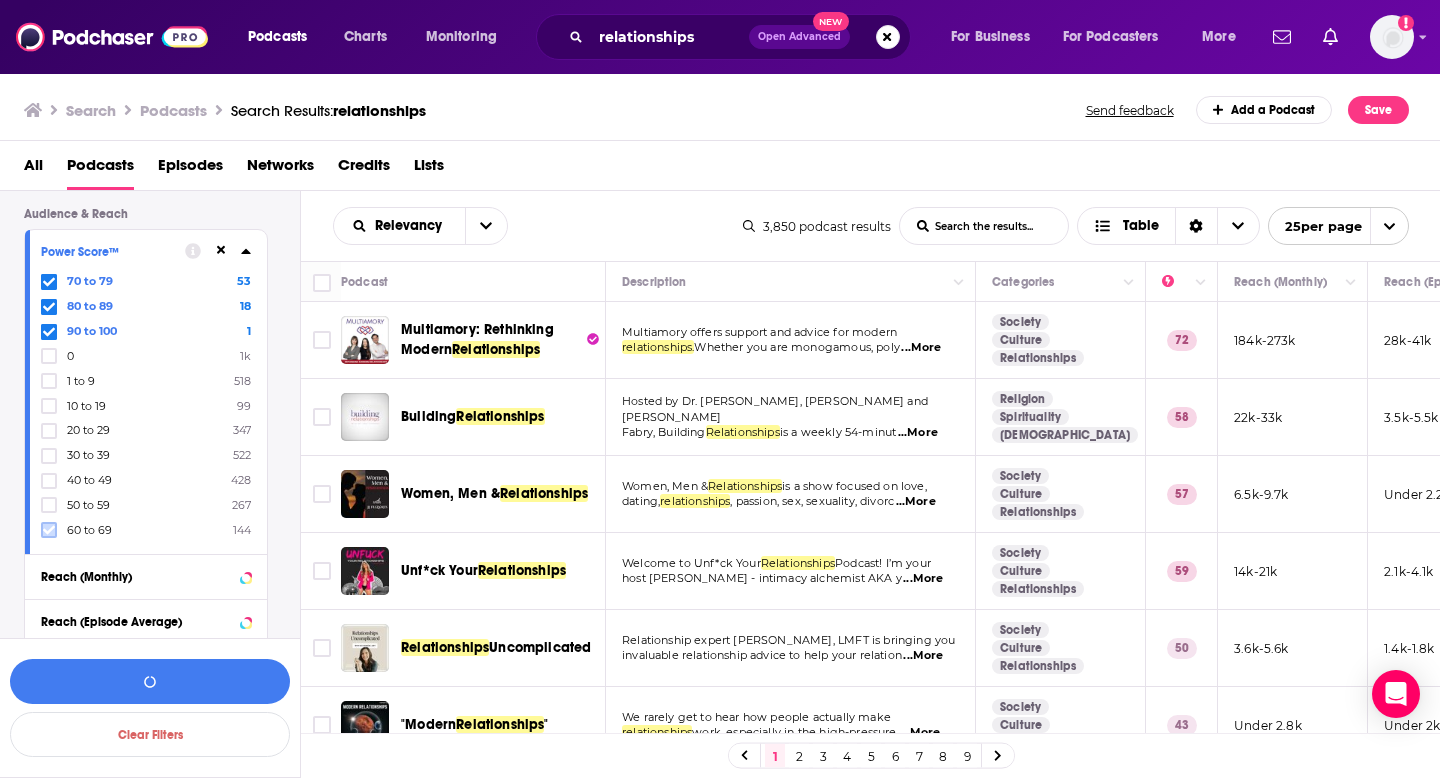 click 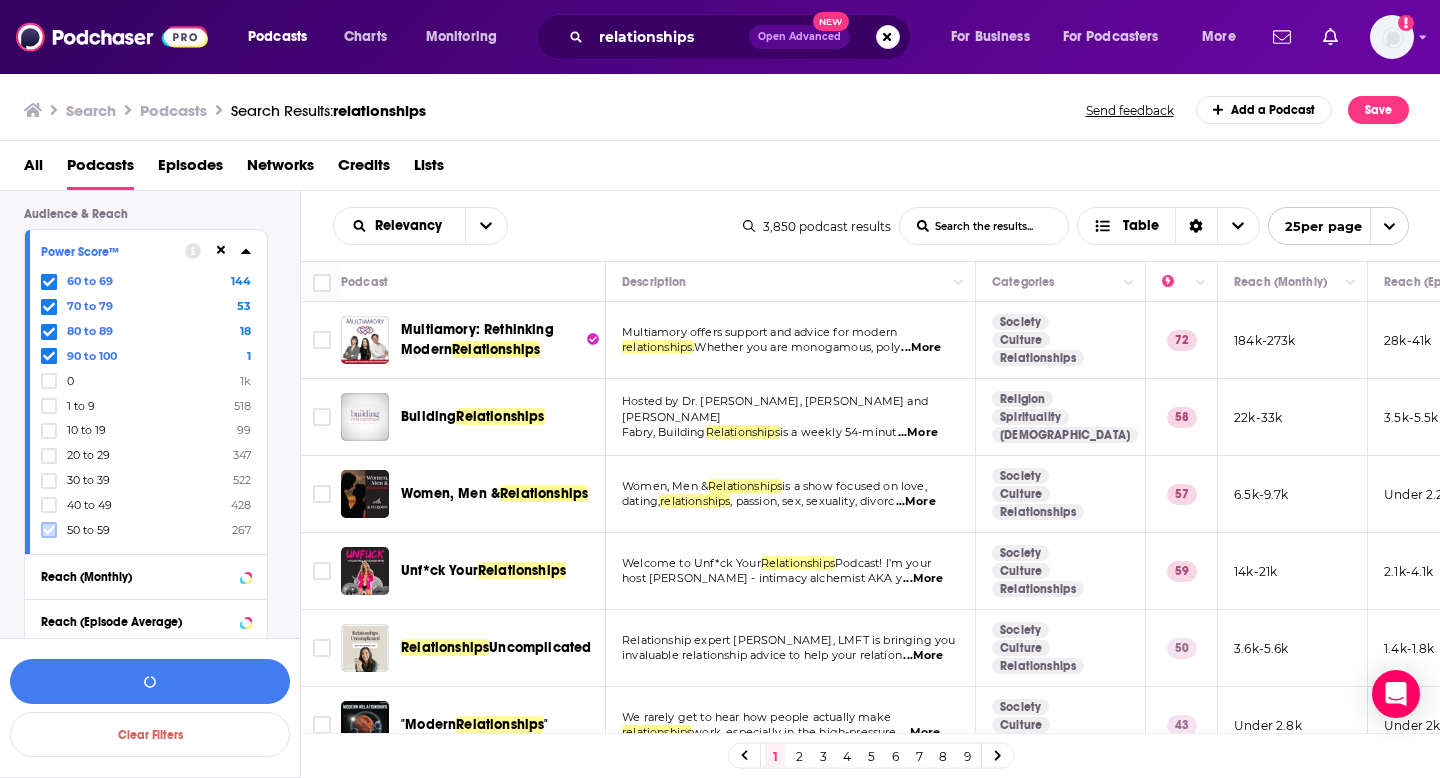 click 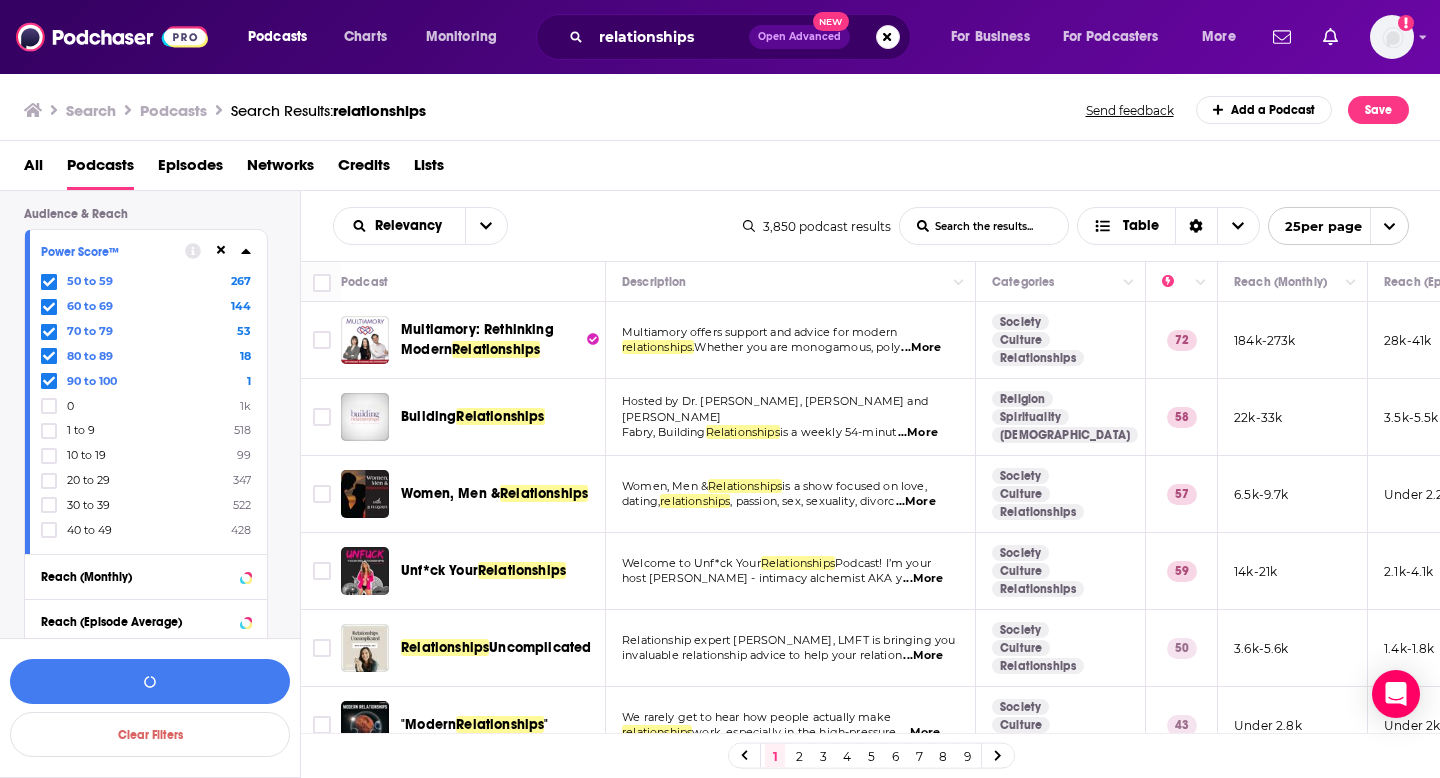 click 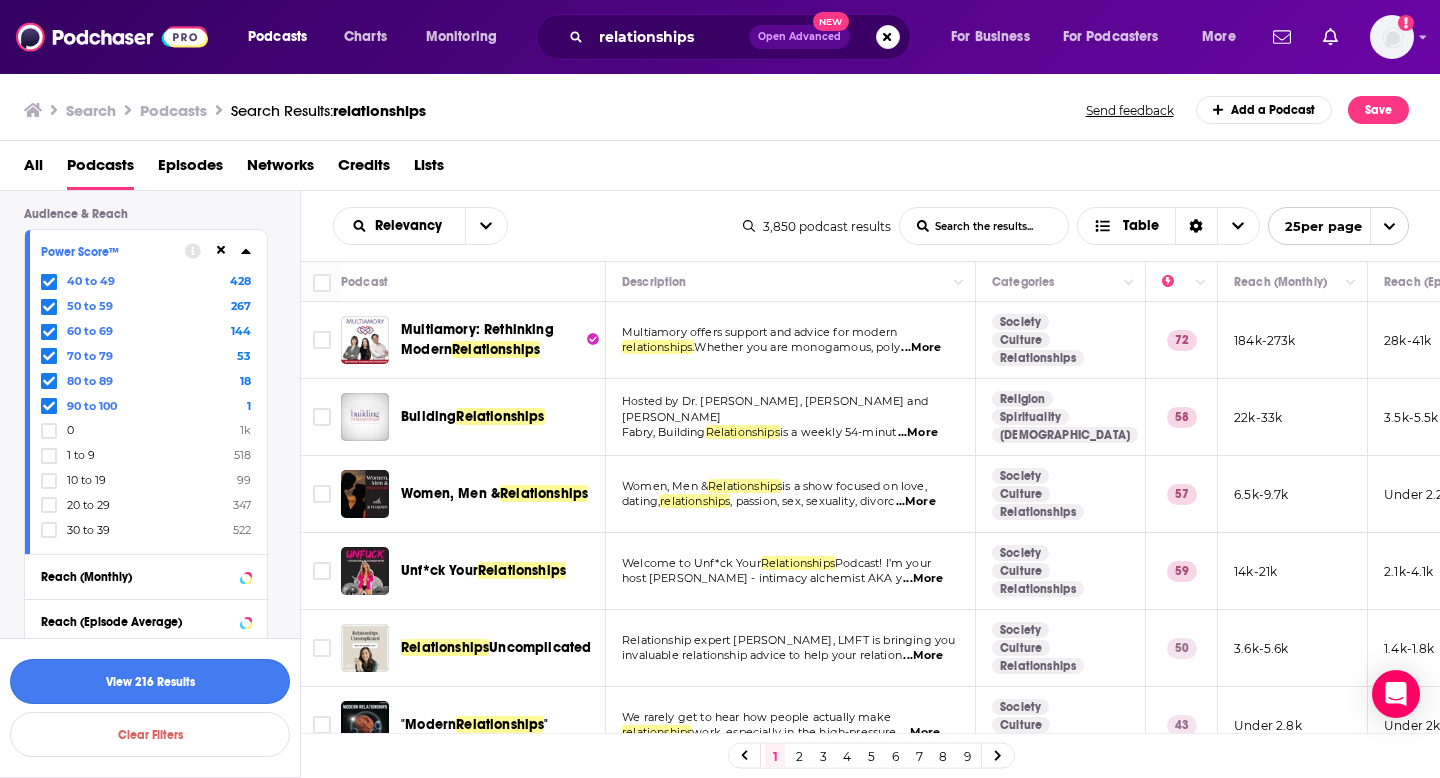 click on "View 216 Results" at bounding box center [150, 681] 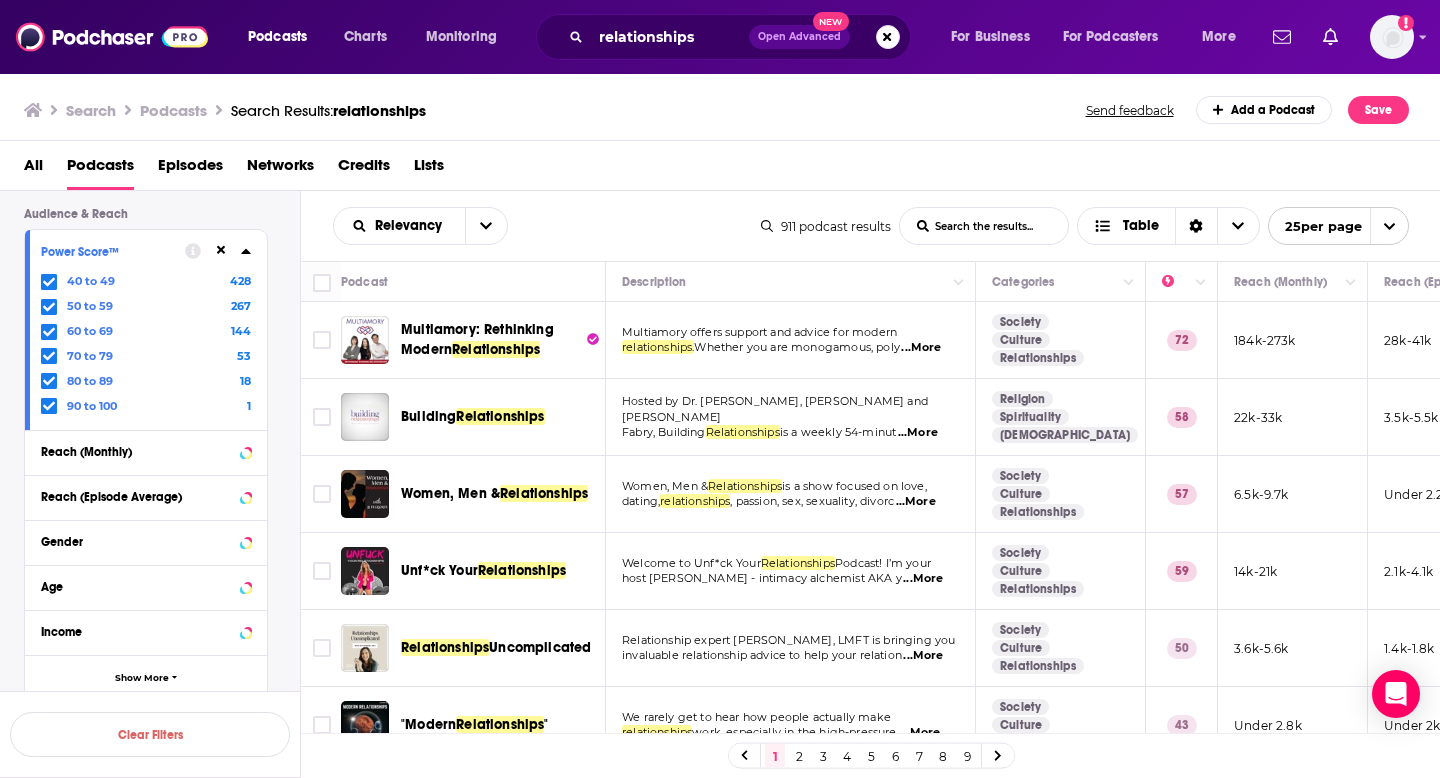 click on "3" at bounding box center (823, 756) 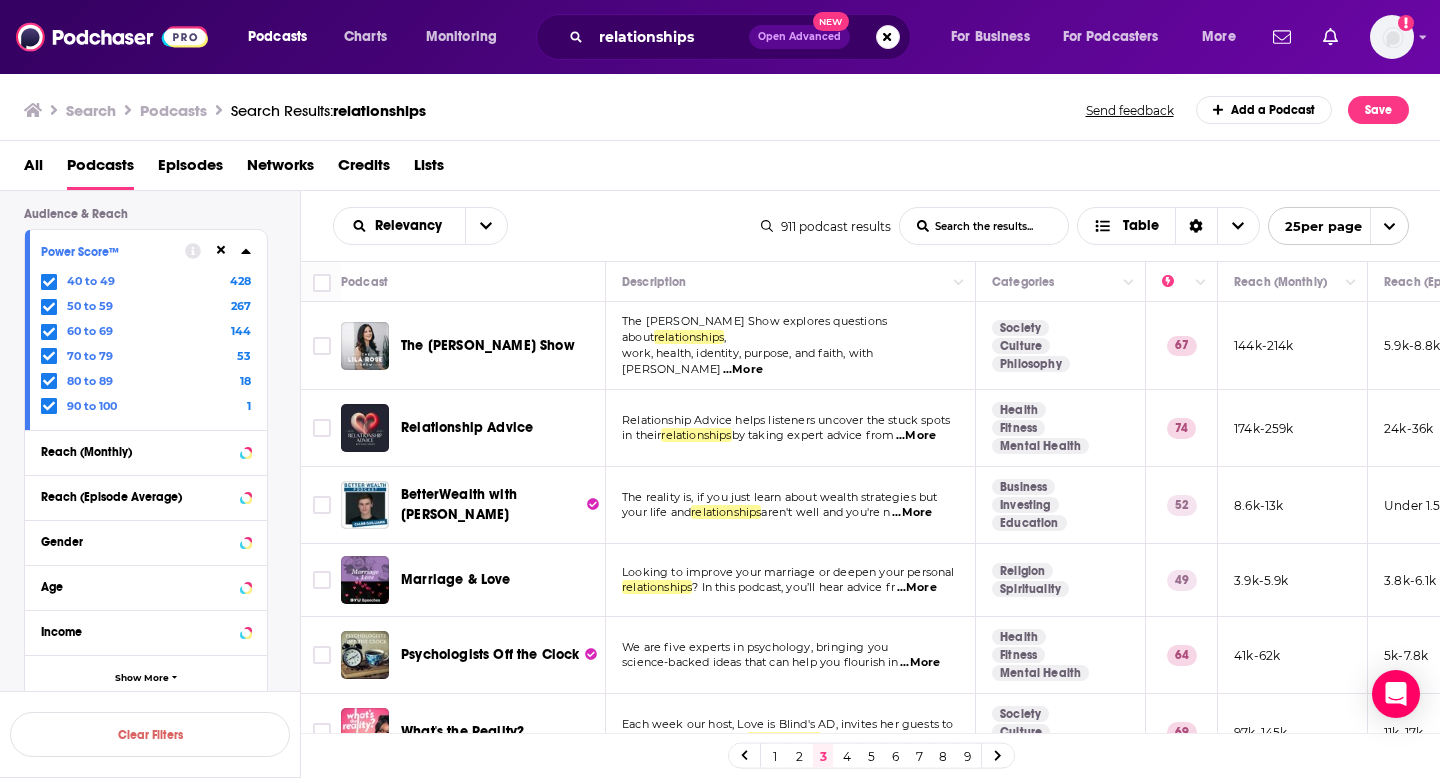click on "...More" at bounding box center (916, 436) 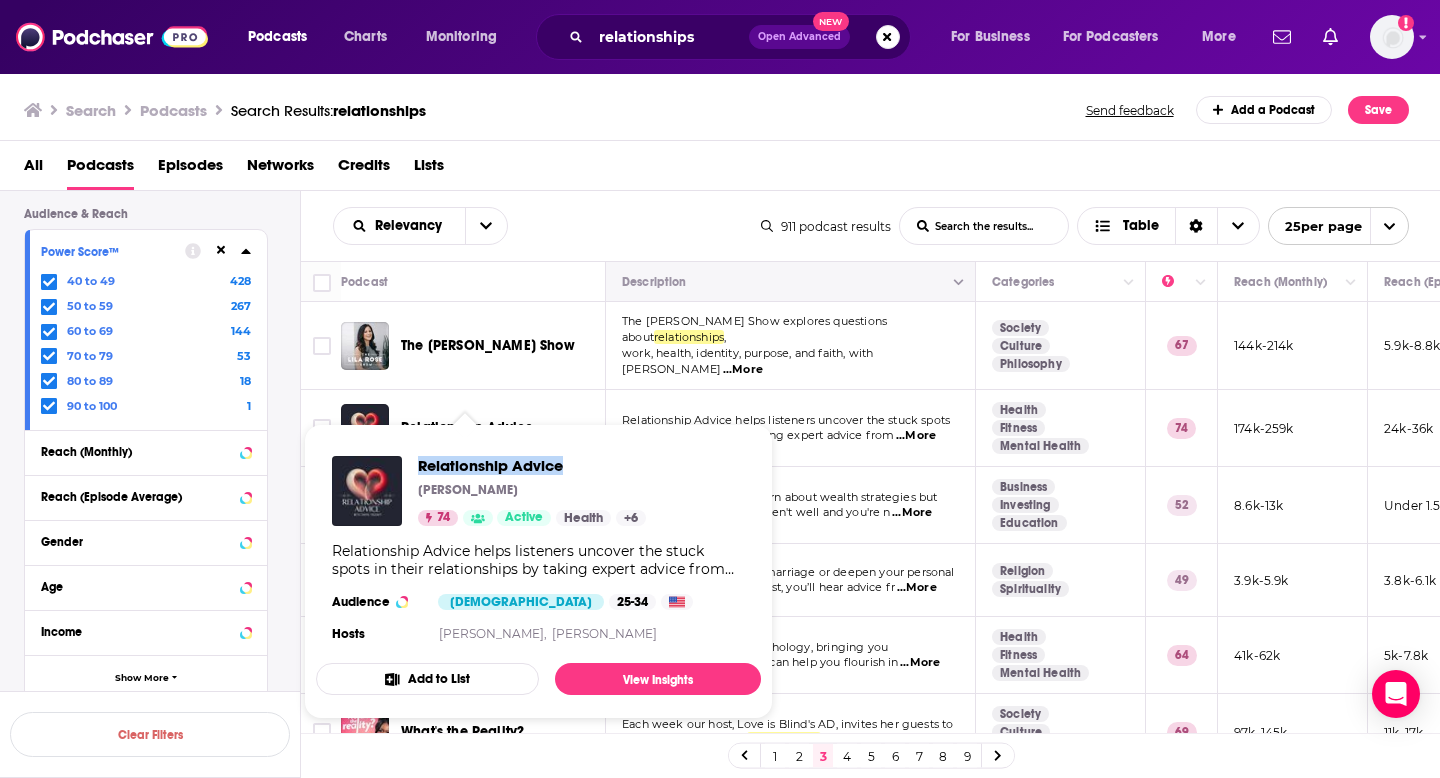 click on "Description" at bounding box center [791, 282] 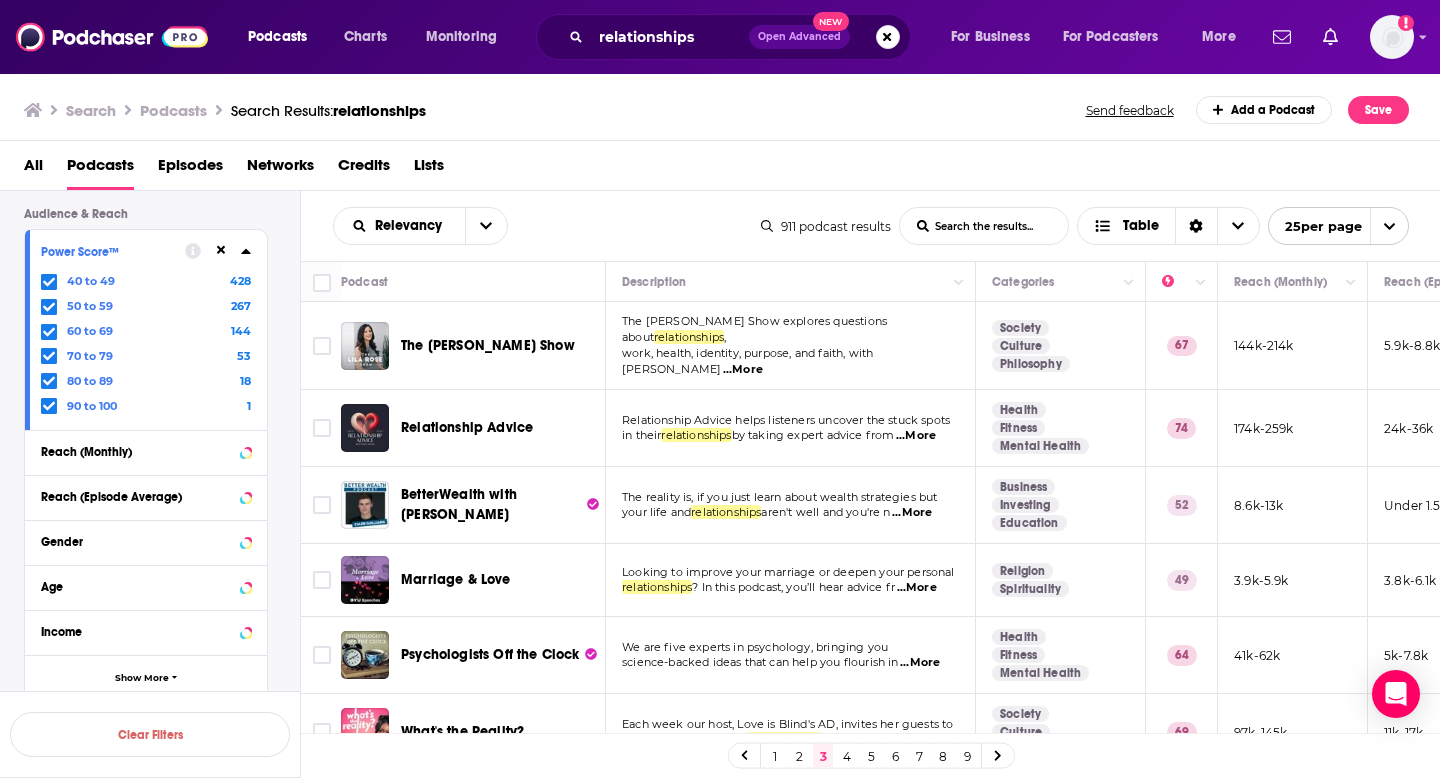 click on "The Lila Rose Show explores questions about  relationships , work, health, identity, purpose, and faith, with poli  ...More" at bounding box center (791, 346) 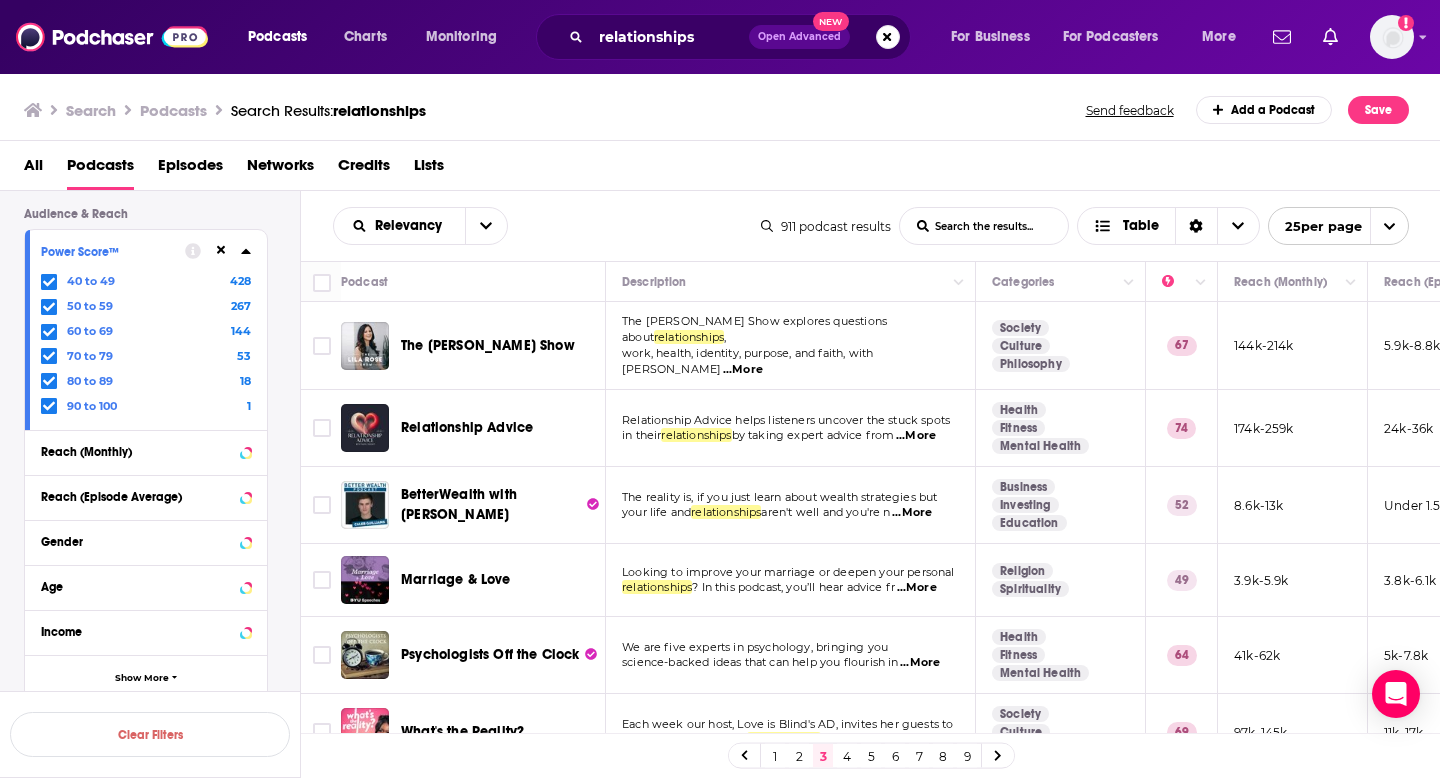 click on "The Lila Rose Show explores questions about  relationships , work, health, identity, purpose, and faith, with poli  ...More" at bounding box center [791, 346] 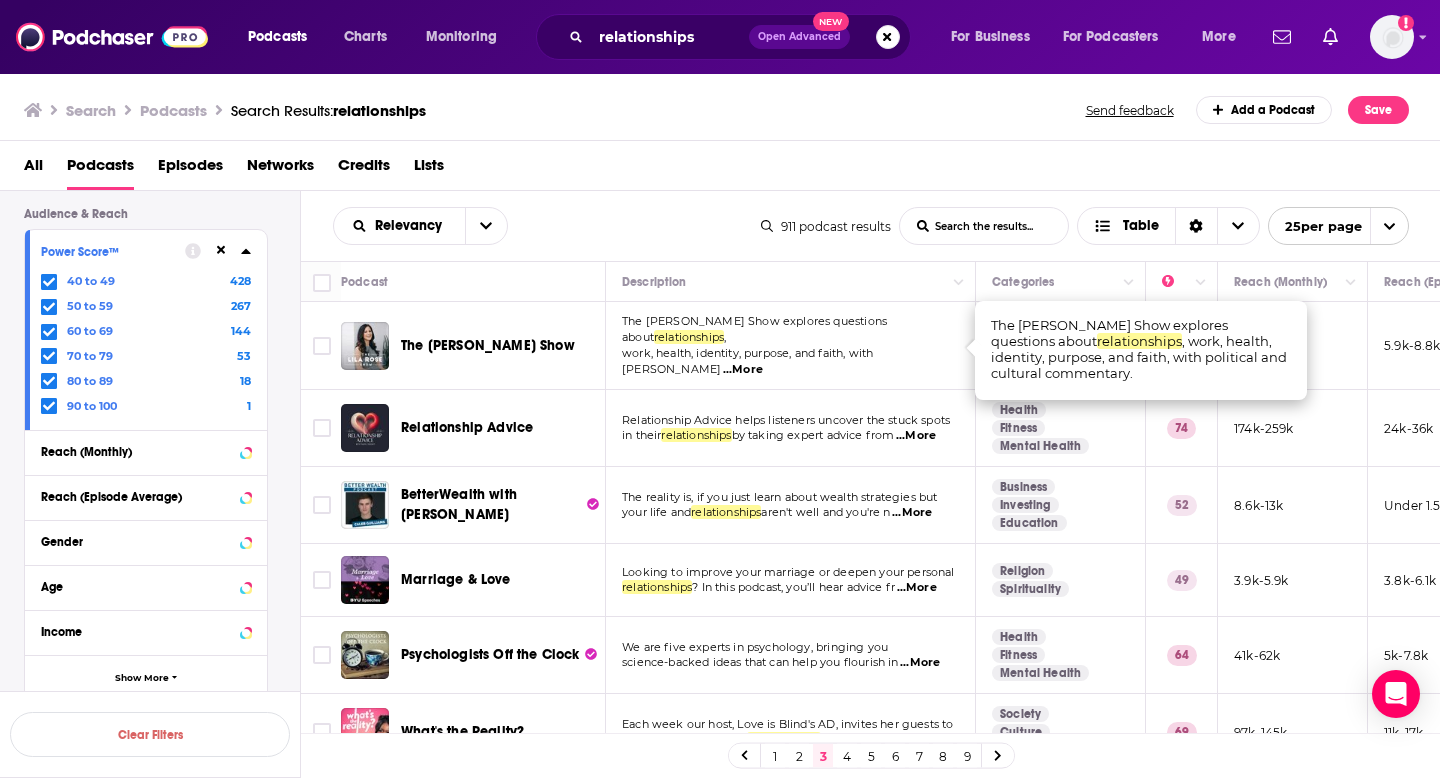 click on "...More" at bounding box center [743, 370] 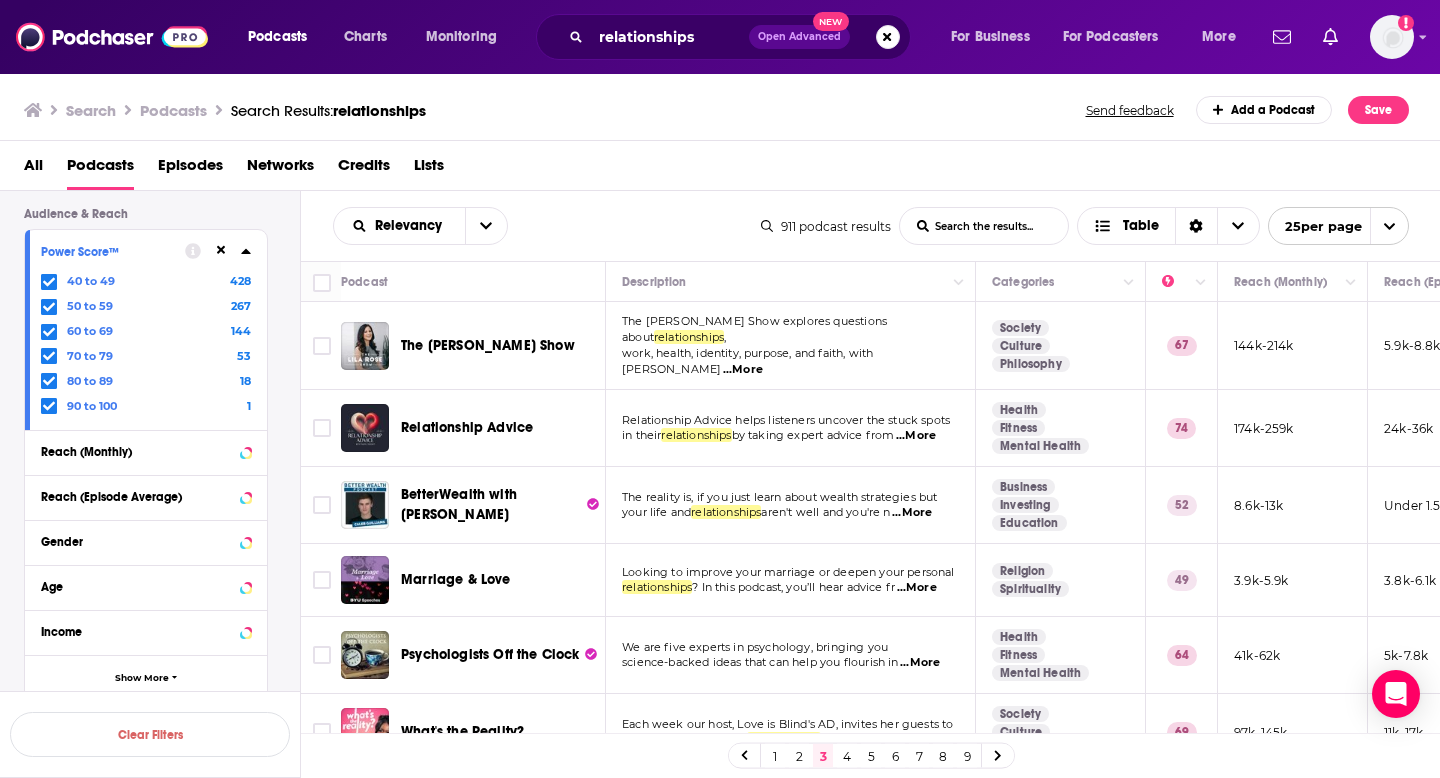 click on "...More" at bounding box center [743, 370] 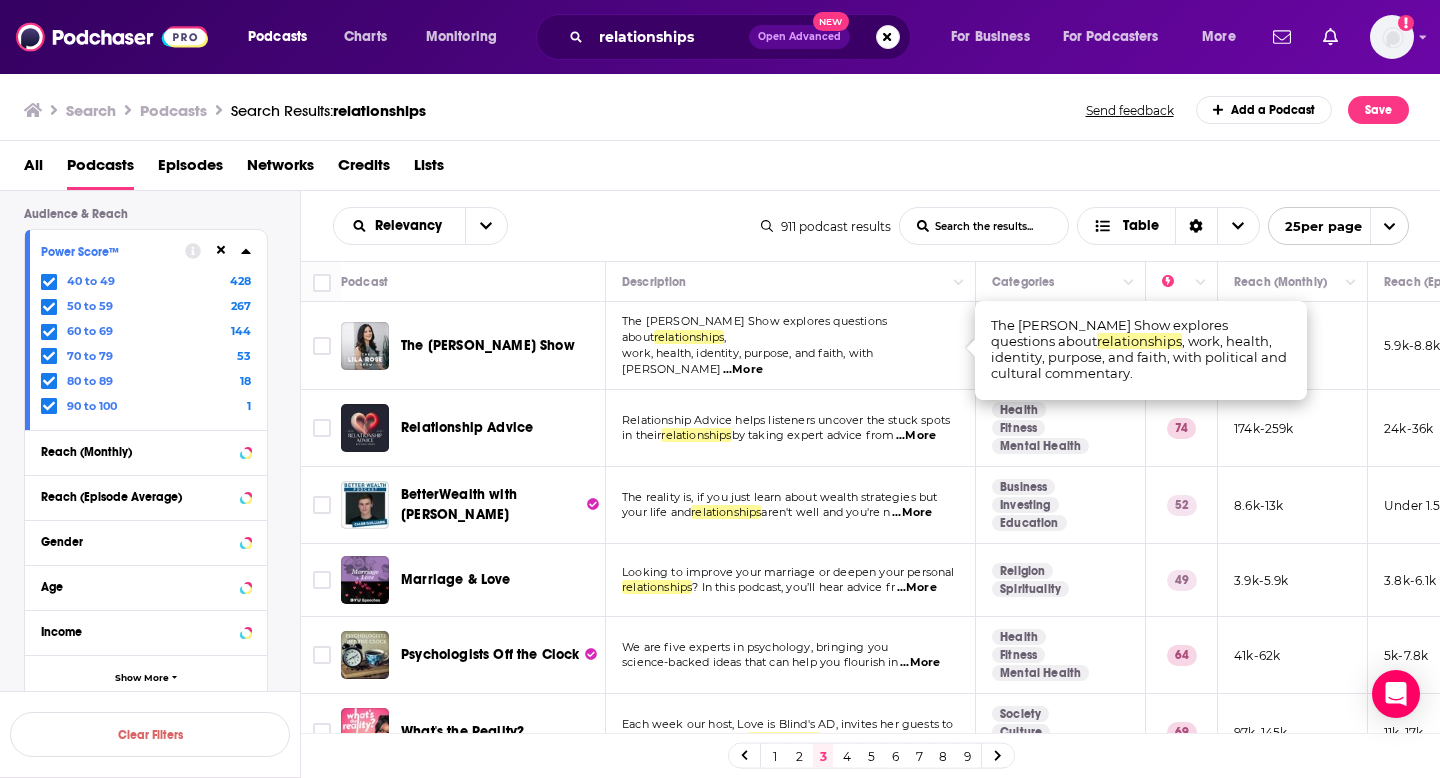 click on "The Lila Rose Show explores questions about  relationships , work, health, identity, purpose, and faith, with poli  ...More" at bounding box center [791, 346] 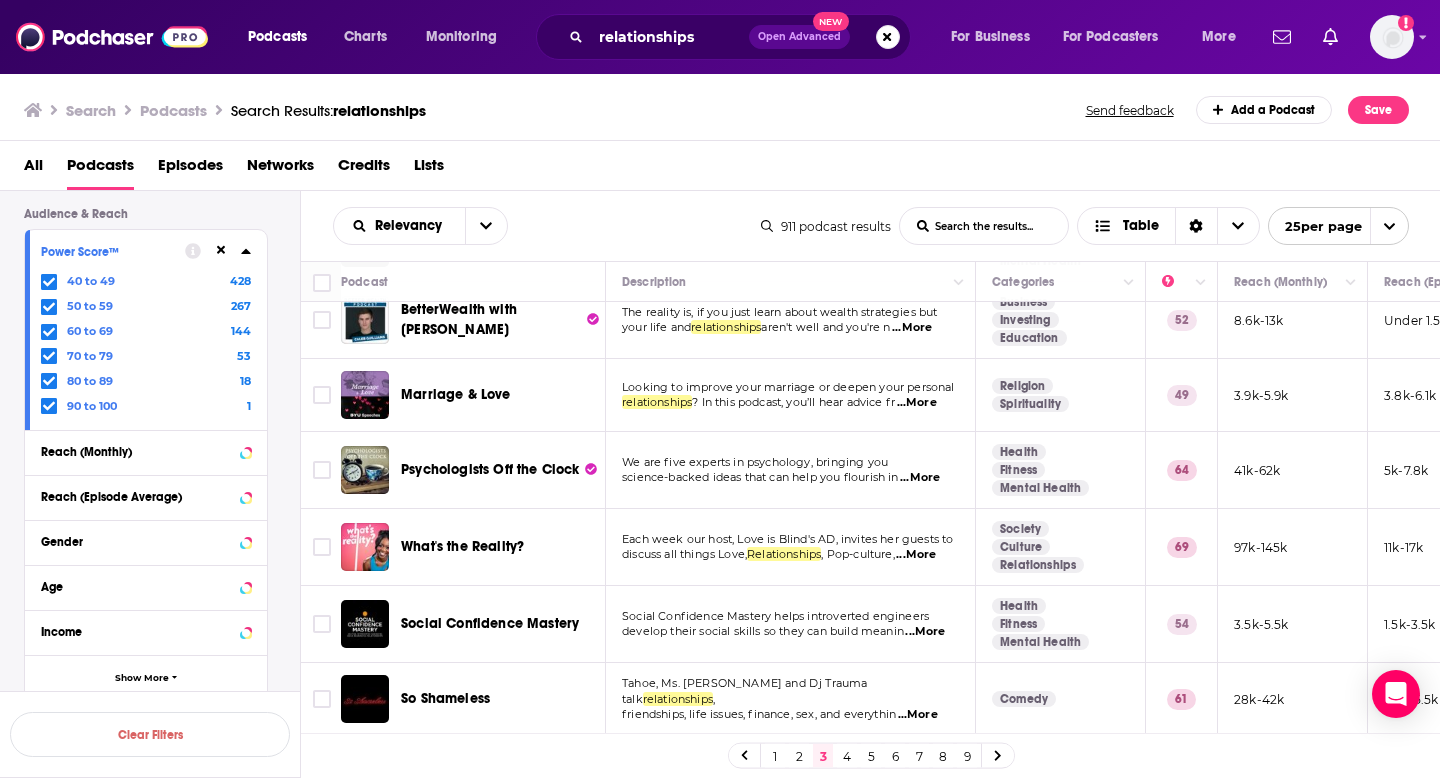 scroll, scrollTop: 213, scrollLeft: 0, axis: vertical 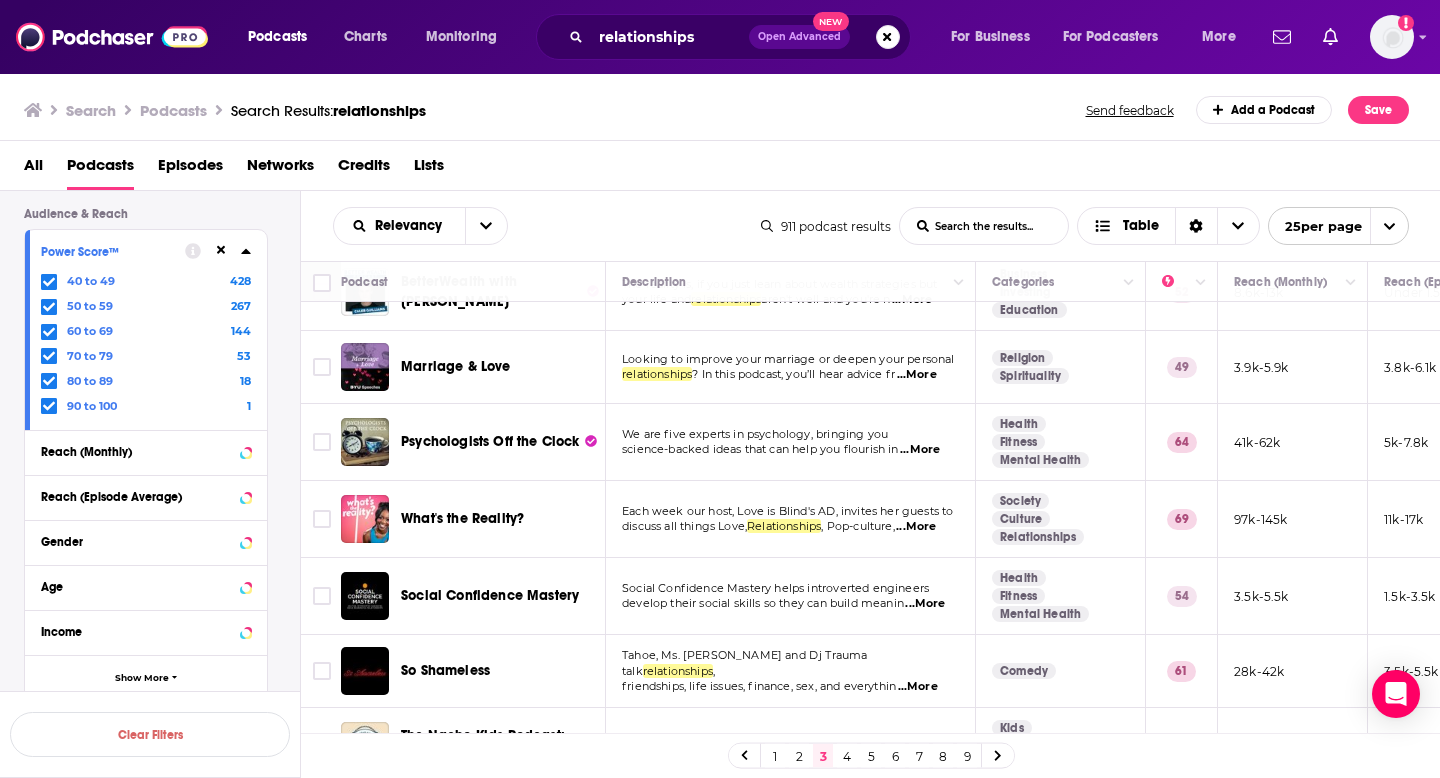 click on "...More" at bounding box center [916, 527] 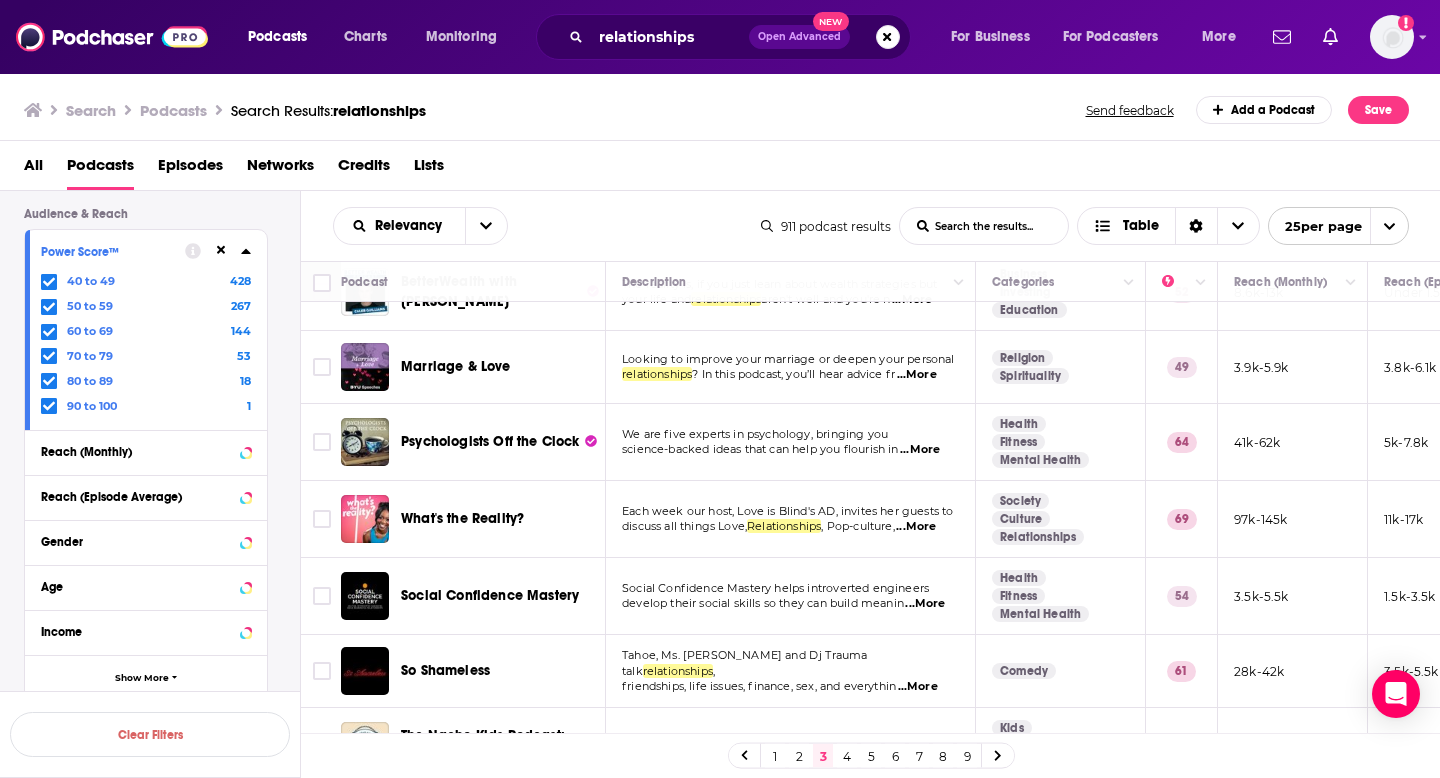 click on "Each week our host, Love is Blind's AD, invites her guests to" at bounding box center [790, 512] 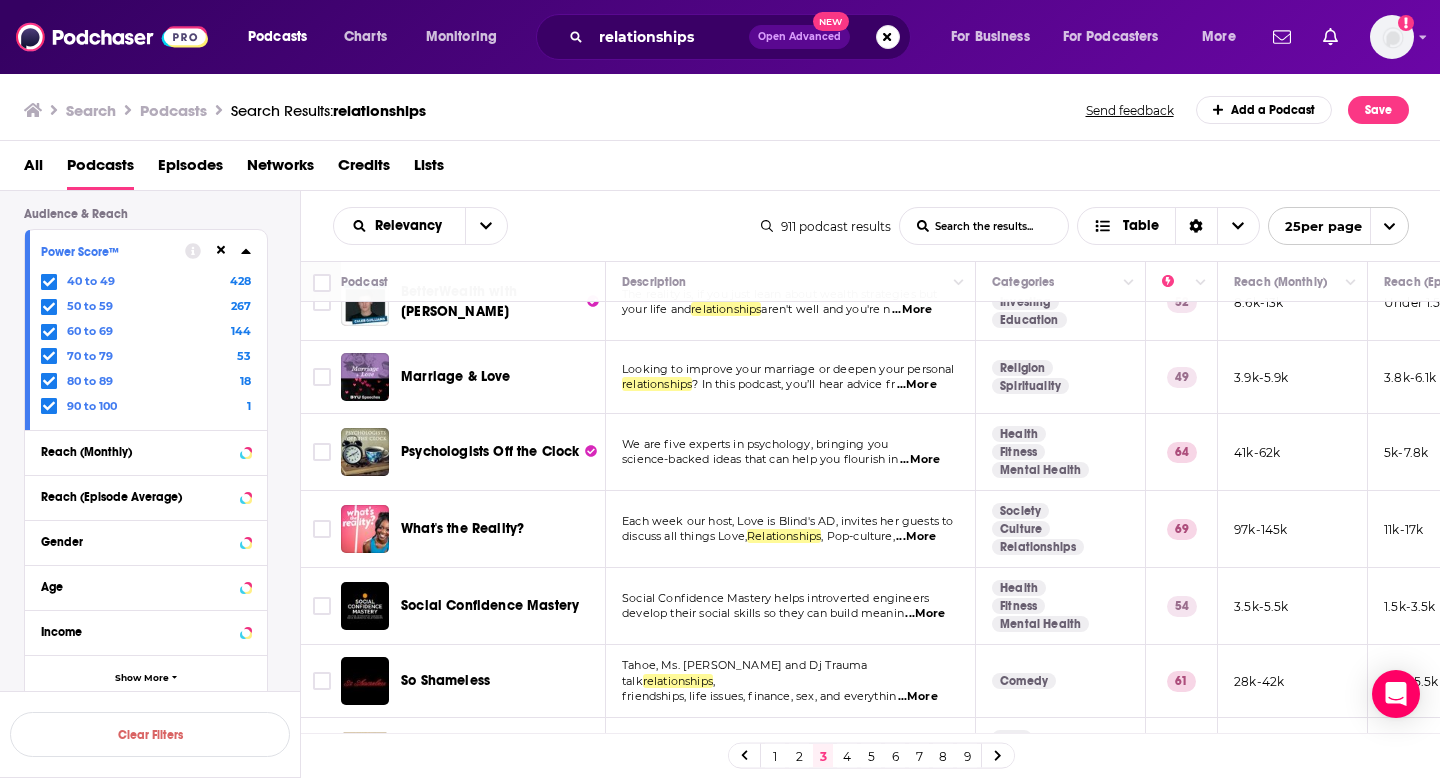 scroll, scrollTop: 205, scrollLeft: 0, axis: vertical 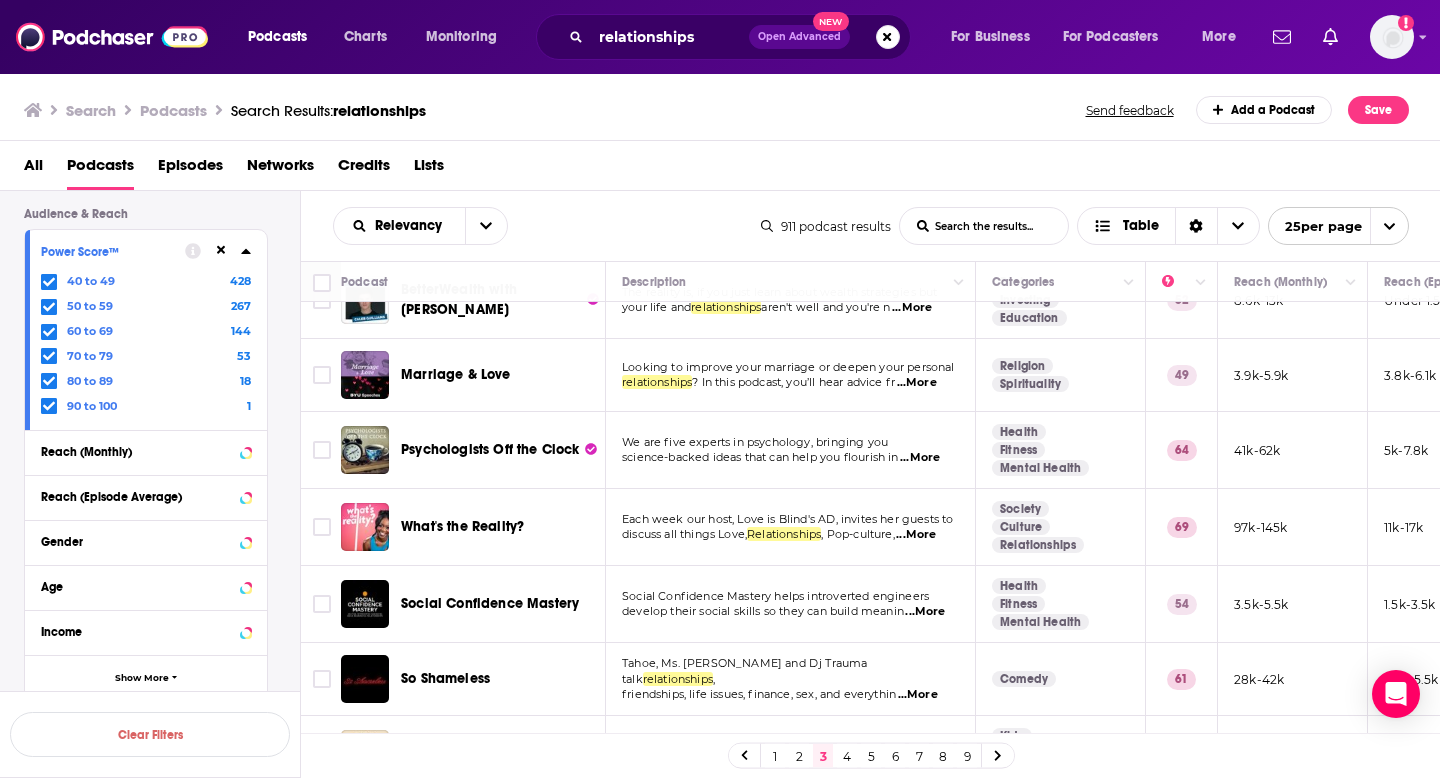 click on "...More" at bounding box center (916, 535) 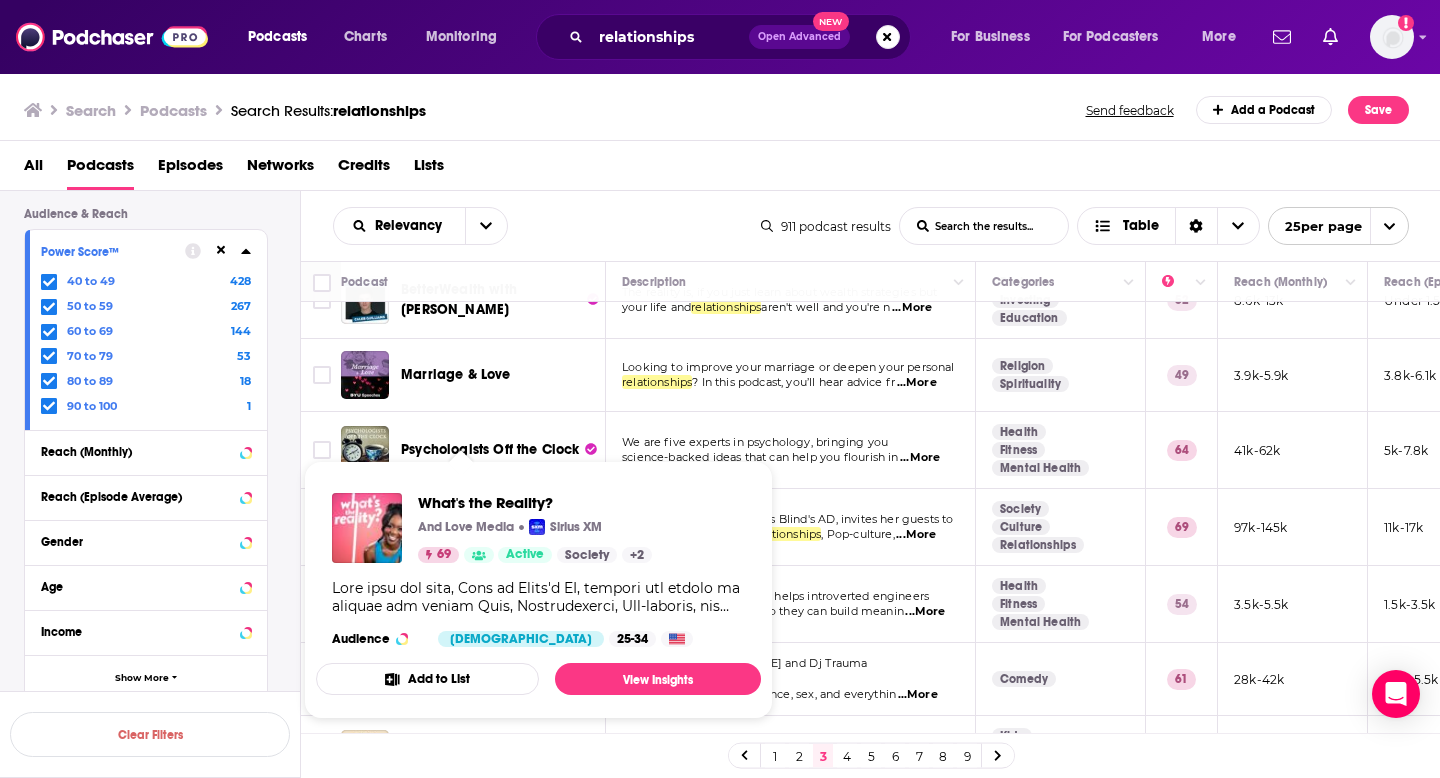 click on "Each week our host, Love is Blind's AD, invites her guests to" at bounding box center (787, 519) 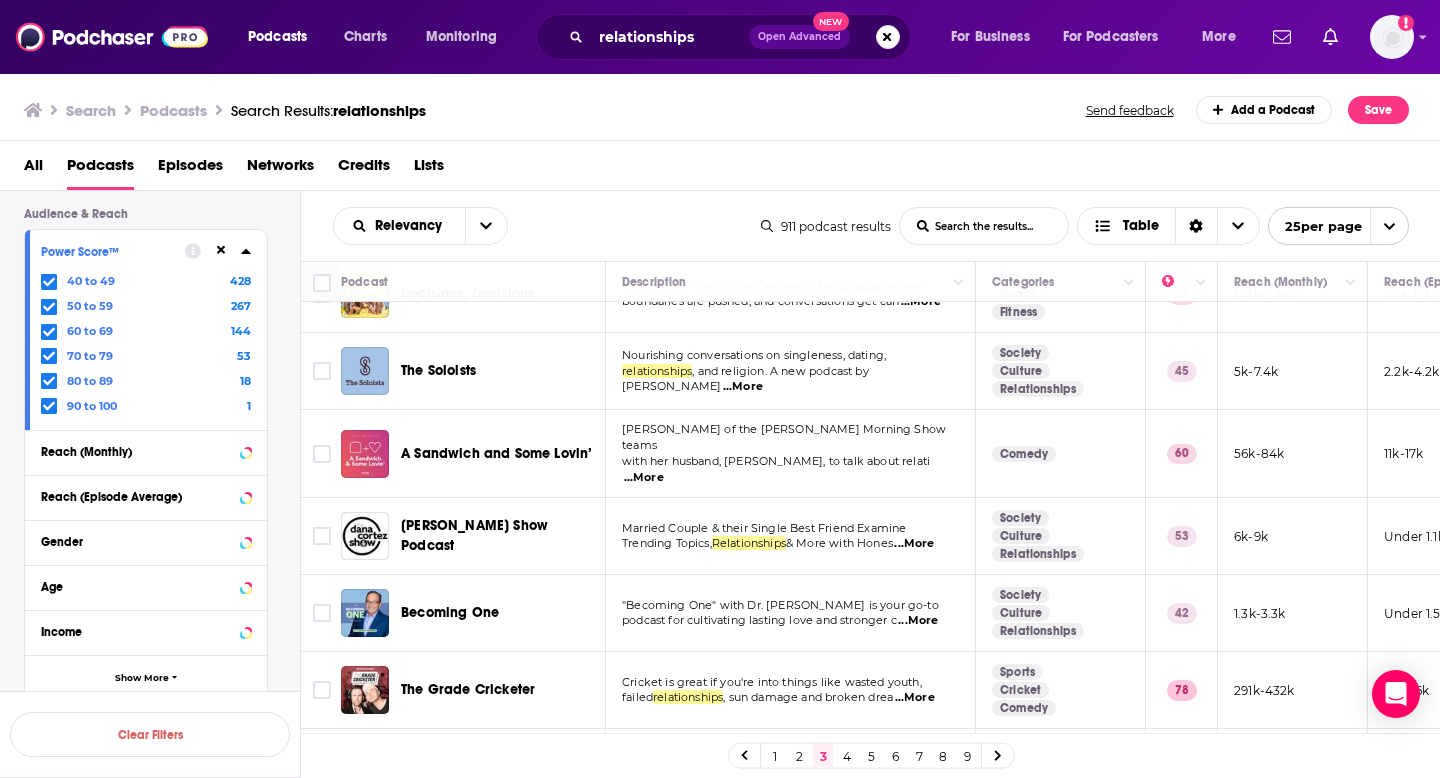 scroll, scrollTop: 735, scrollLeft: 0, axis: vertical 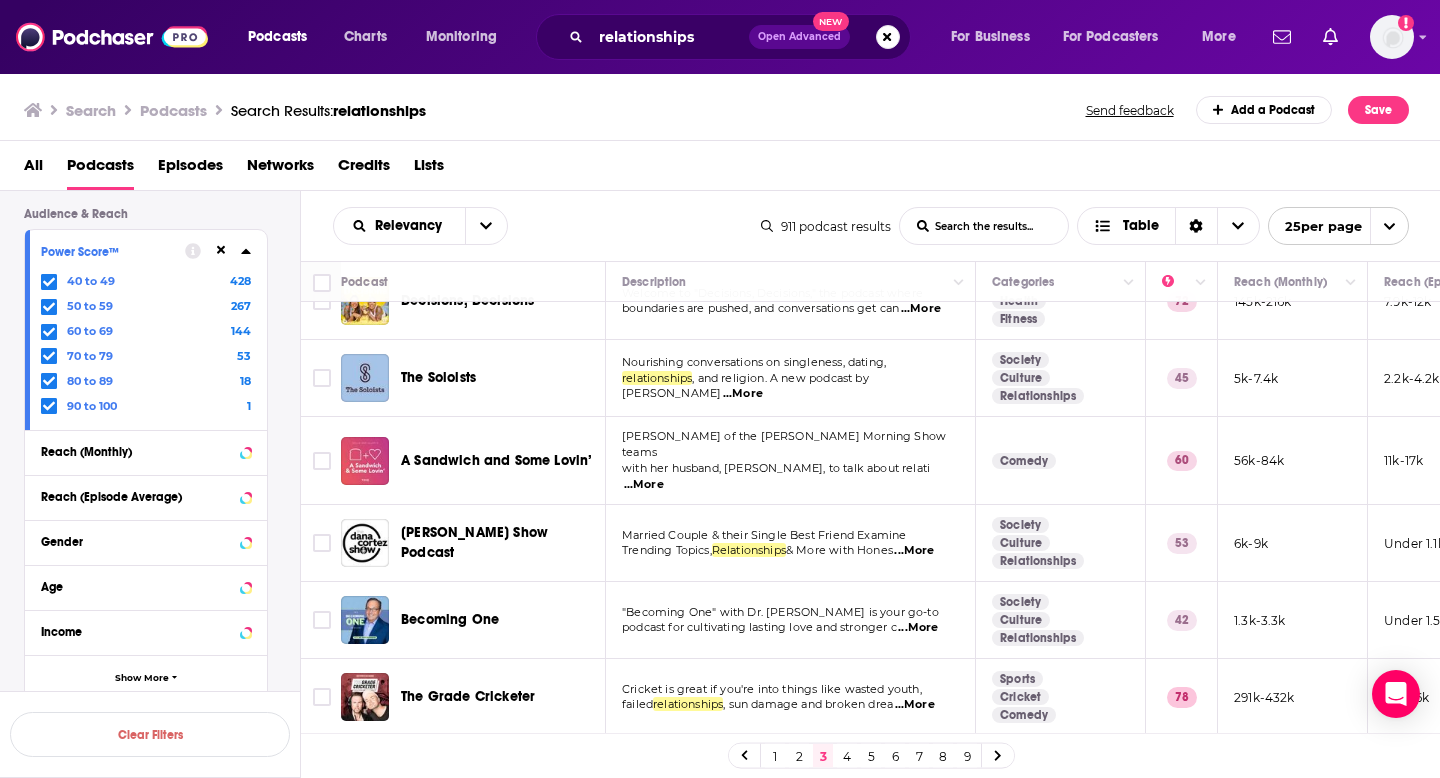 click on "...More" at bounding box center [644, 485] 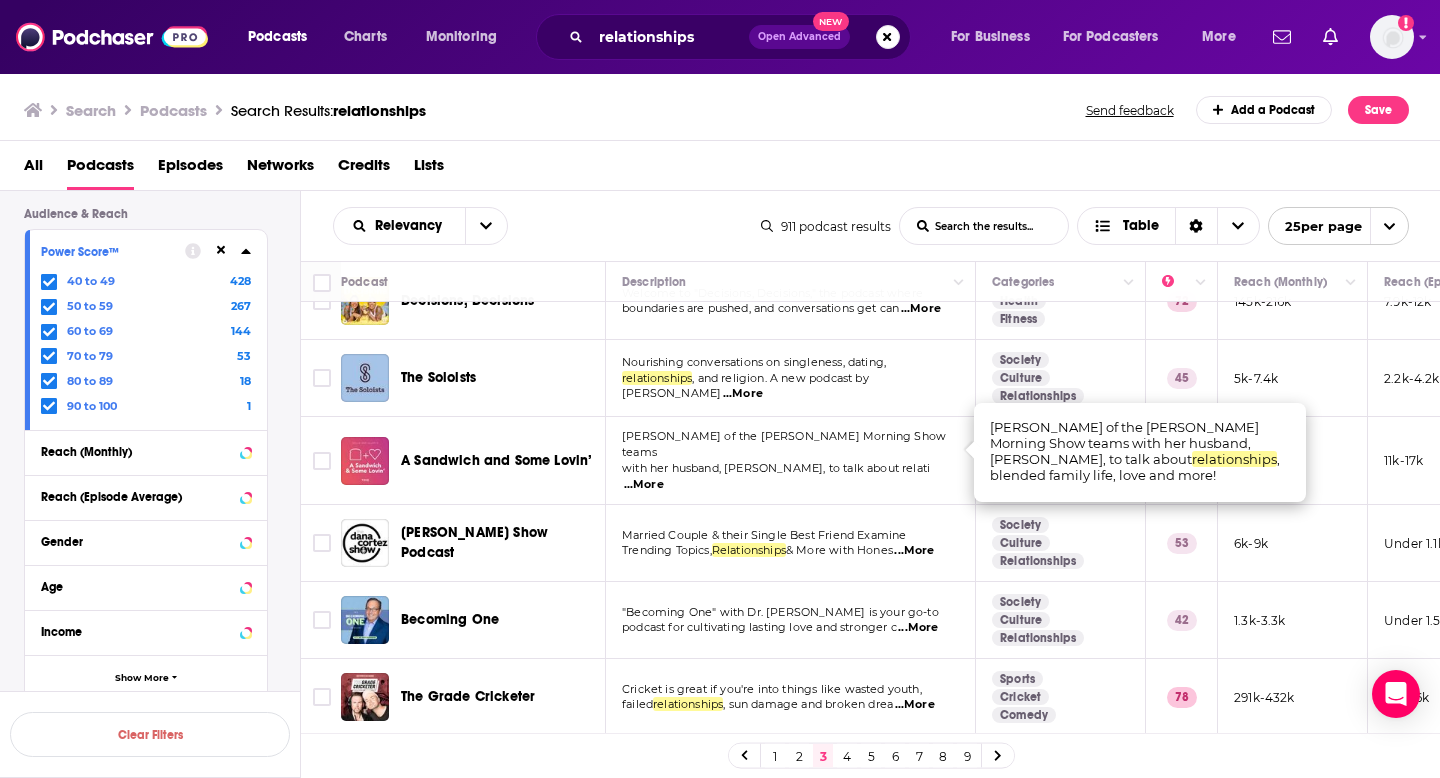 click on "...More" at bounding box center (644, 485) 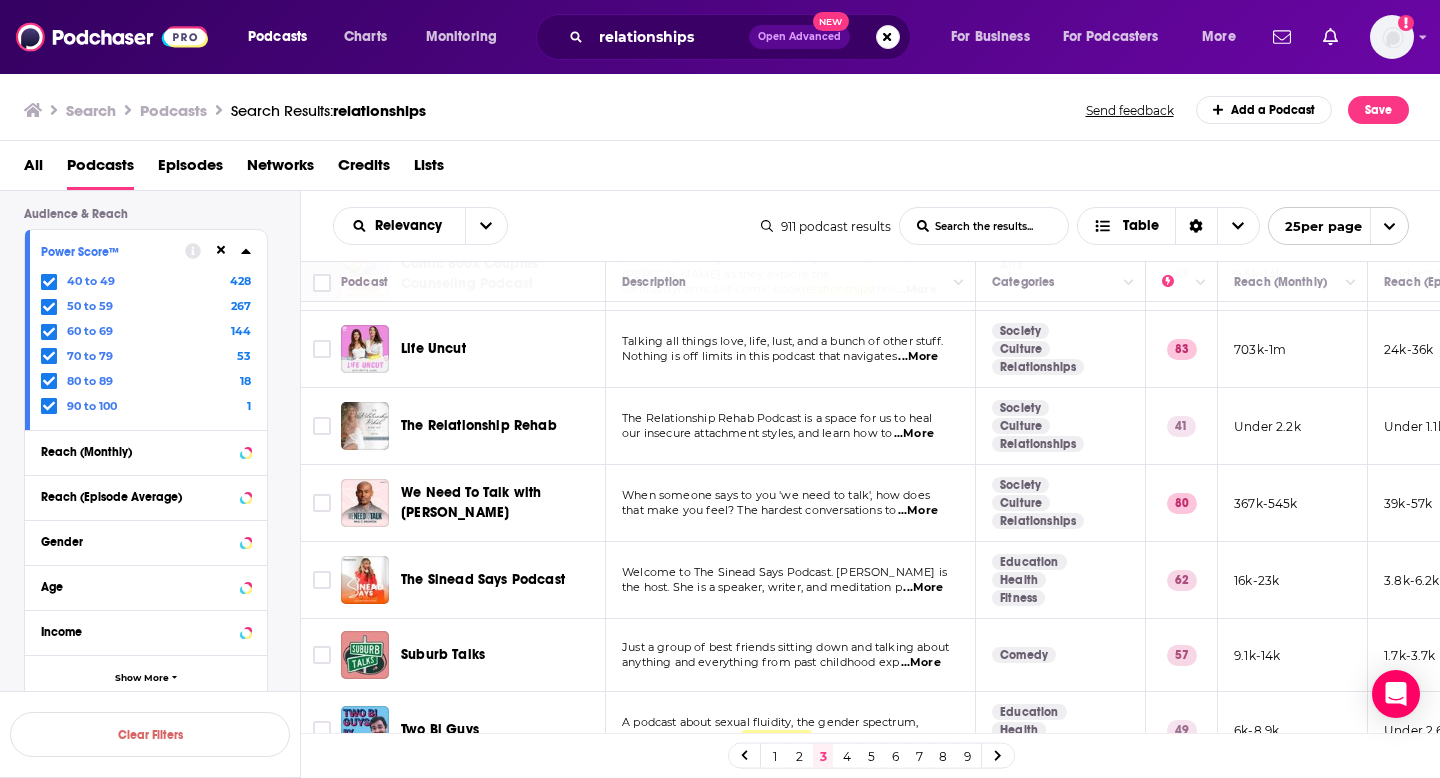 scroll, scrollTop: 1468, scrollLeft: 0, axis: vertical 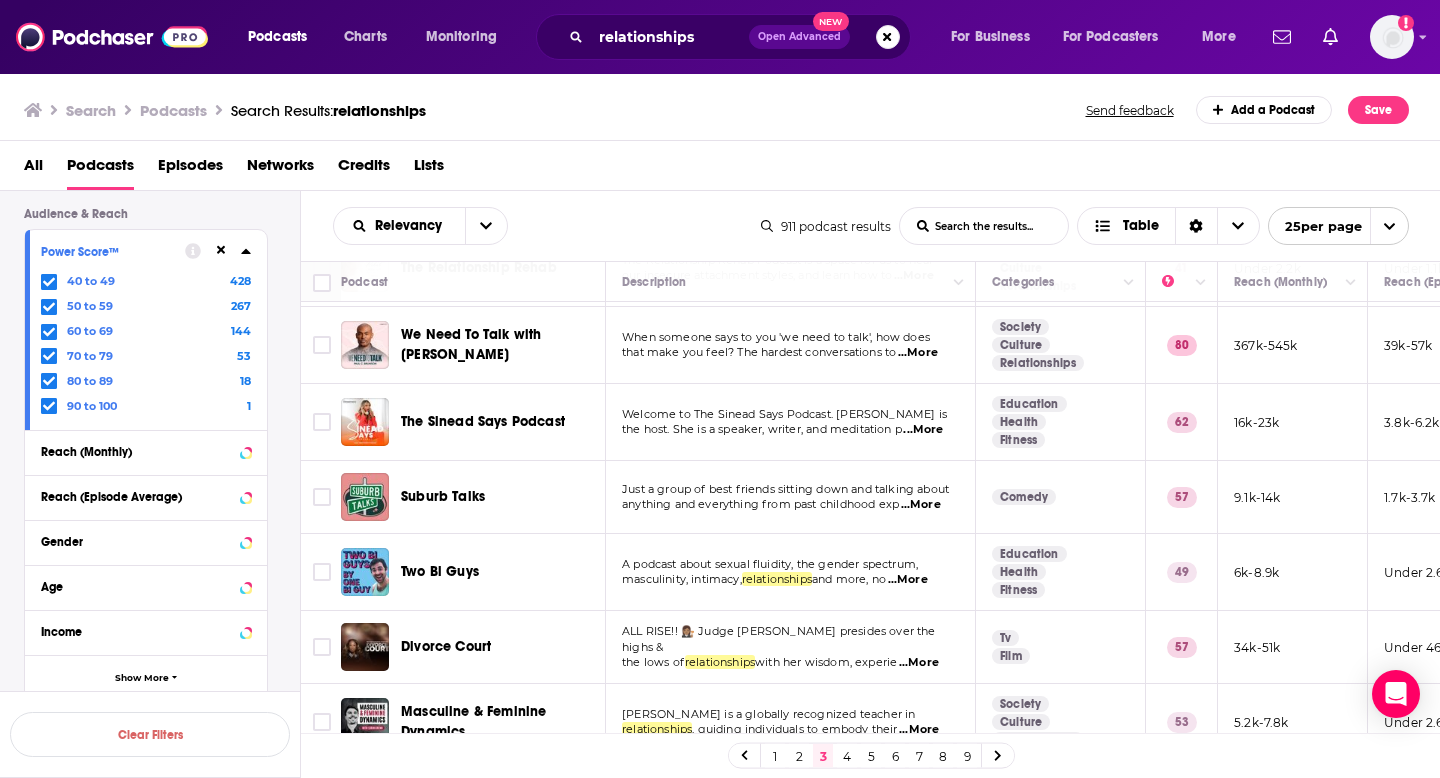 click on "...More" at bounding box center [908, 580] 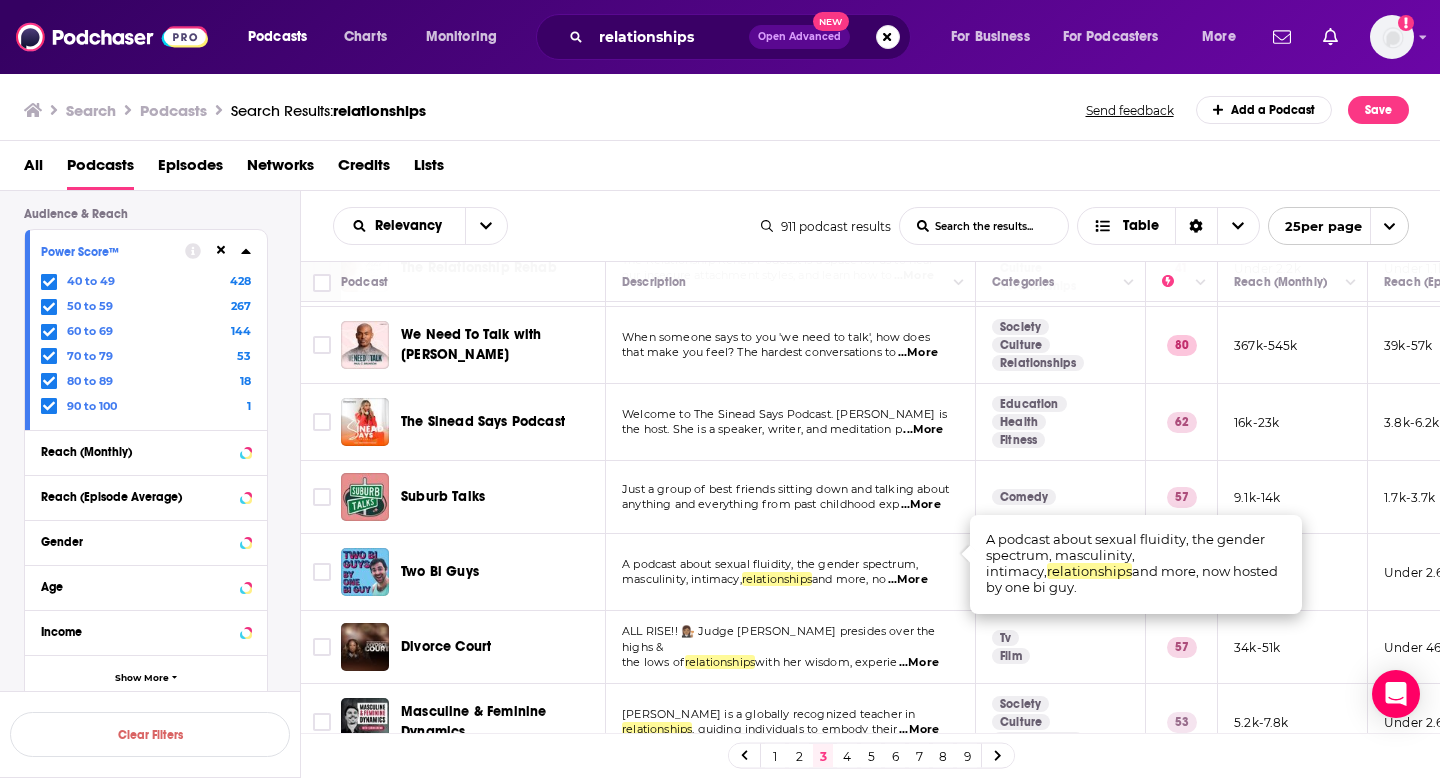 click on "...More" at bounding box center [908, 580] 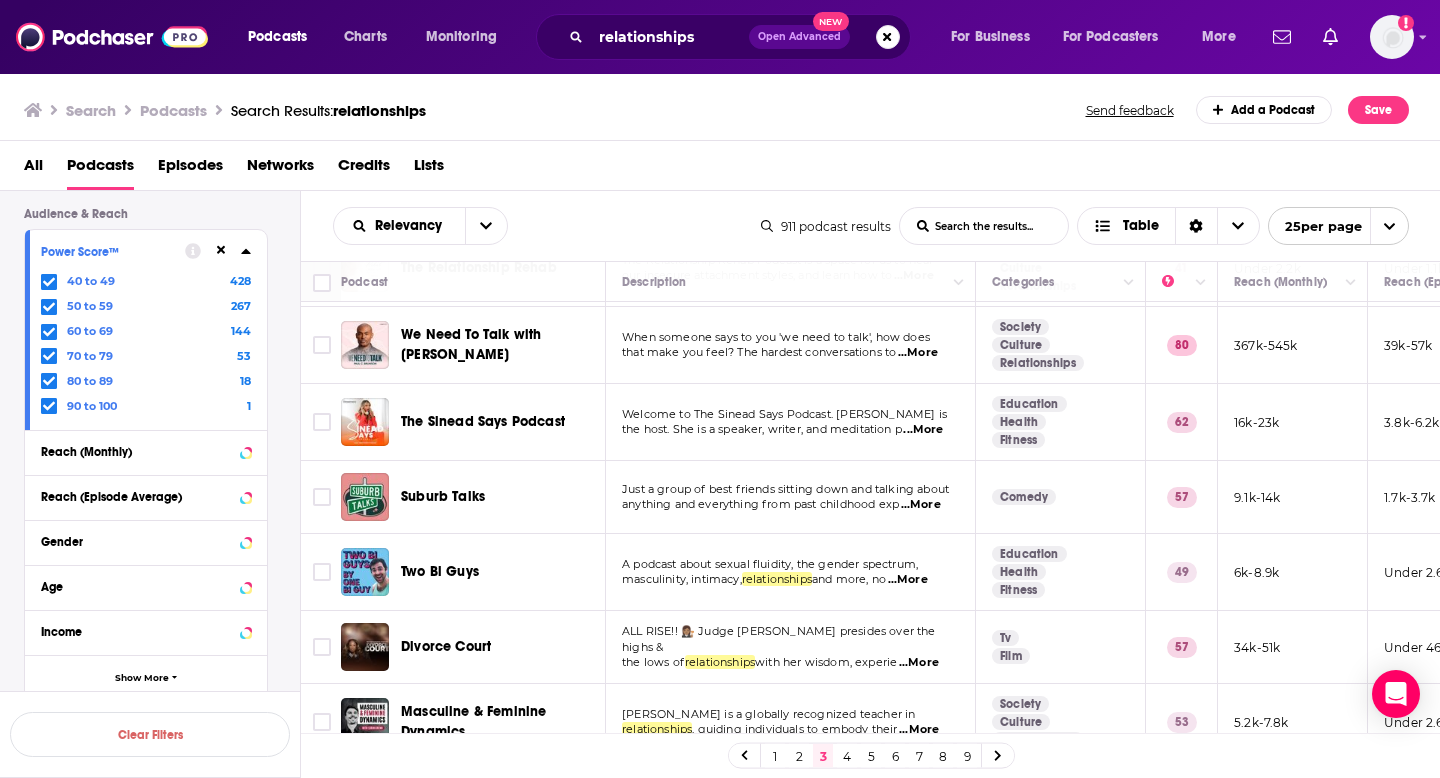 click on "4" at bounding box center [847, 756] 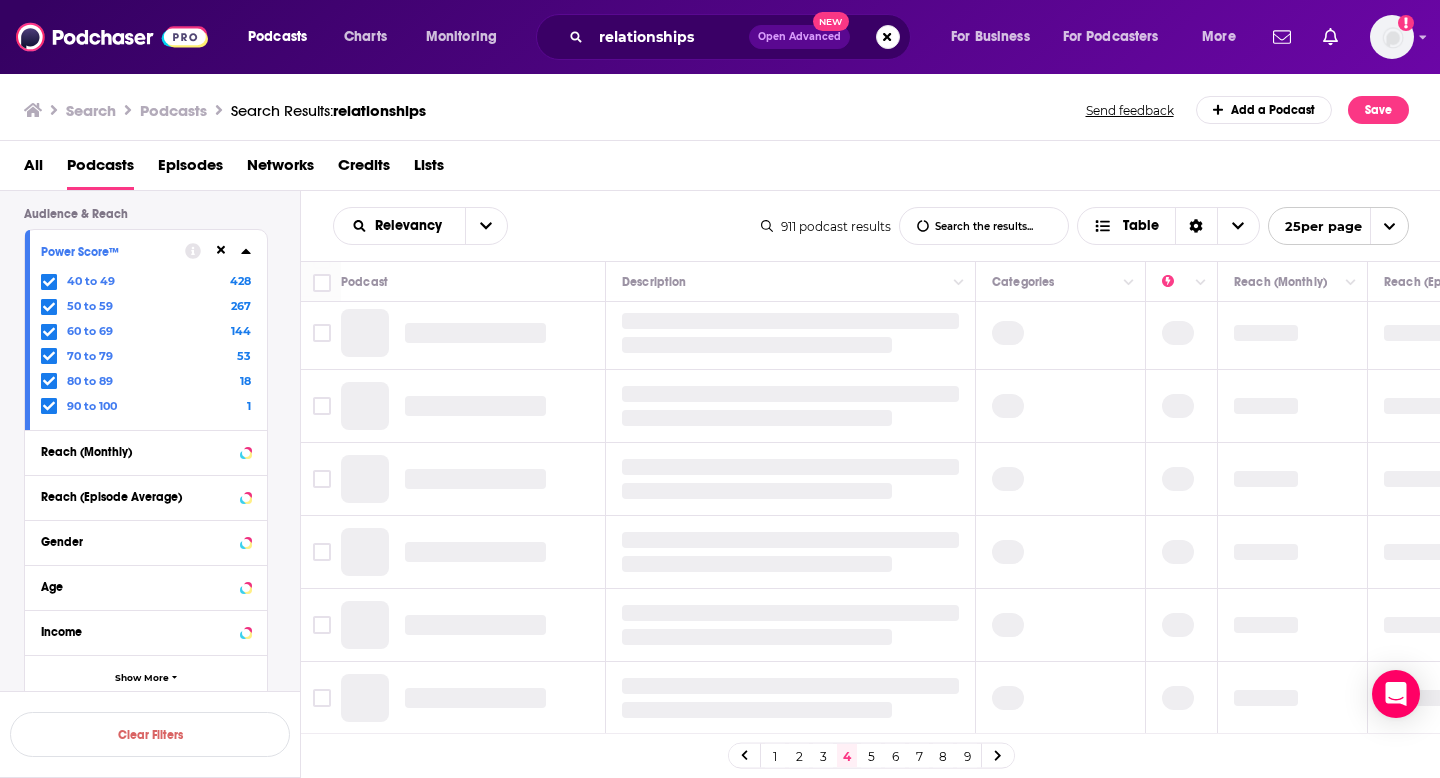 scroll, scrollTop: 0, scrollLeft: 0, axis: both 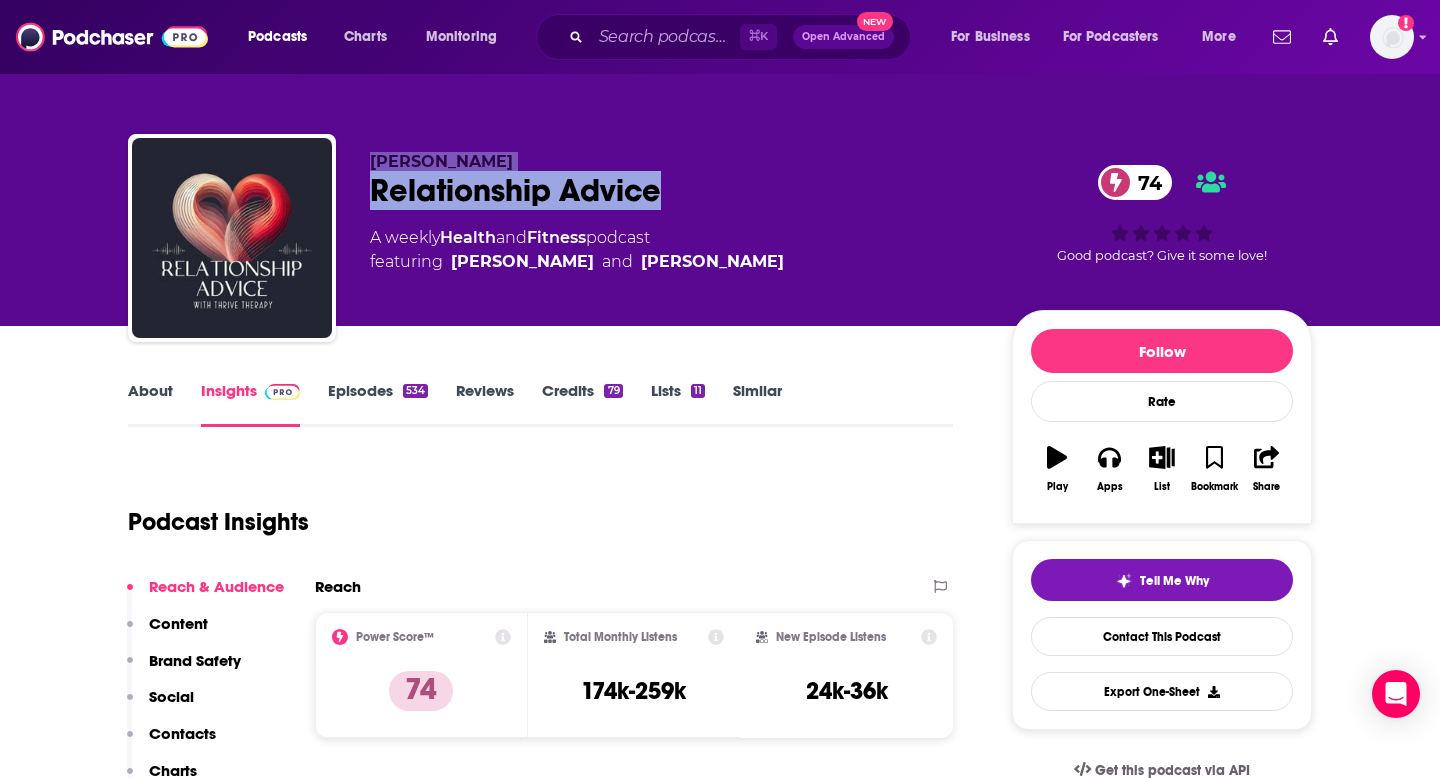 drag, startPoint x: 721, startPoint y: 196, endPoint x: 366, endPoint y: 138, distance: 359.70682 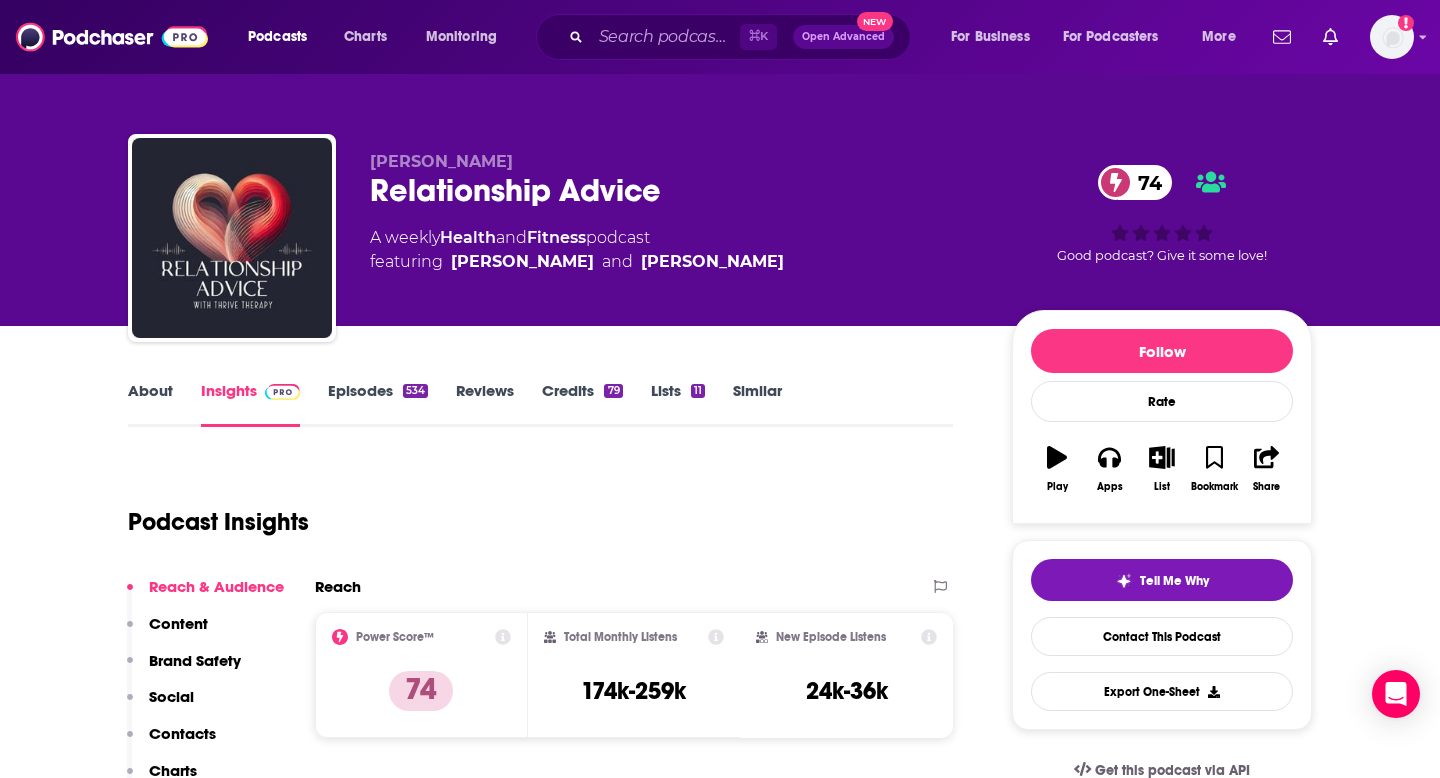 click on "[PERSON_NAME]   Relationship Advice 74 A   weekly  Health  and  Fitness  podcast  featuring  [PERSON_NAME]  and  [PERSON_NAME]" at bounding box center [675, 232] 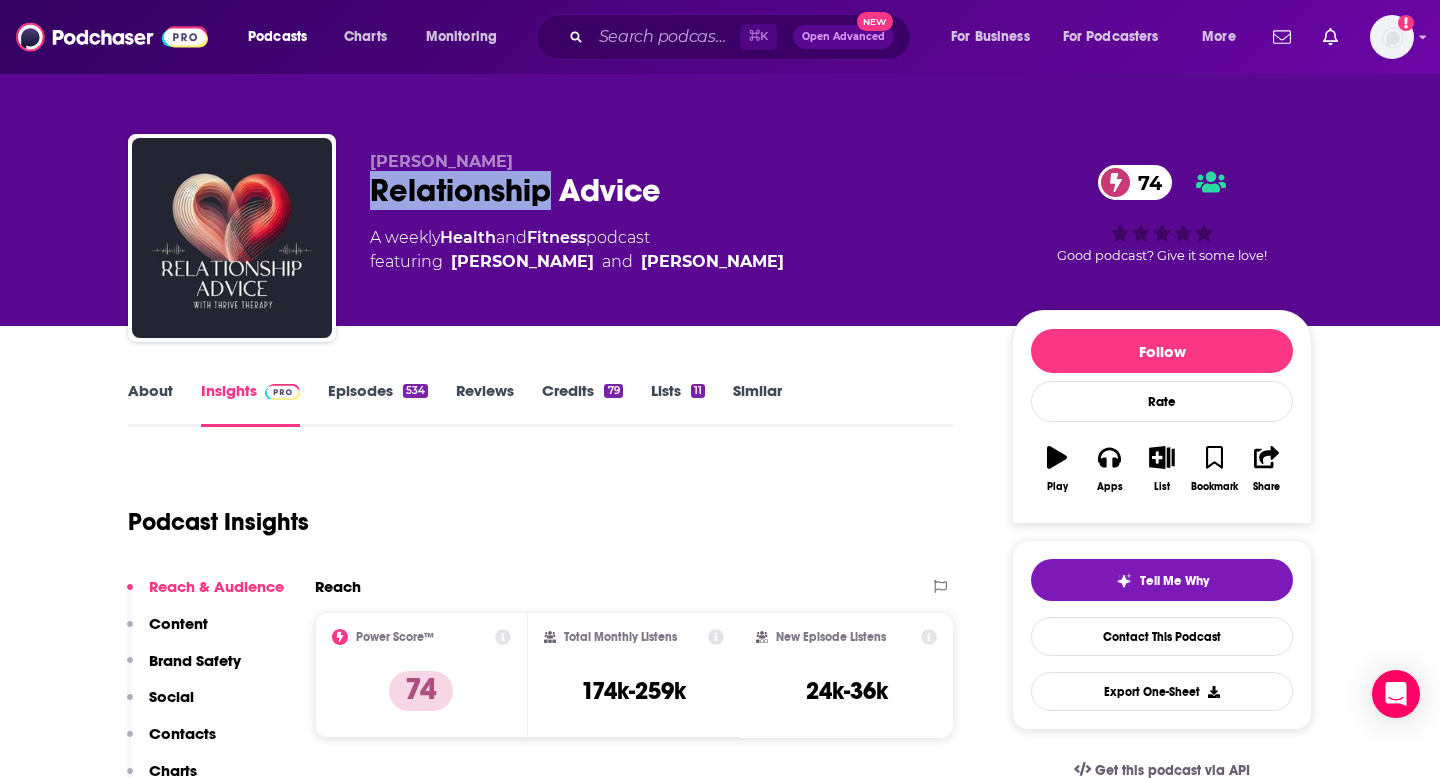 click on "Relationship Advice 74" at bounding box center (675, 190) 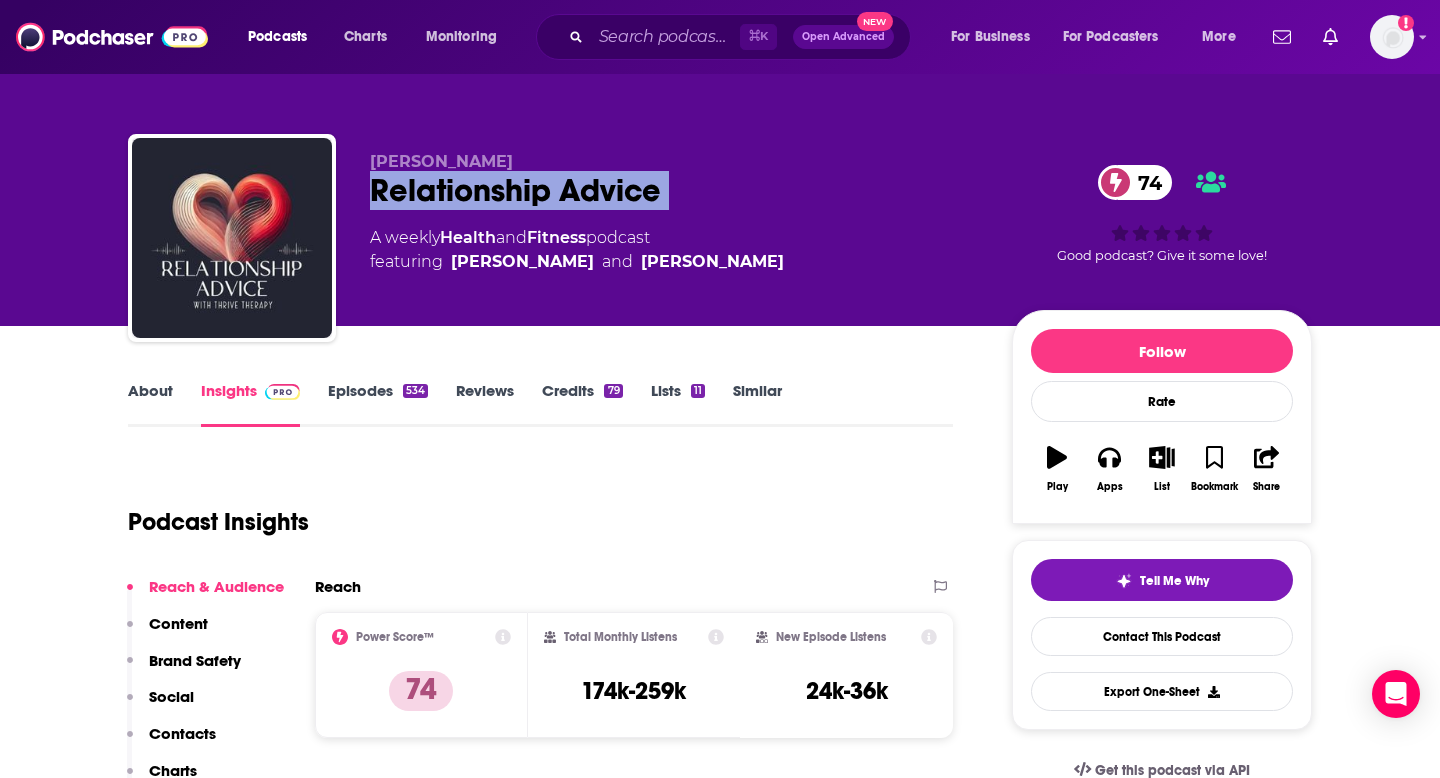 click on "Relationship Advice 74" at bounding box center (675, 190) 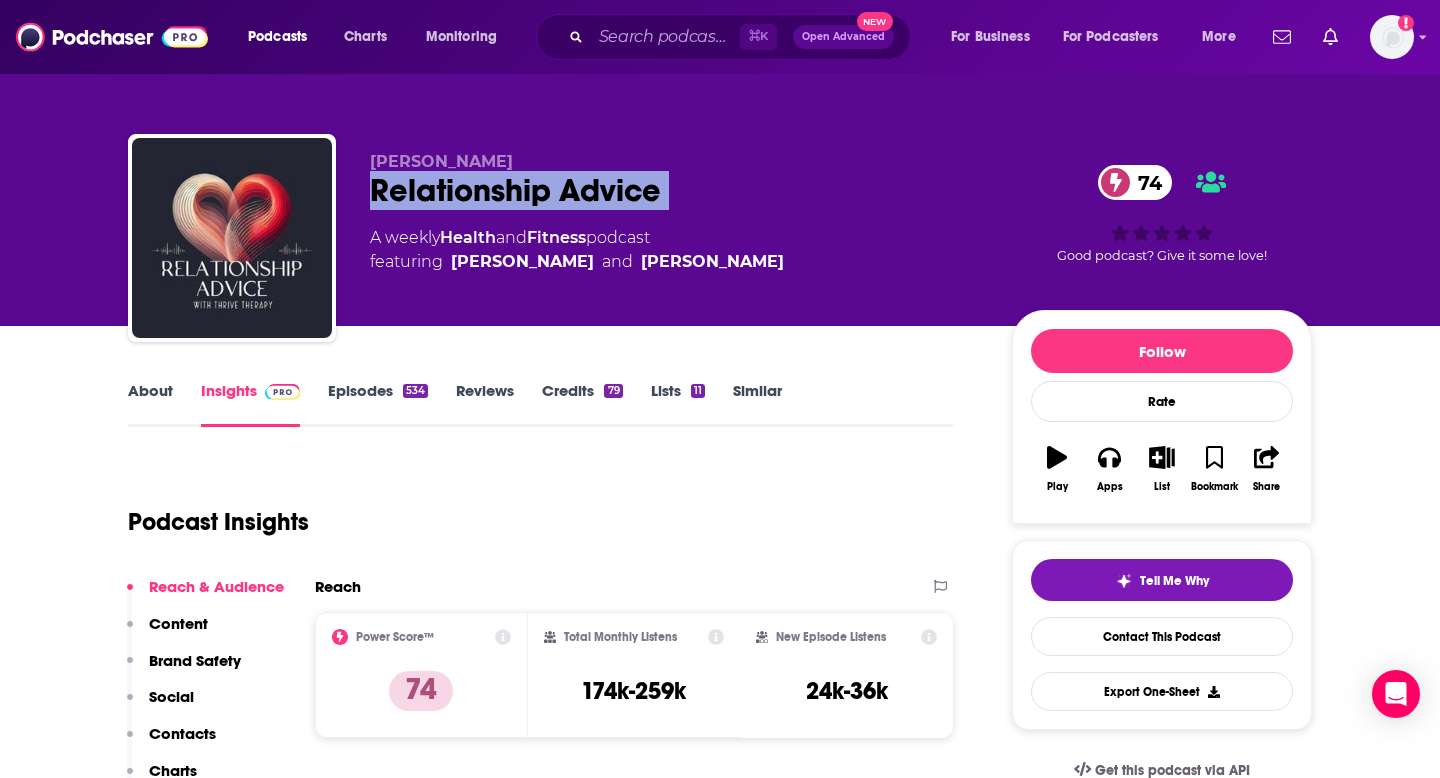 drag, startPoint x: 793, startPoint y: 255, endPoint x: 450, endPoint y: 257, distance: 343.00583 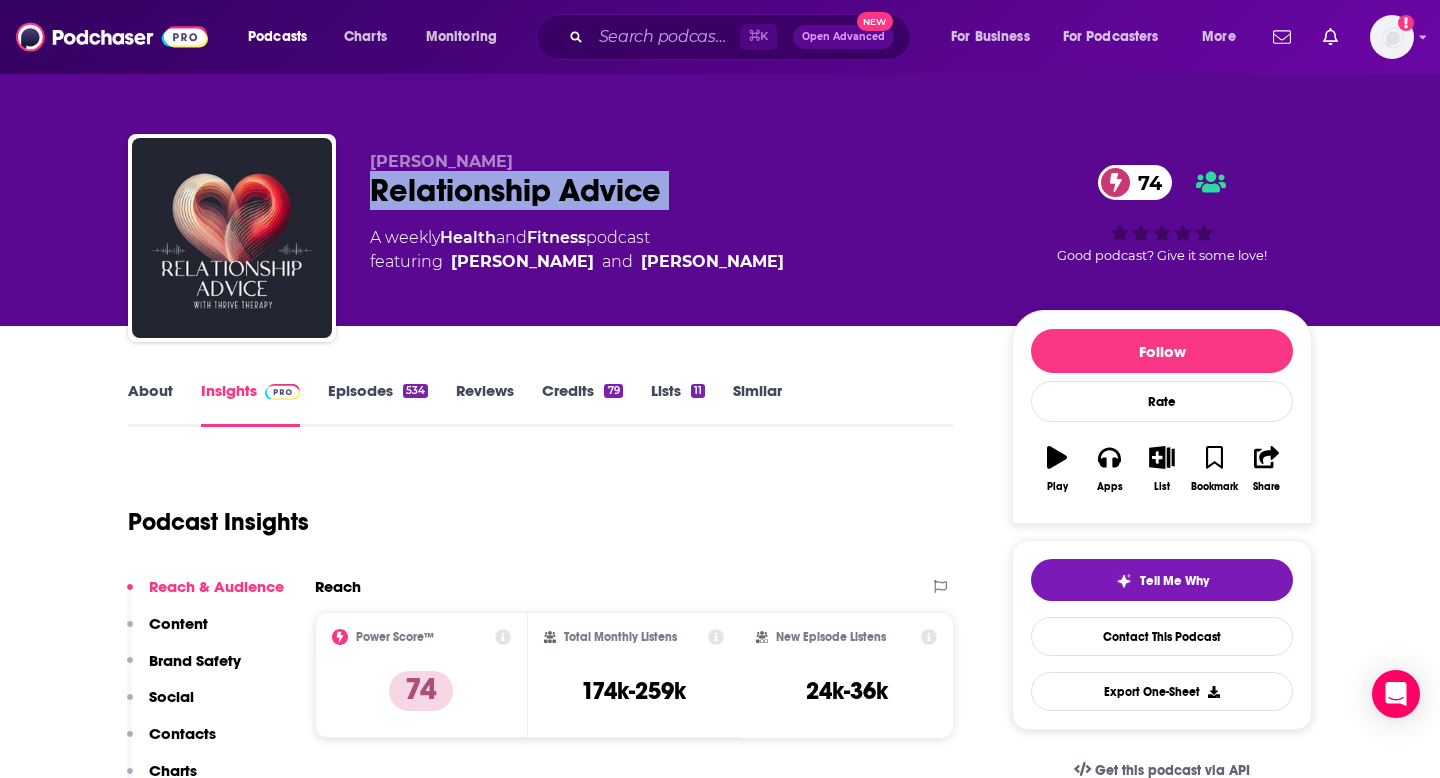 copy on "[PERSON_NAME]  and  [PERSON_NAME]" 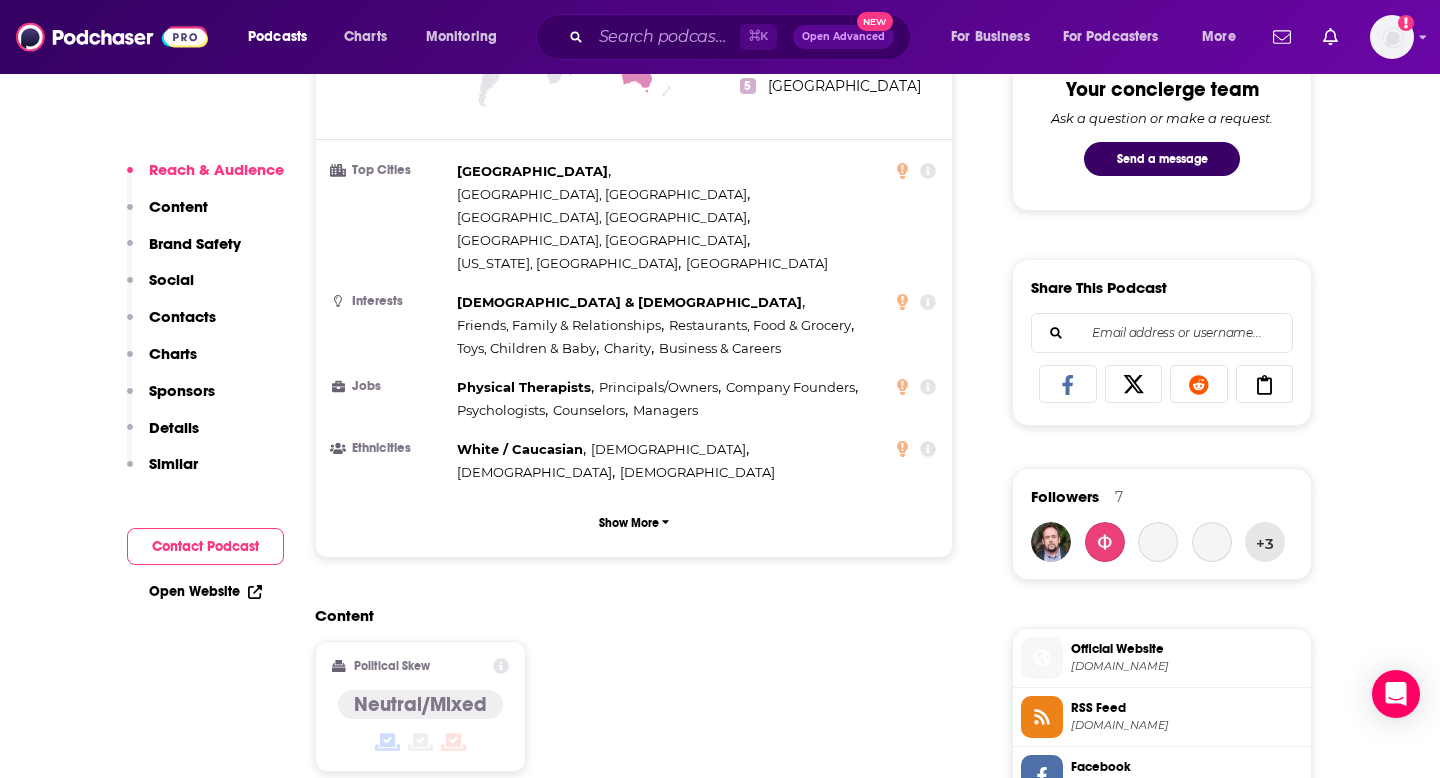 click on "Contact Podcast" at bounding box center (205, 546) 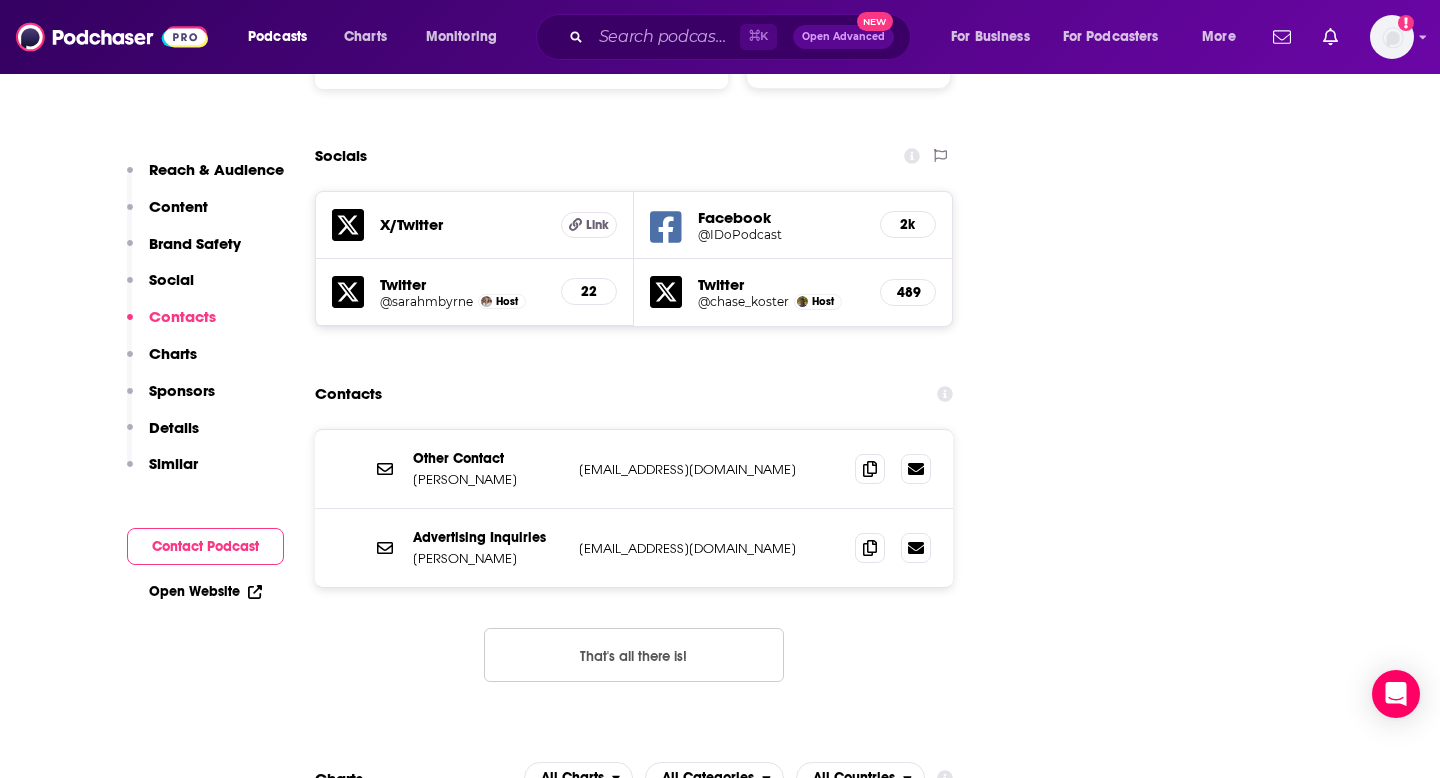 scroll, scrollTop: 2266, scrollLeft: 0, axis: vertical 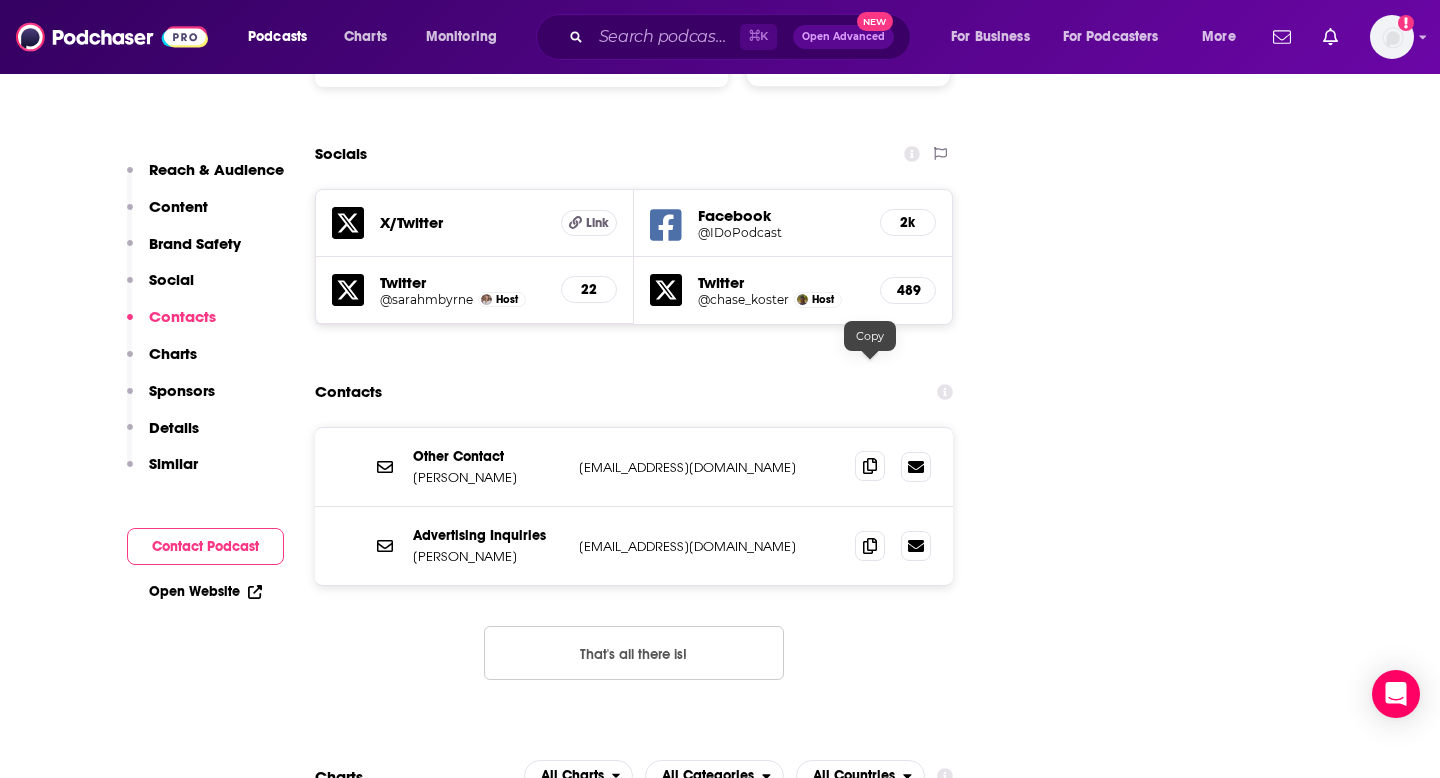 click 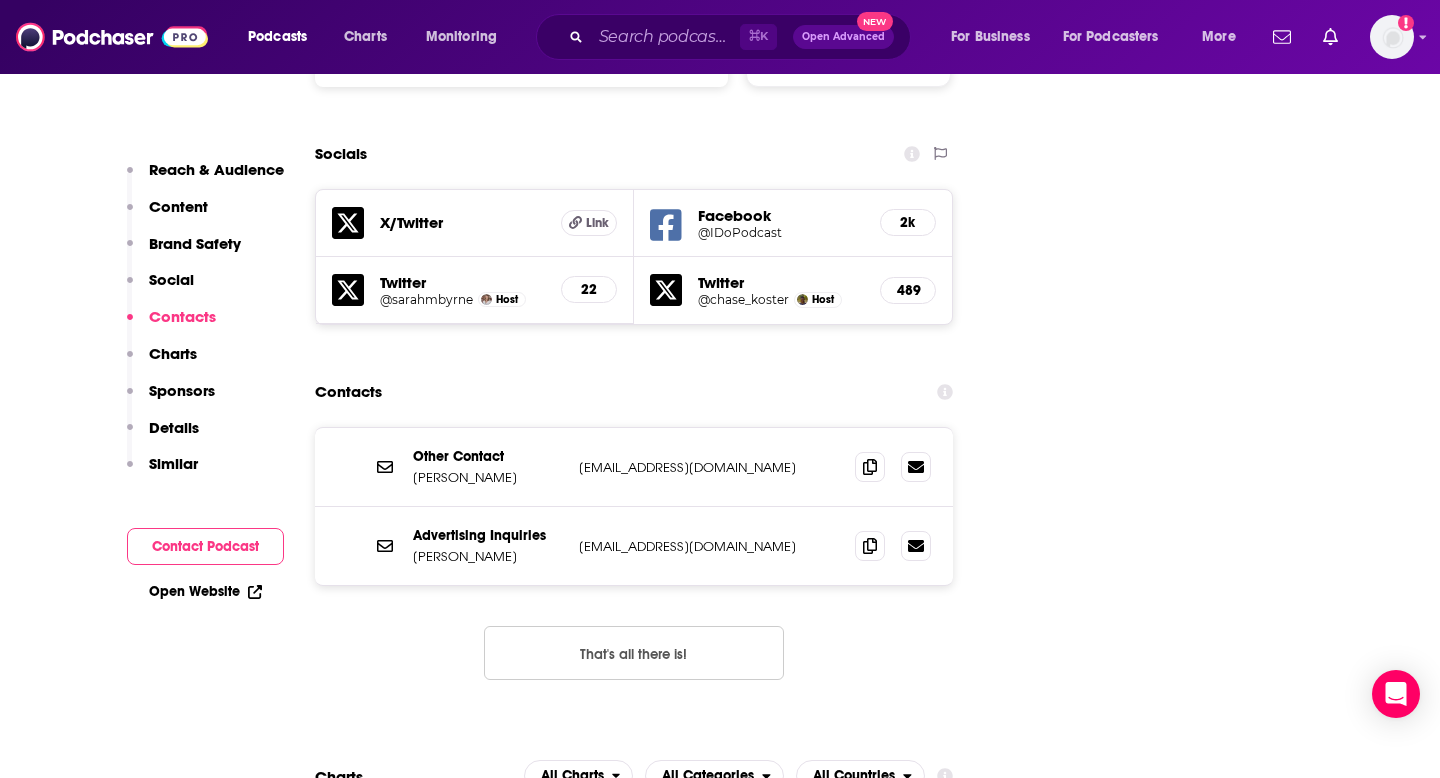 click on "Advertising Inquiries [PERSON_NAME] [EMAIL_ADDRESS][DOMAIN_NAME] [EMAIL_ADDRESS][DOMAIN_NAME]" at bounding box center (634, 546) 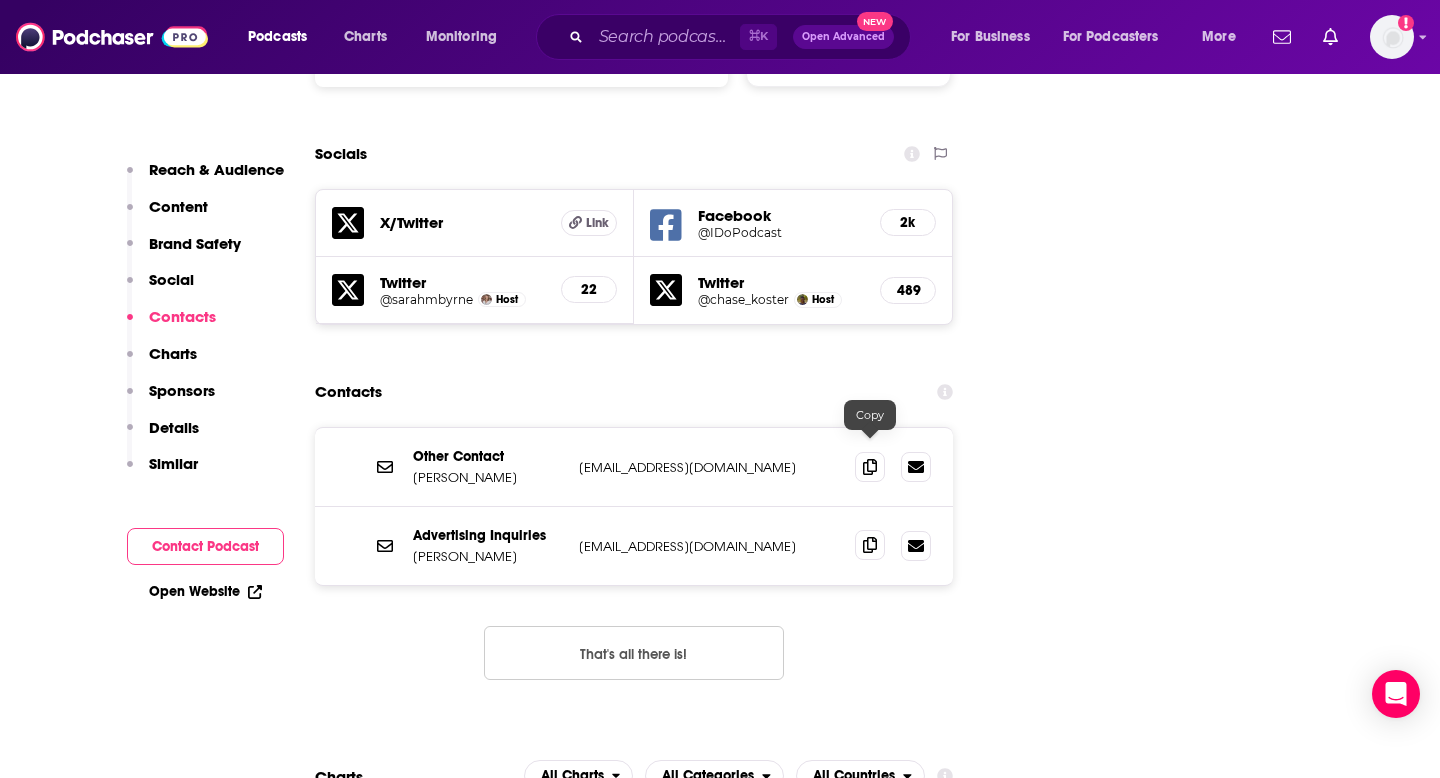 click 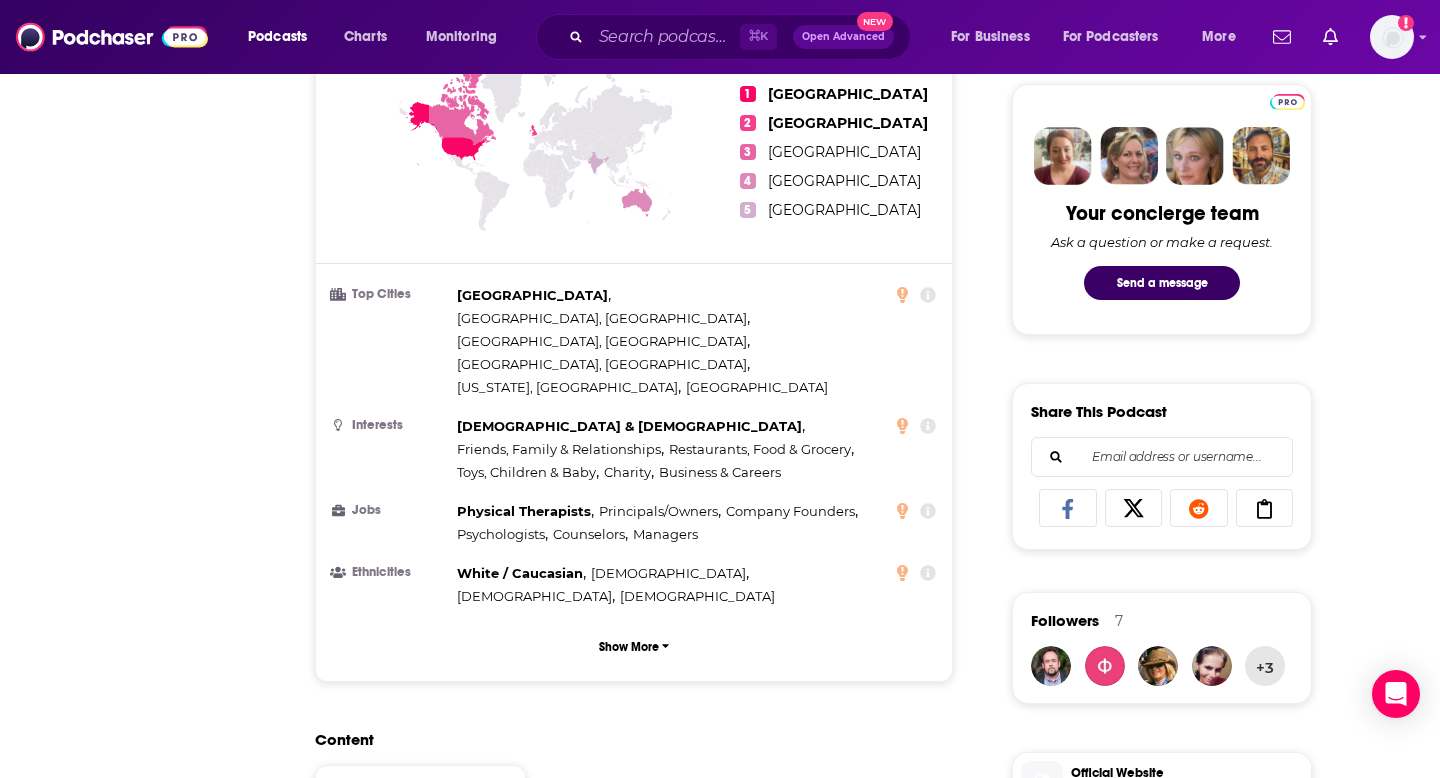 scroll, scrollTop: 0, scrollLeft: 0, axis: both 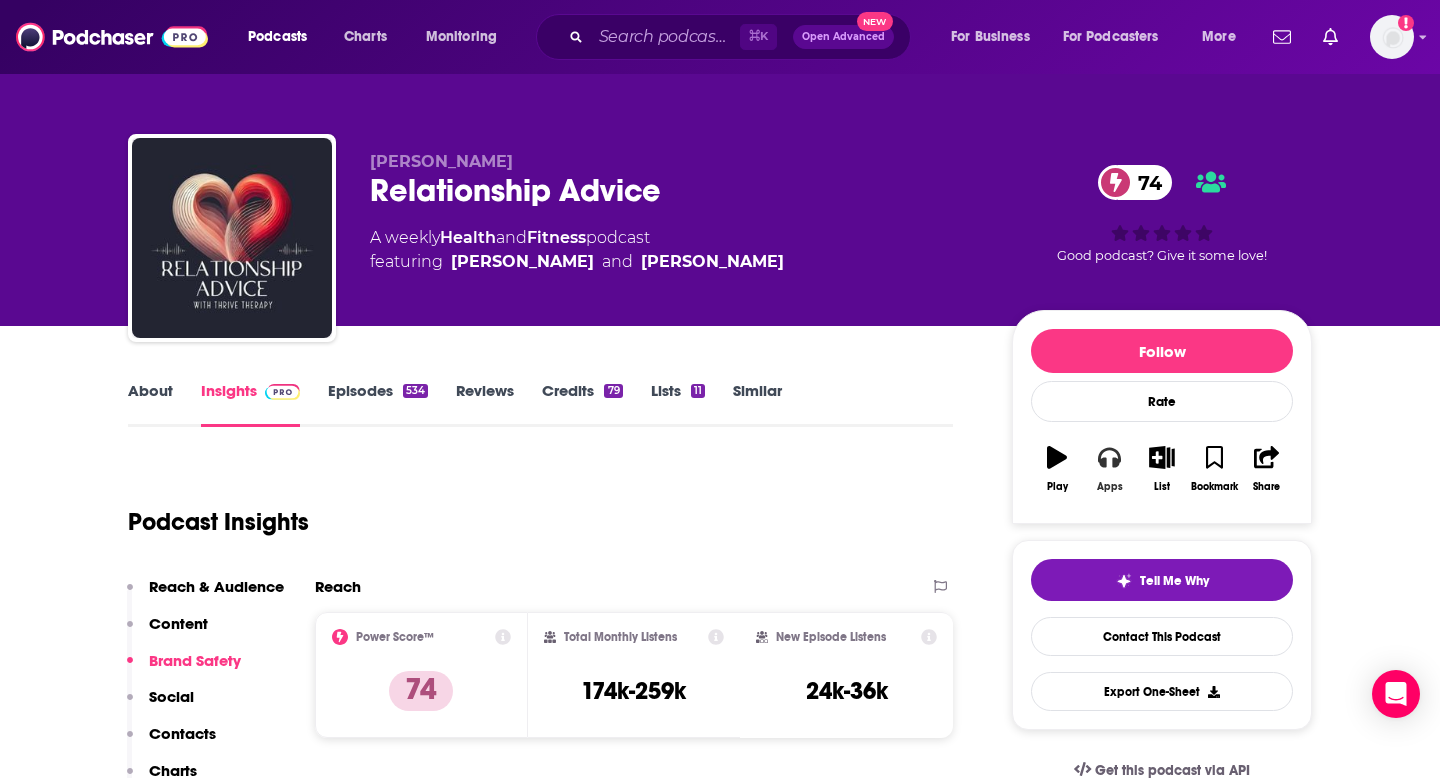 click 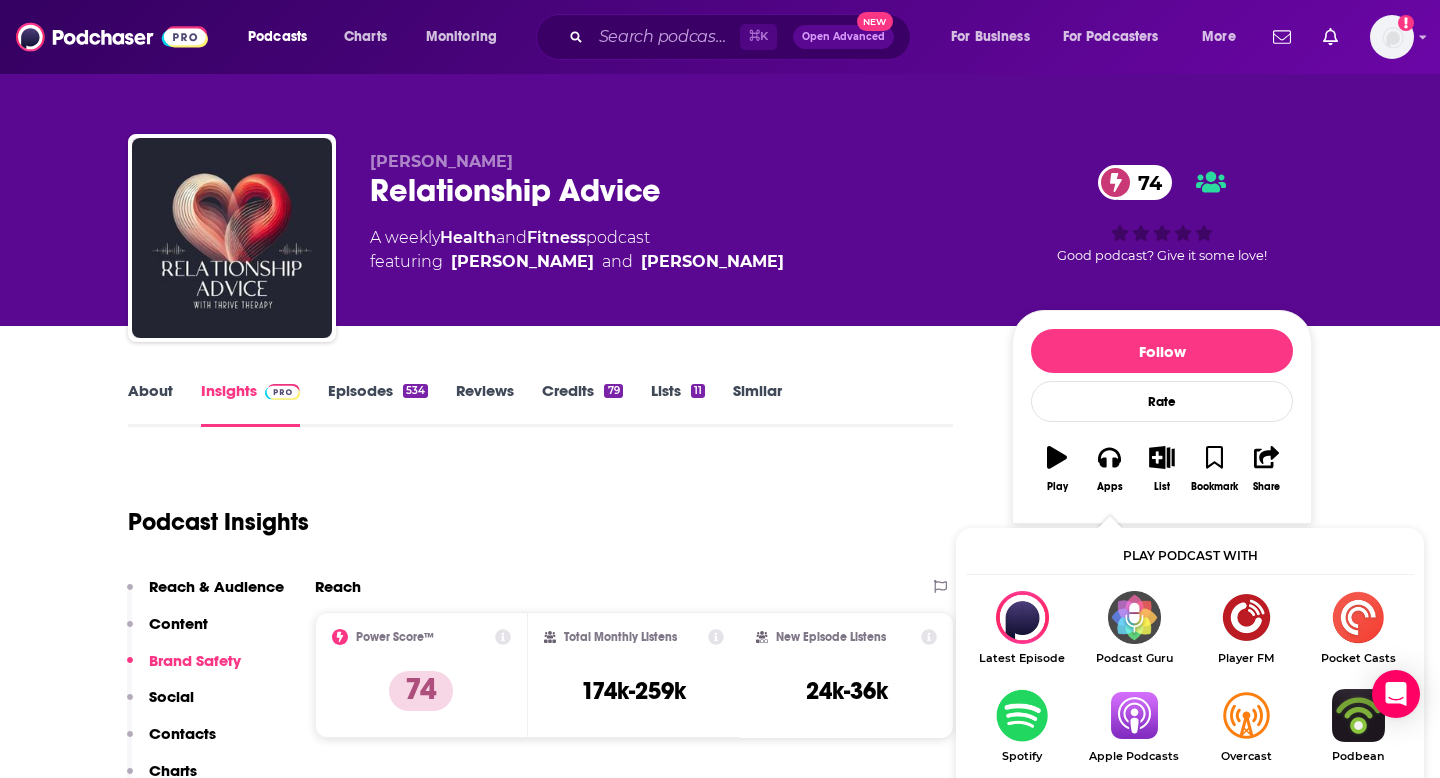 click at bounding box center (1134, 715) 